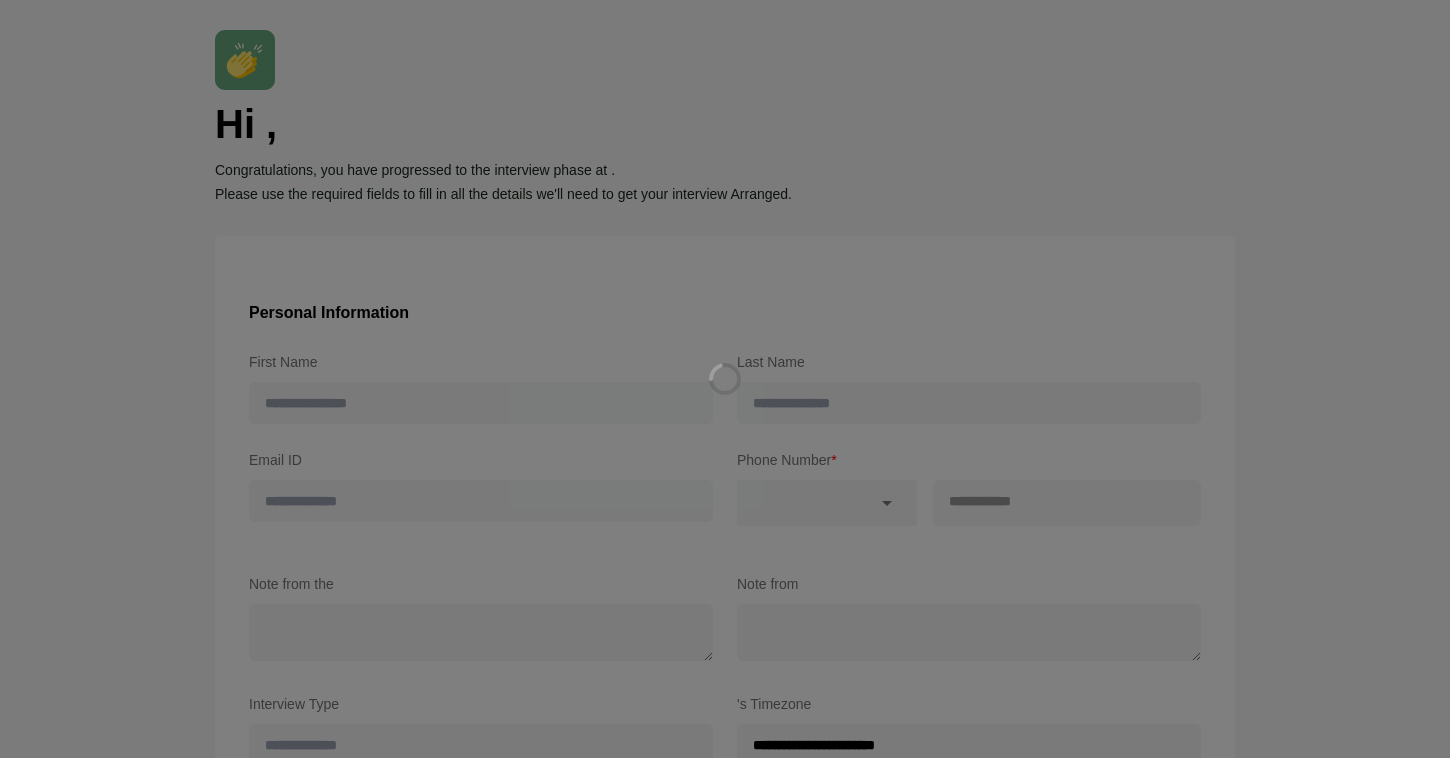 scroll, scrollTop: 0, scrollLeft: 0, axis: both 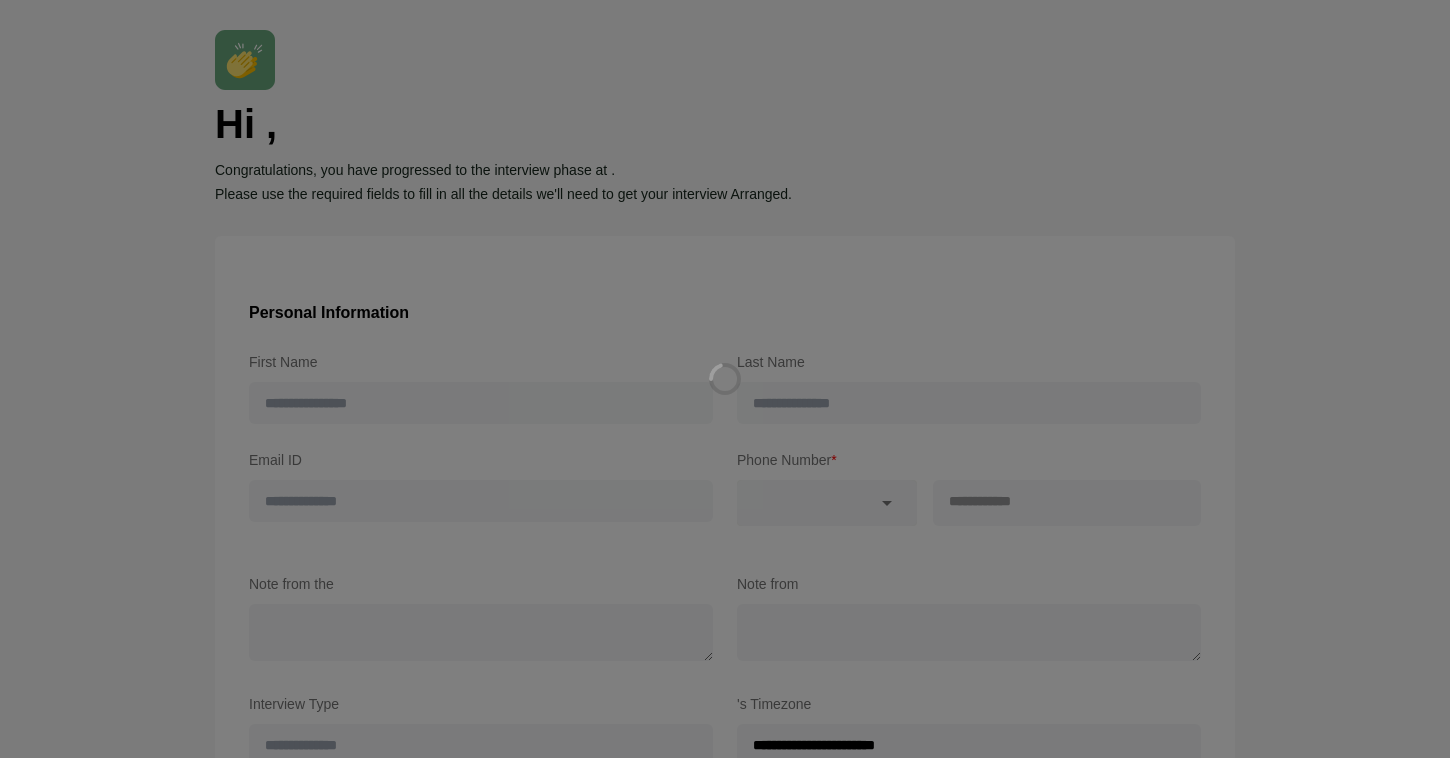 type on "********" 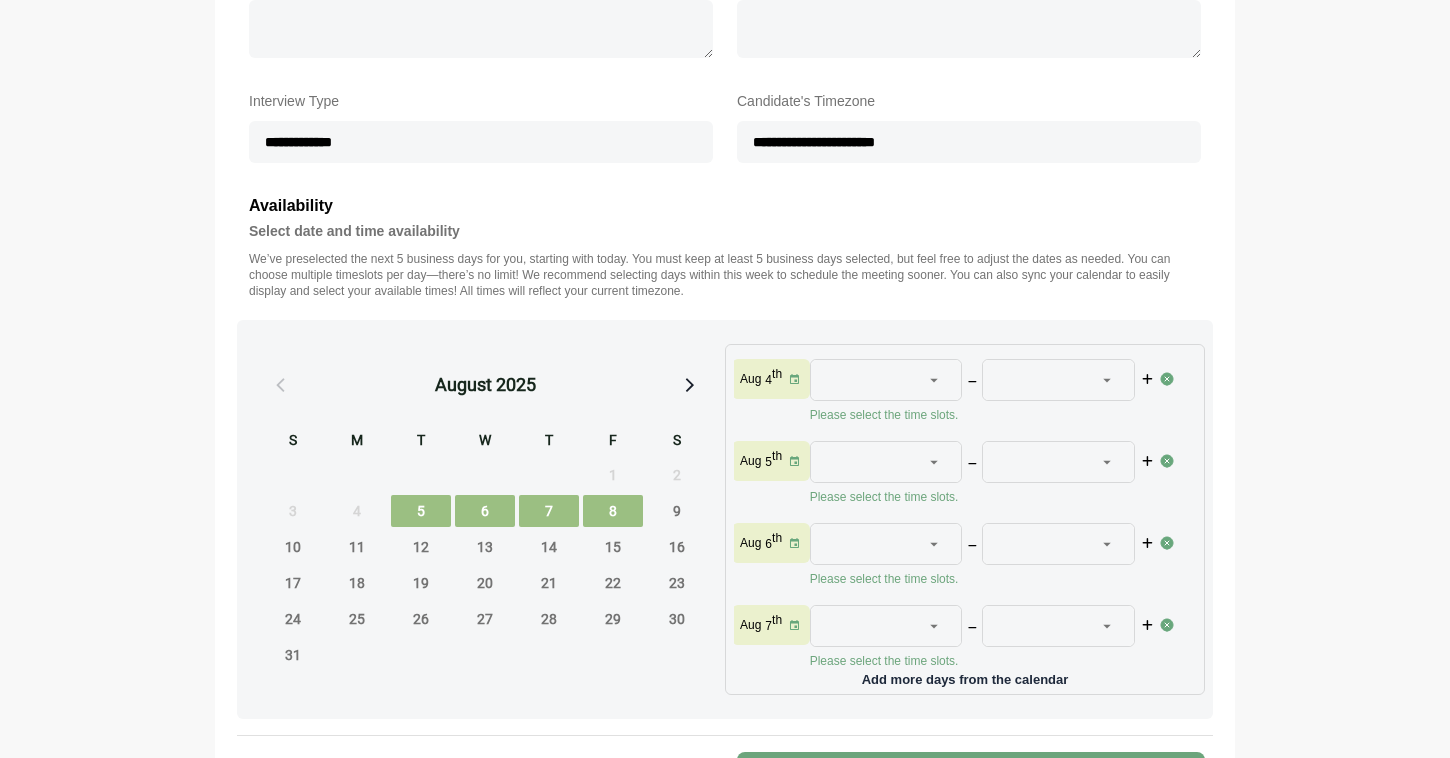 scroll, scrollTop: 673, scrollLeft: 0, axis: vertical 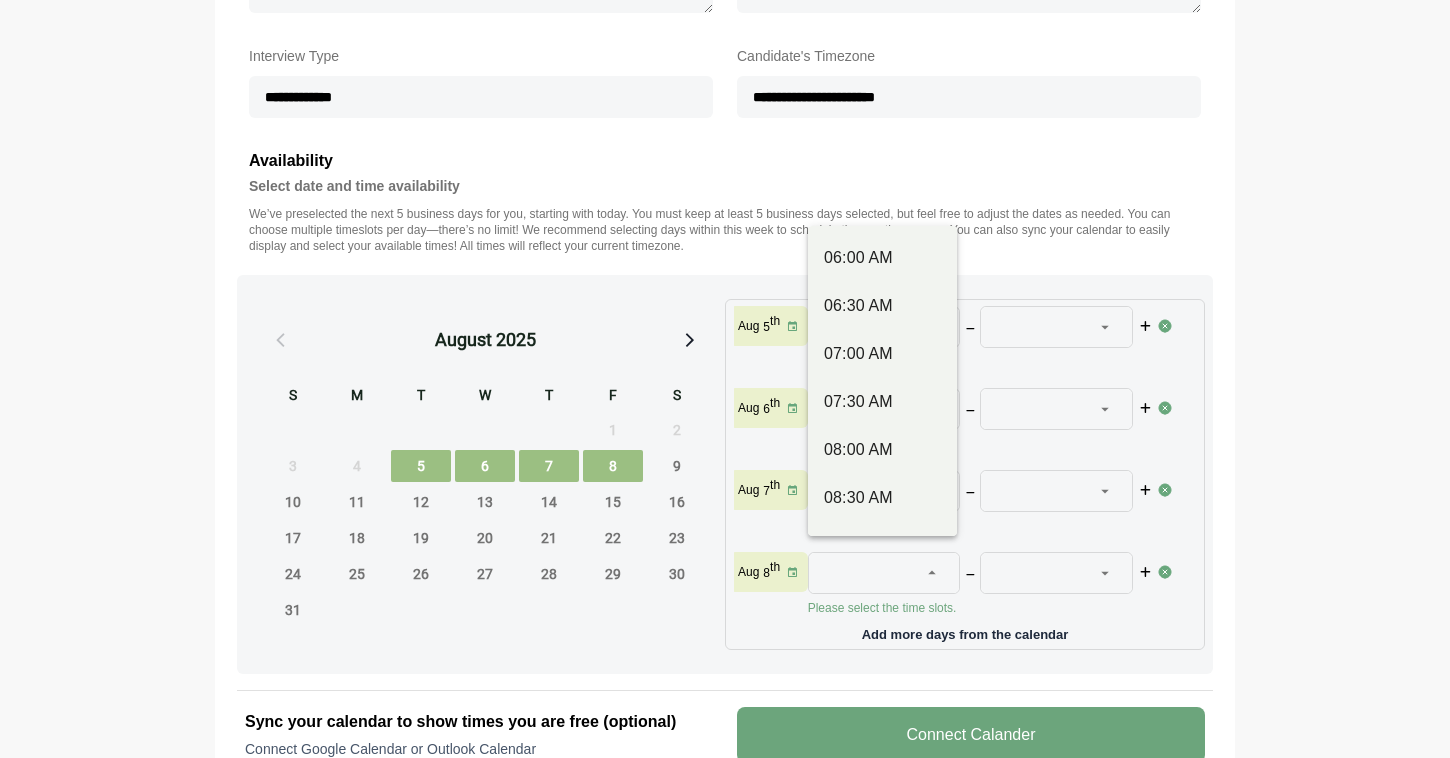 click at bounding box center (933, 573) 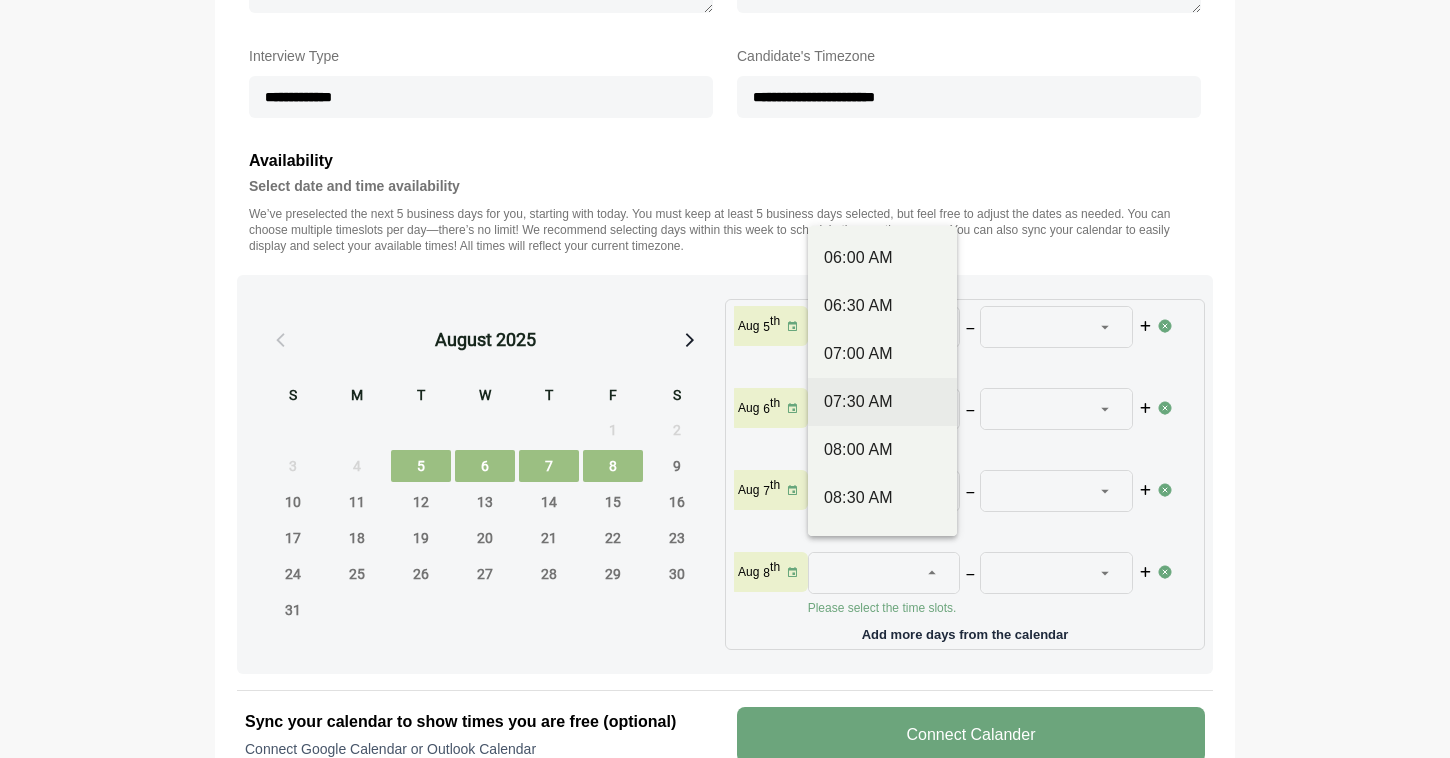 scroll, scrollTop: 4, scrollLeft: 0, axis: vertical 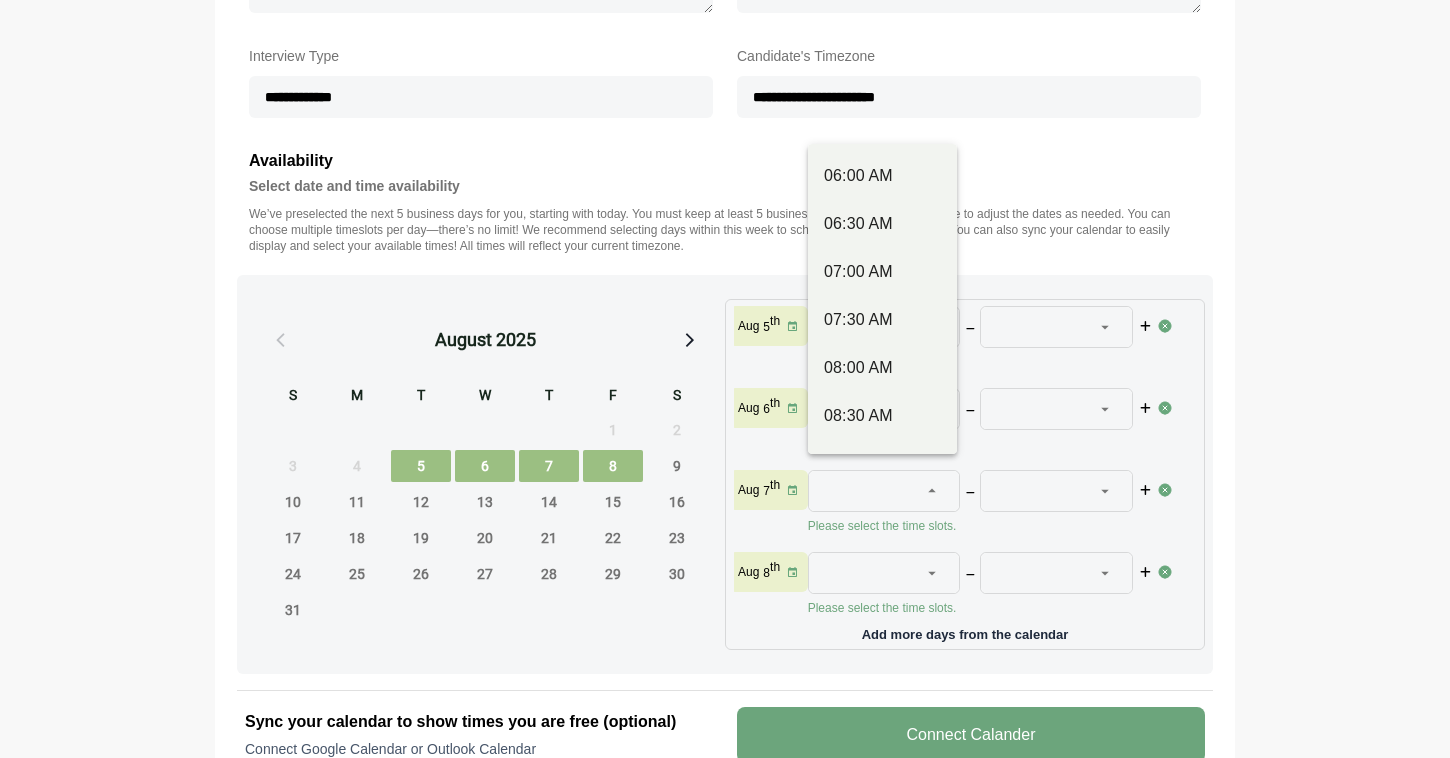 click 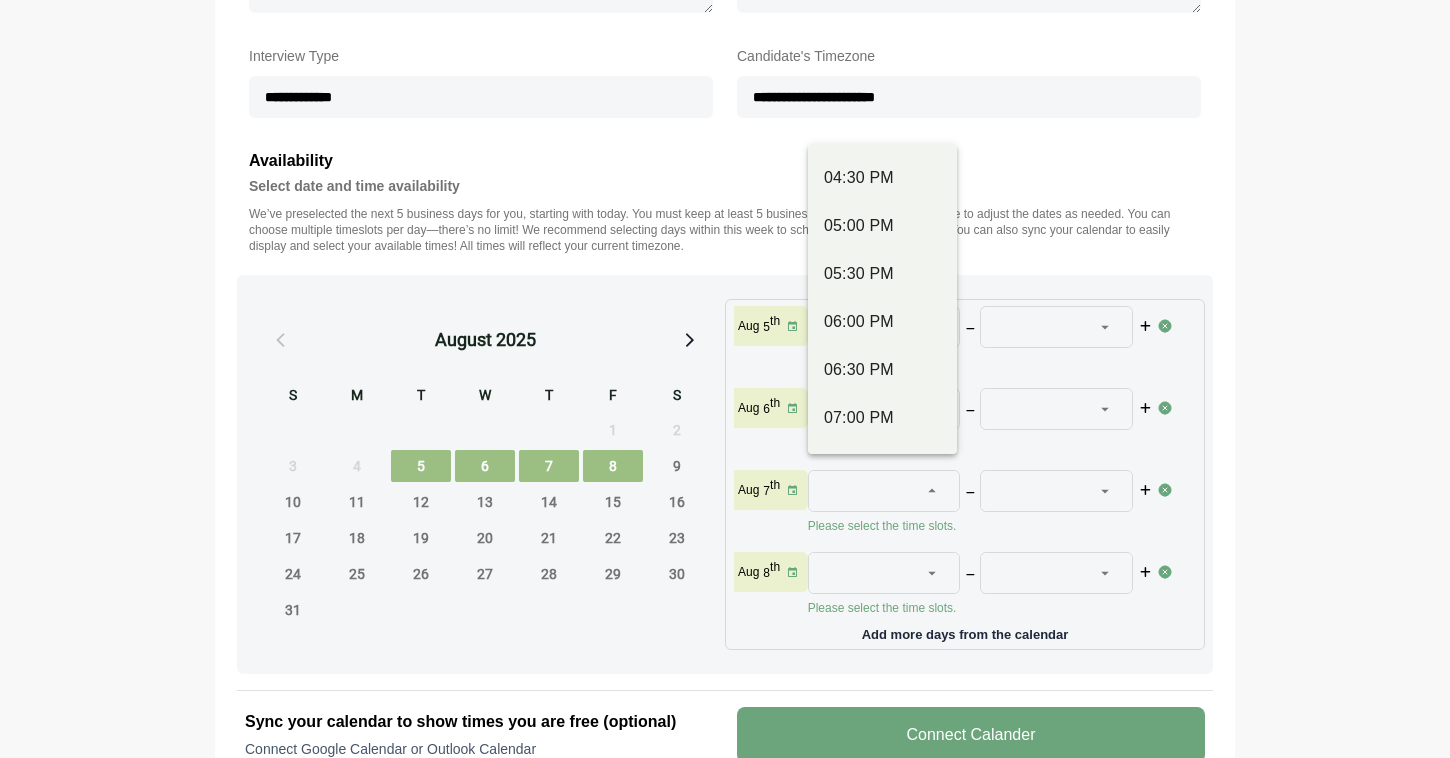 scroll, scrollTop: 992, scrollLeft: 0, axis: vertical 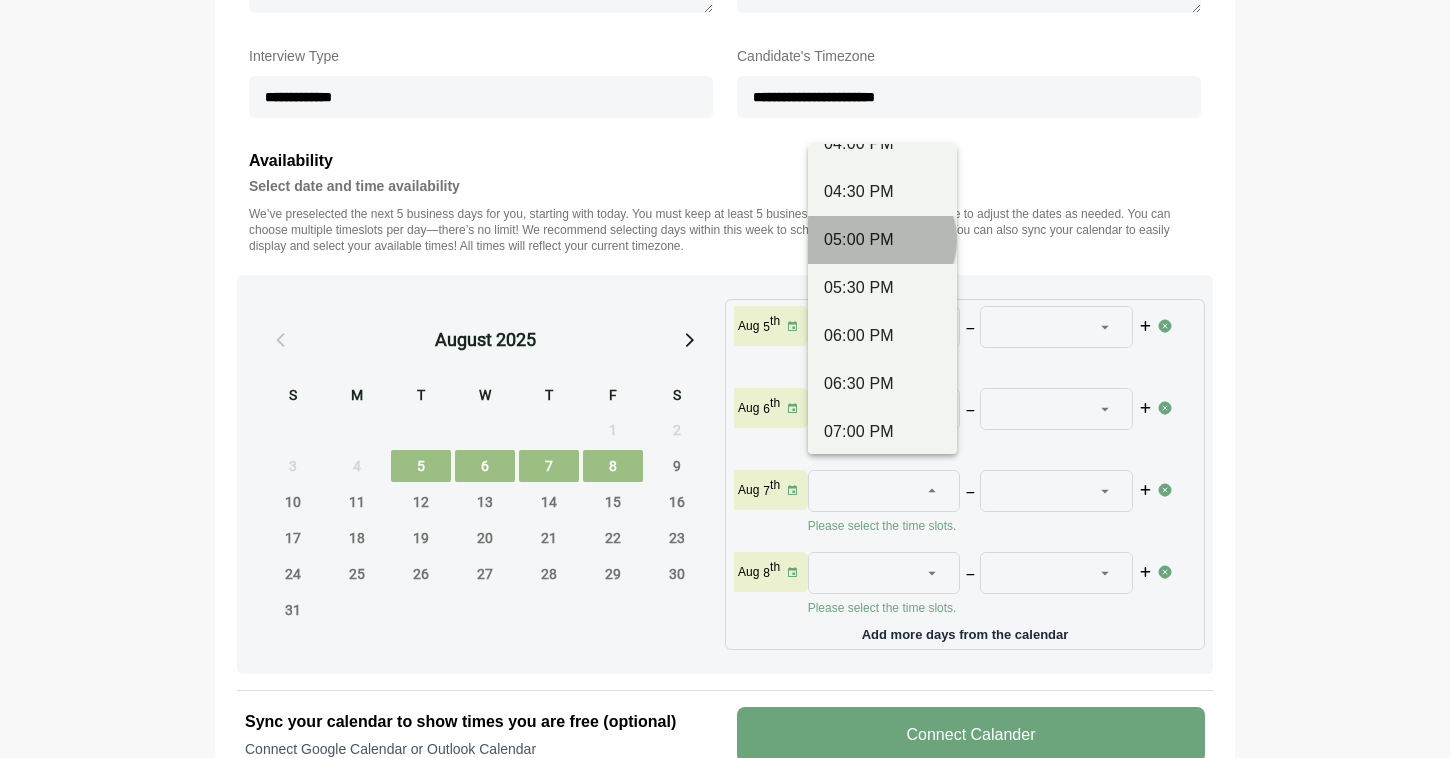 click on "05:00 PM" at bounding box center (882, 240) 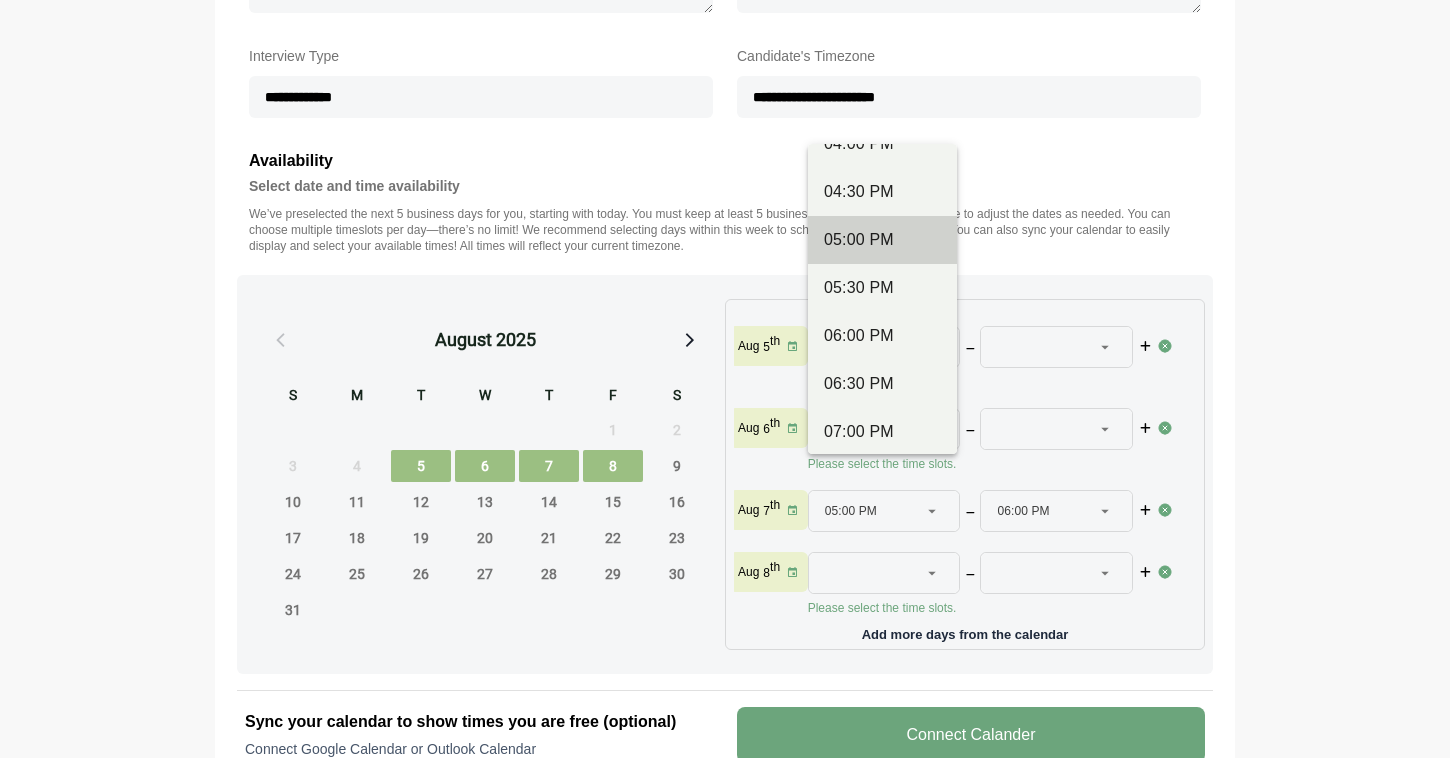 scroll, scrollTop: 86, scrollLeft: 2, axis: both 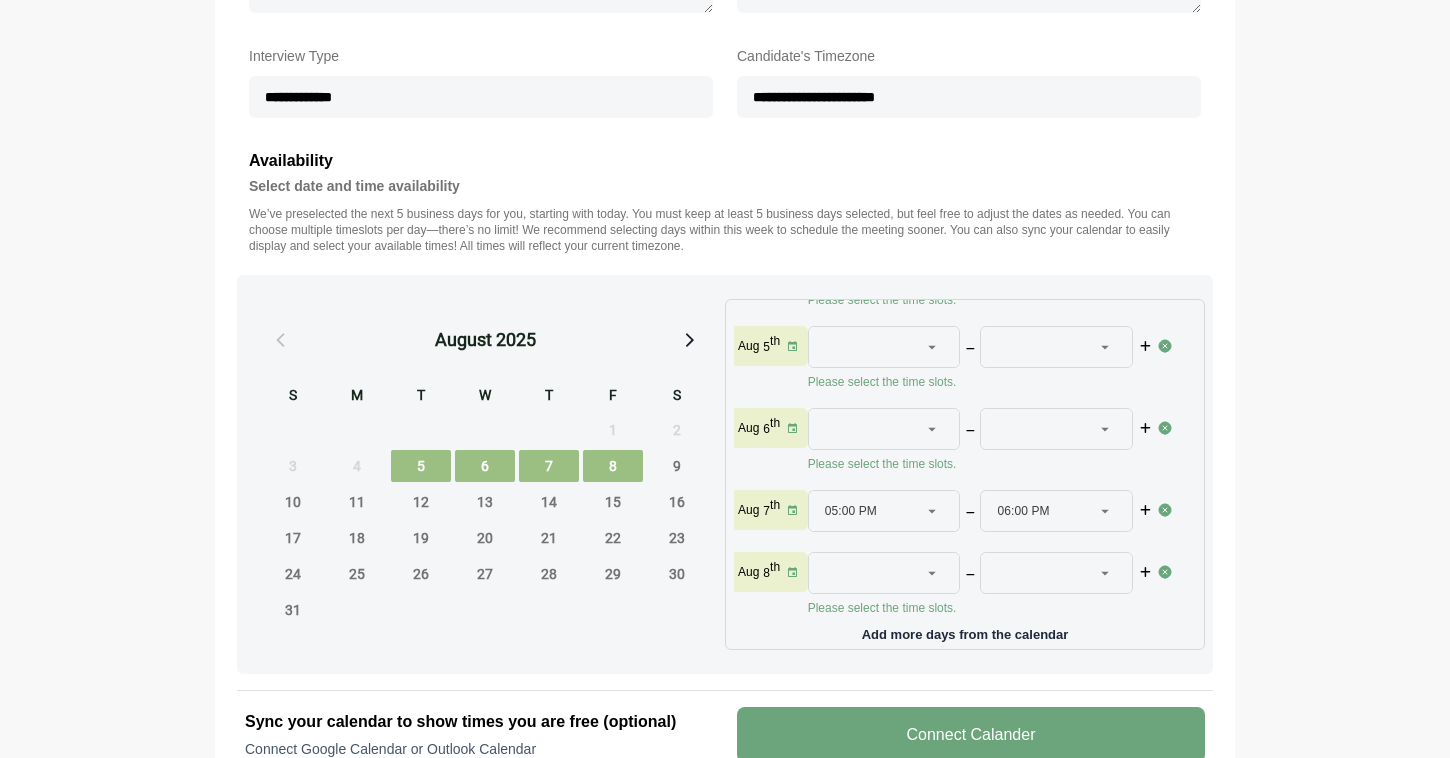 click on "05:00 PM" at bounding box center [851, 511] 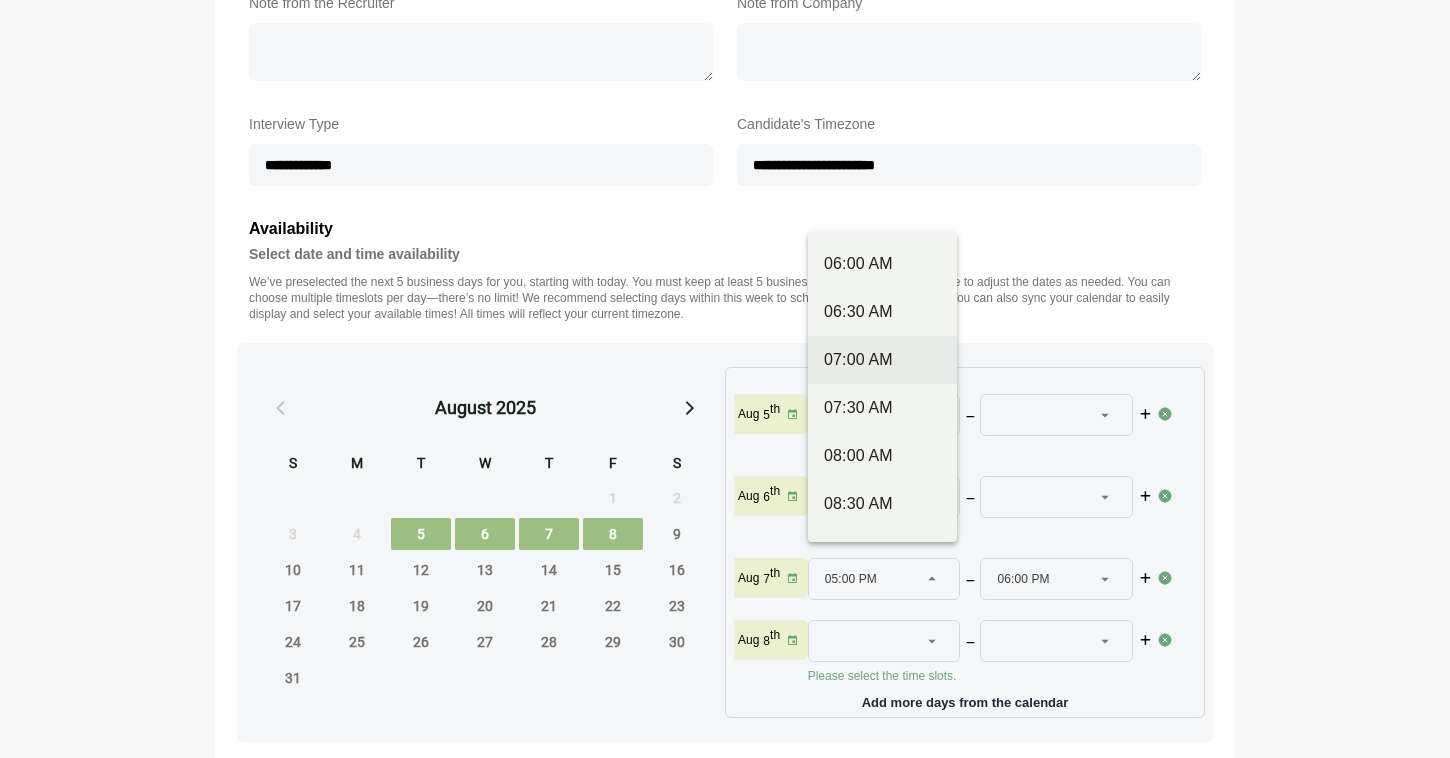 scroll, scrollTop: 579, scrollLeft: 0, axis: vertical 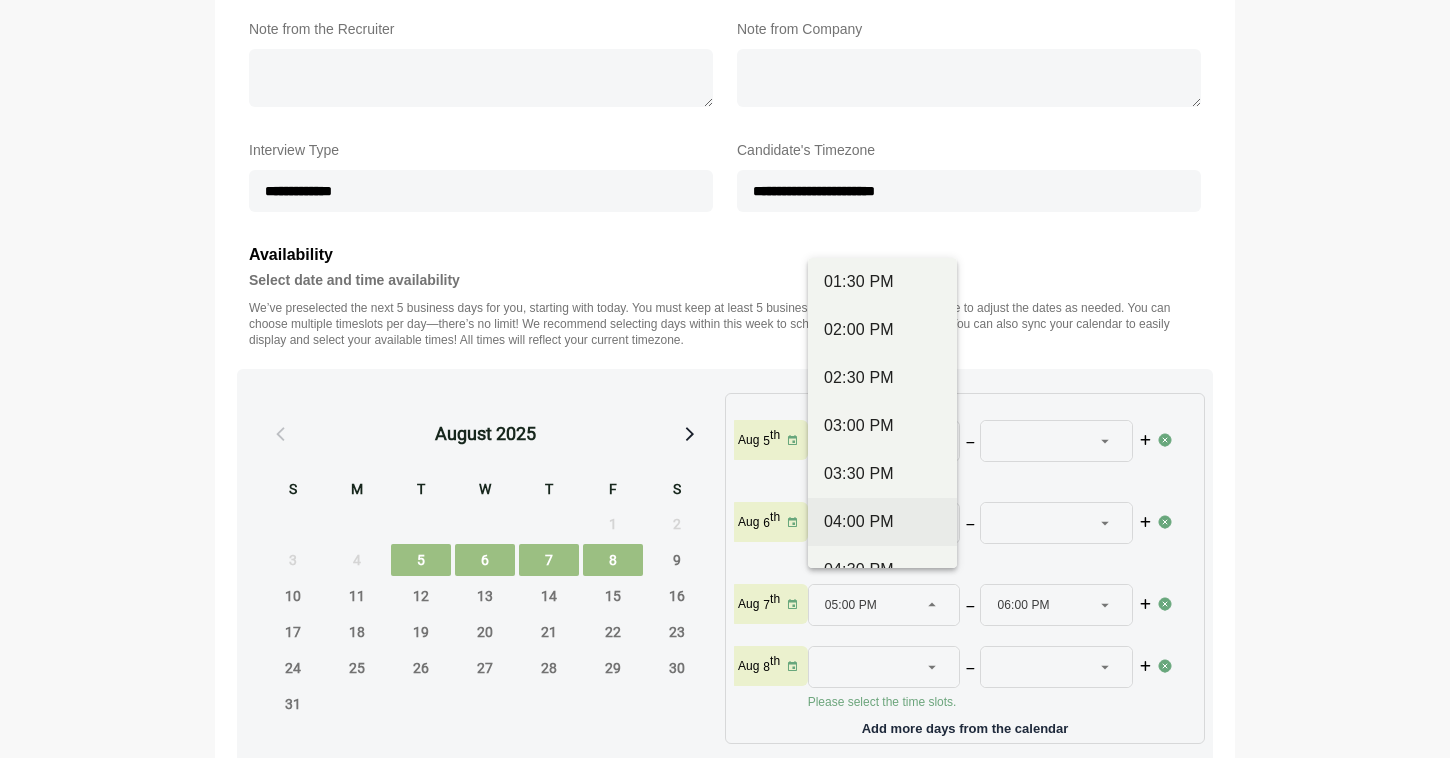 click on "04:00 PM" at bounding box center [882, 522] 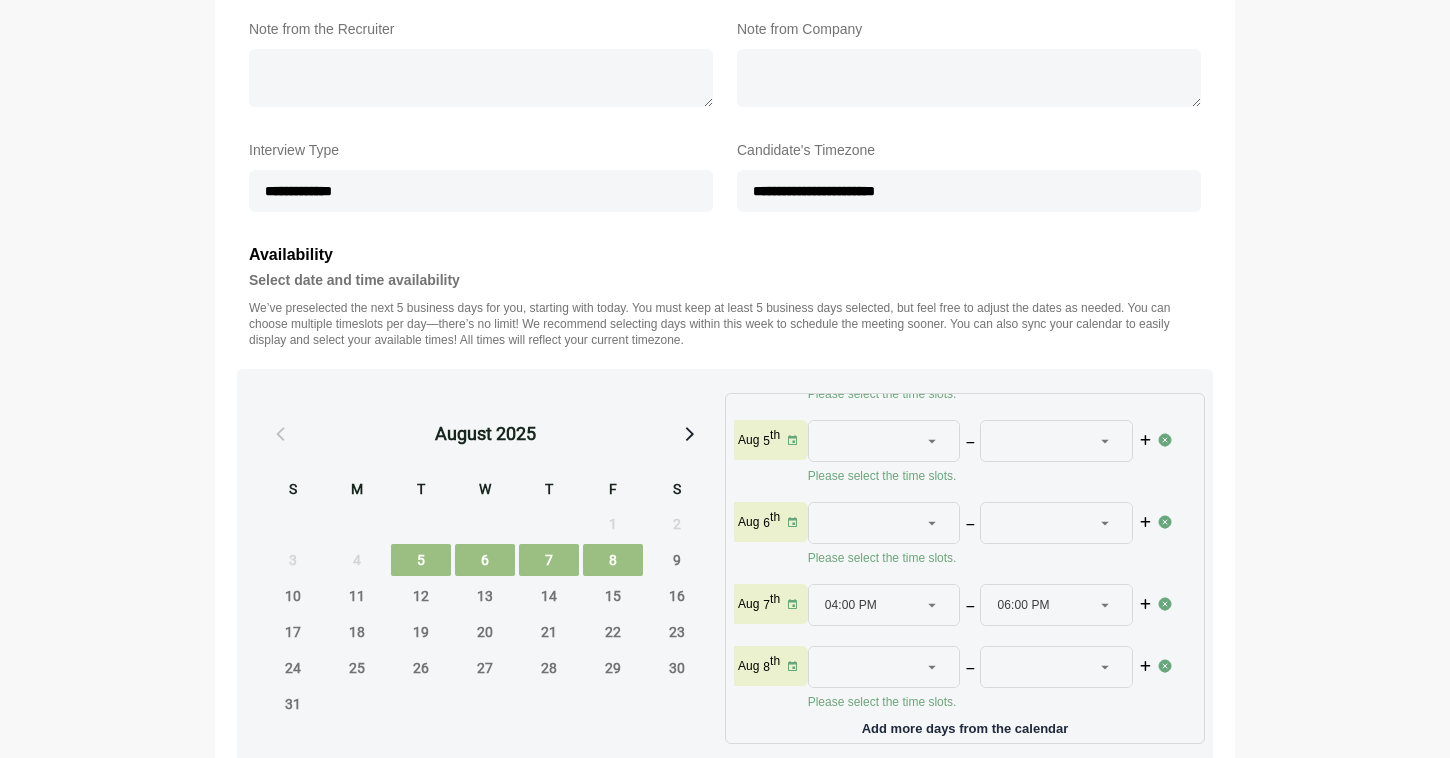 click on "06:00 PM" at bounding box center [1023, 605] 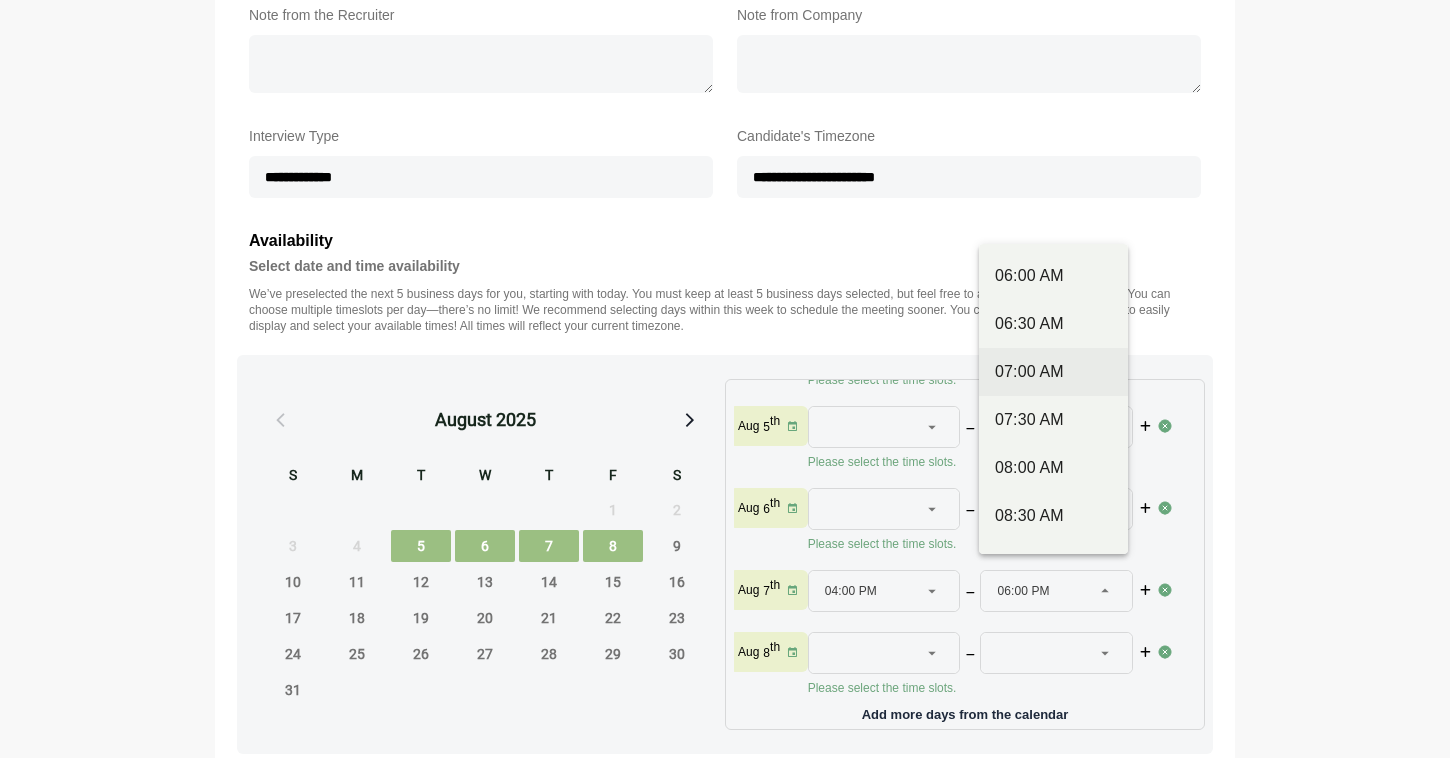 scroll, scrollTop: 614, scrollLeft: 0, axis: vertical 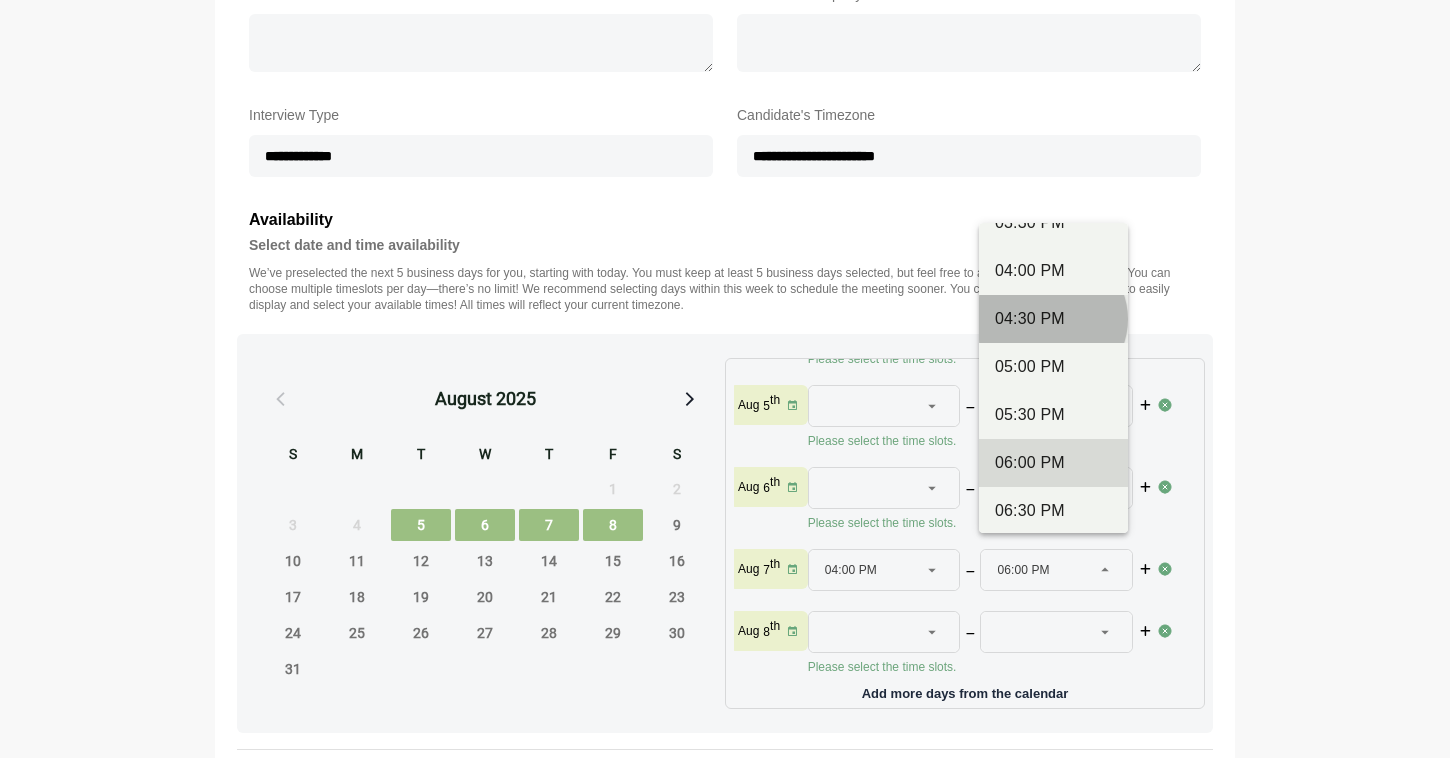 click on "04:30 PM" at bounding box center (1053, 319) 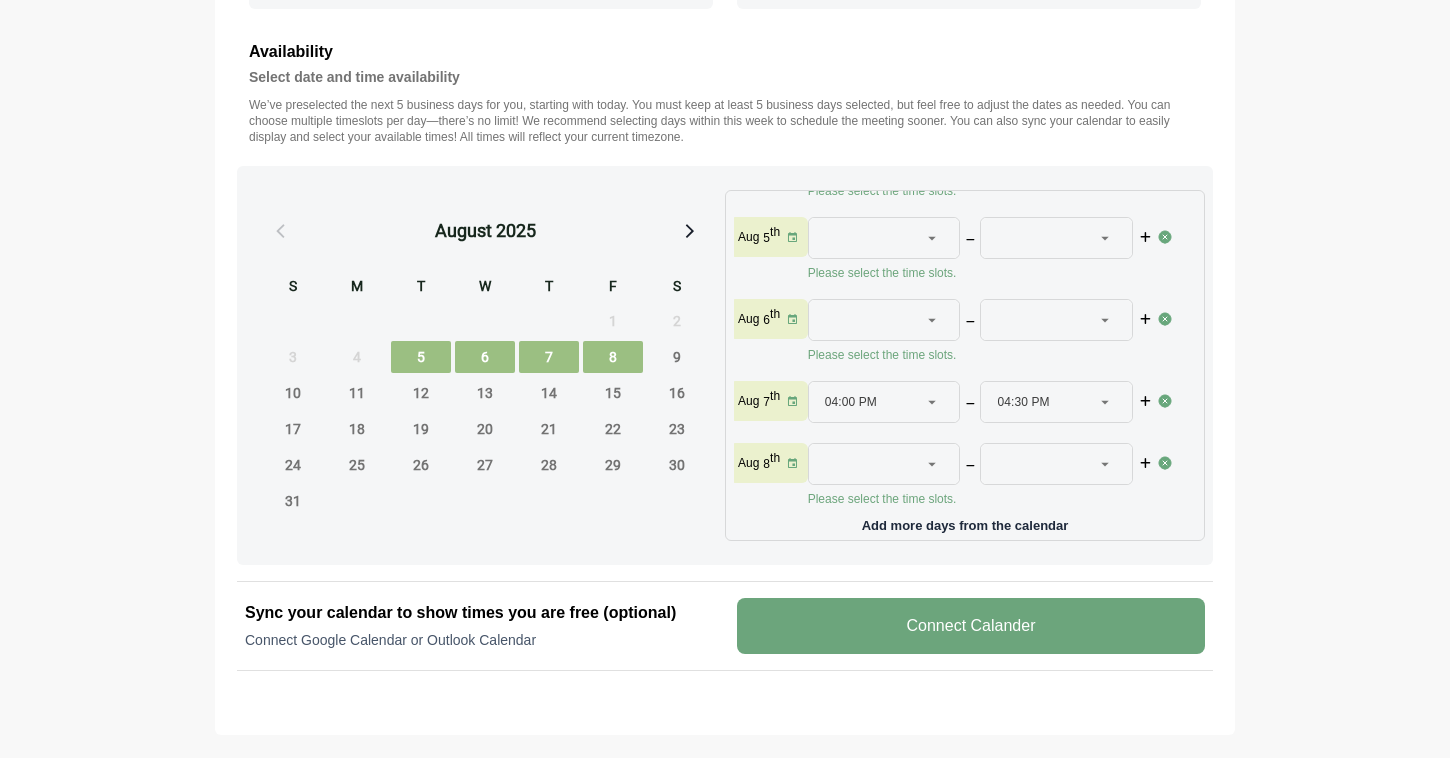 scroll, scrollTop: 786, scrollLeft: 0, axis: vertical 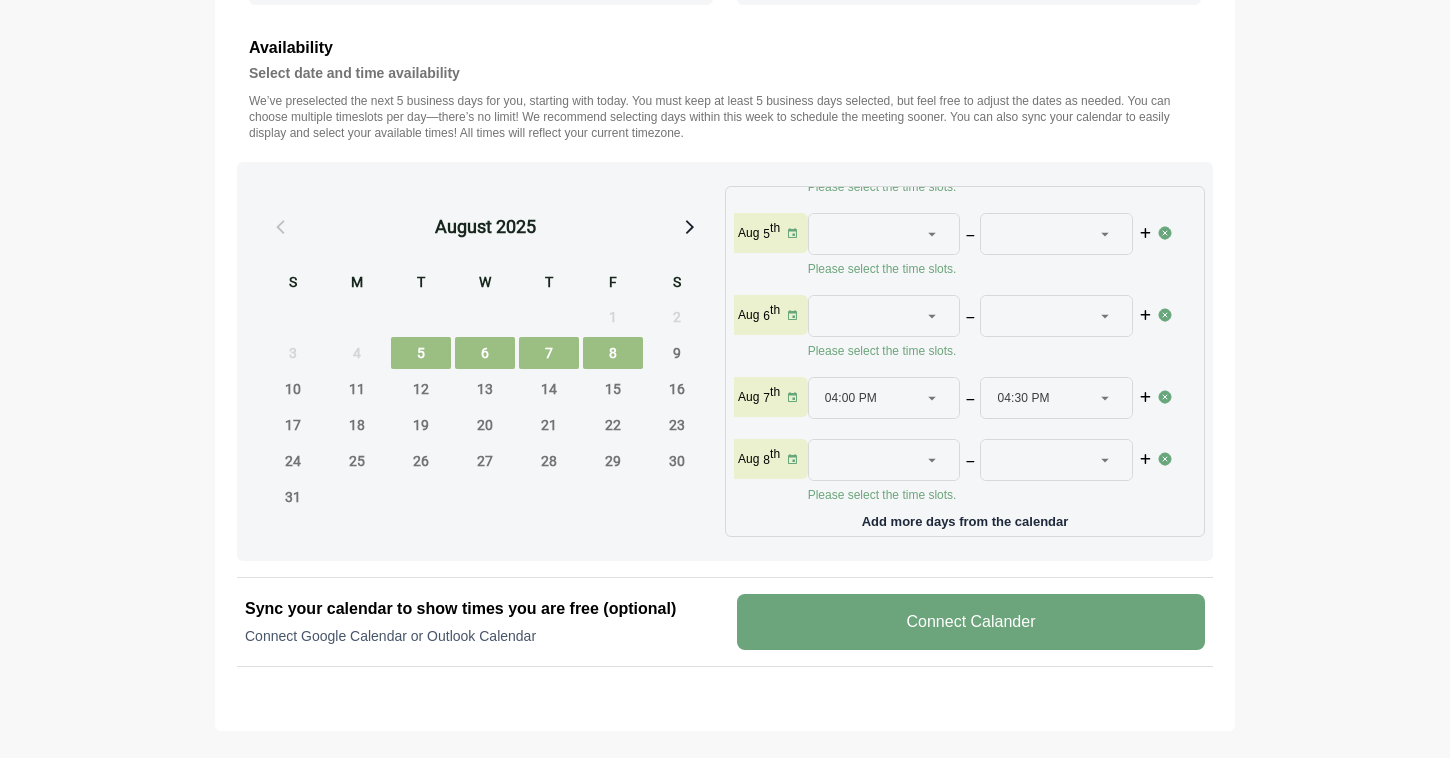 click on "Connect Calander" at bounding box center (971, 622) 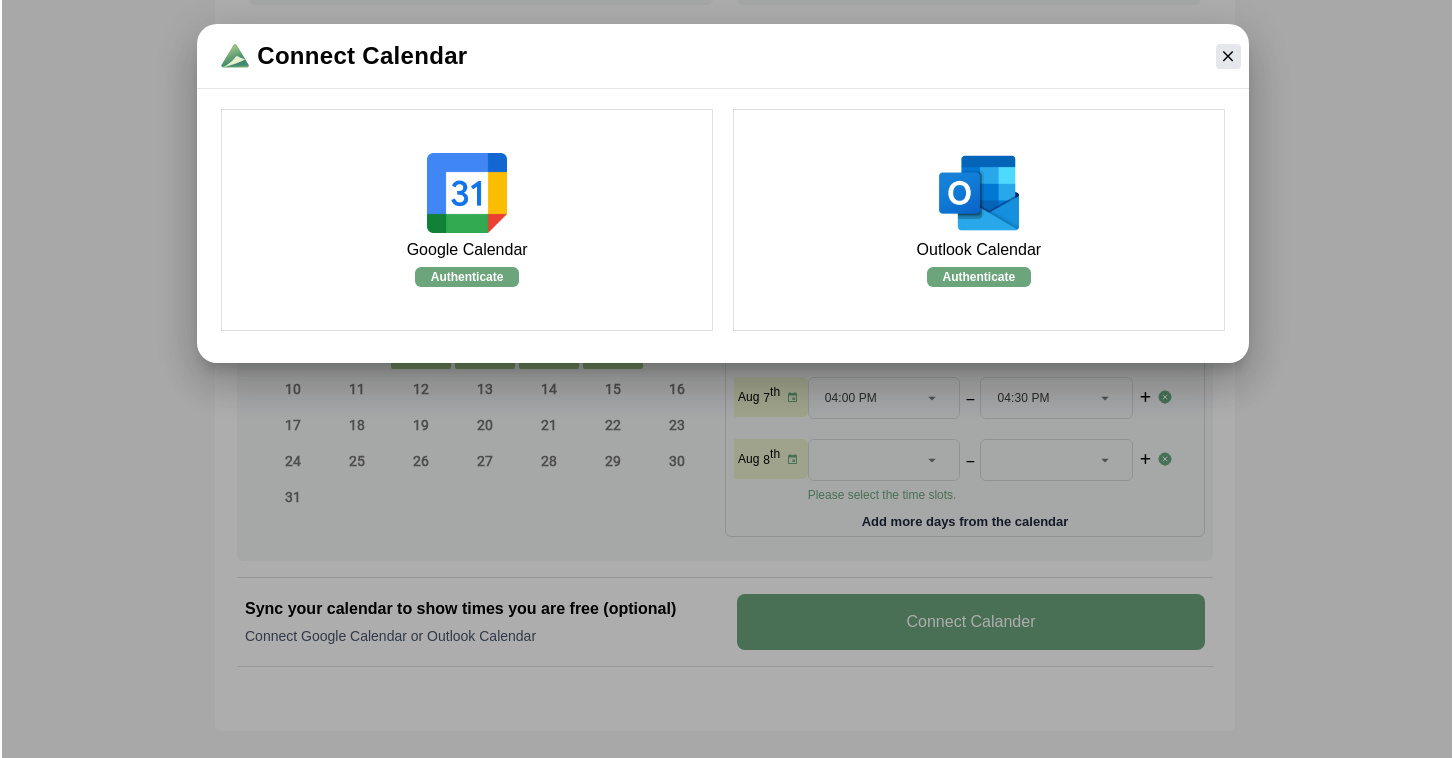 scroll, scrollTop: 0, scrollLeft: 0, axis: both 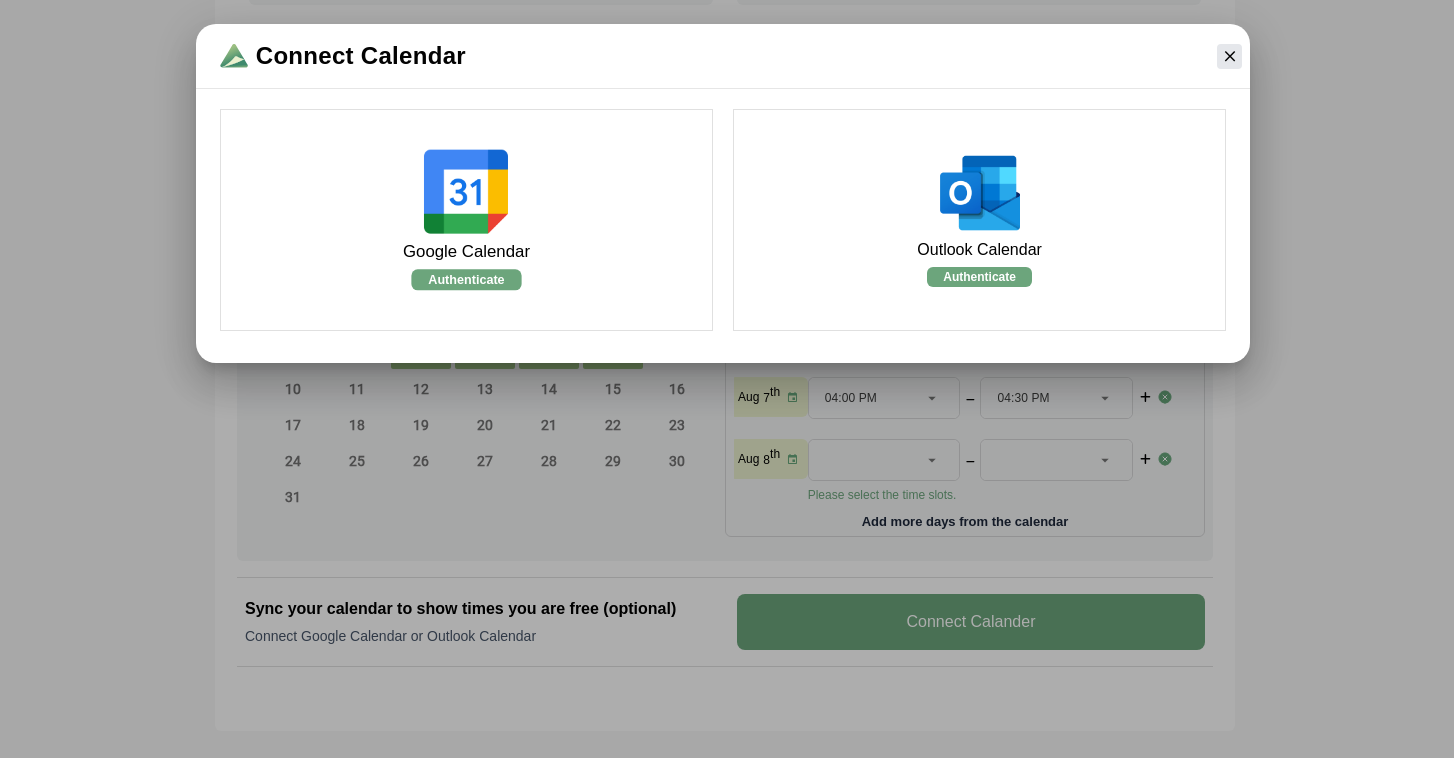 click at bounding box center [466, 192] 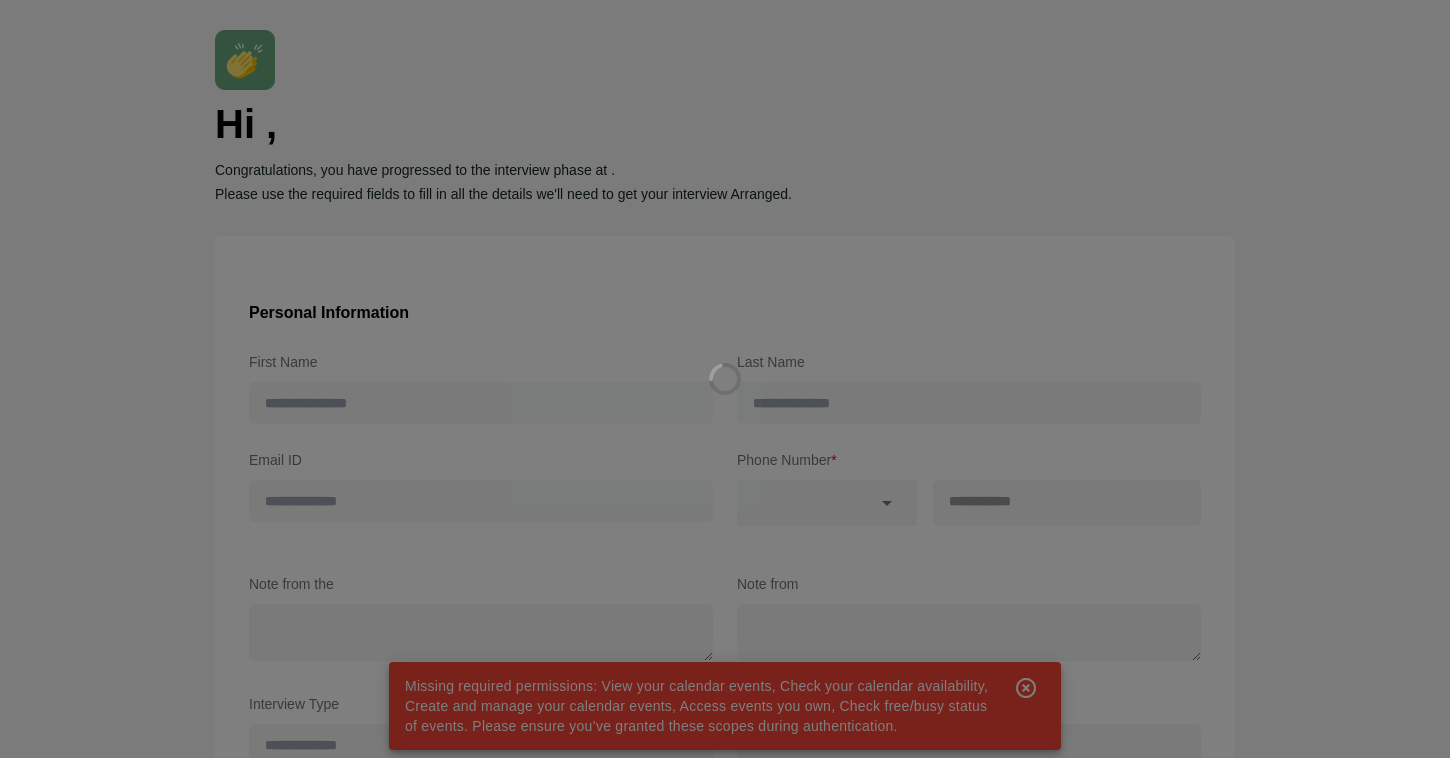 scroll, scrollTop: 0, scrollLeft: 0, axis: both 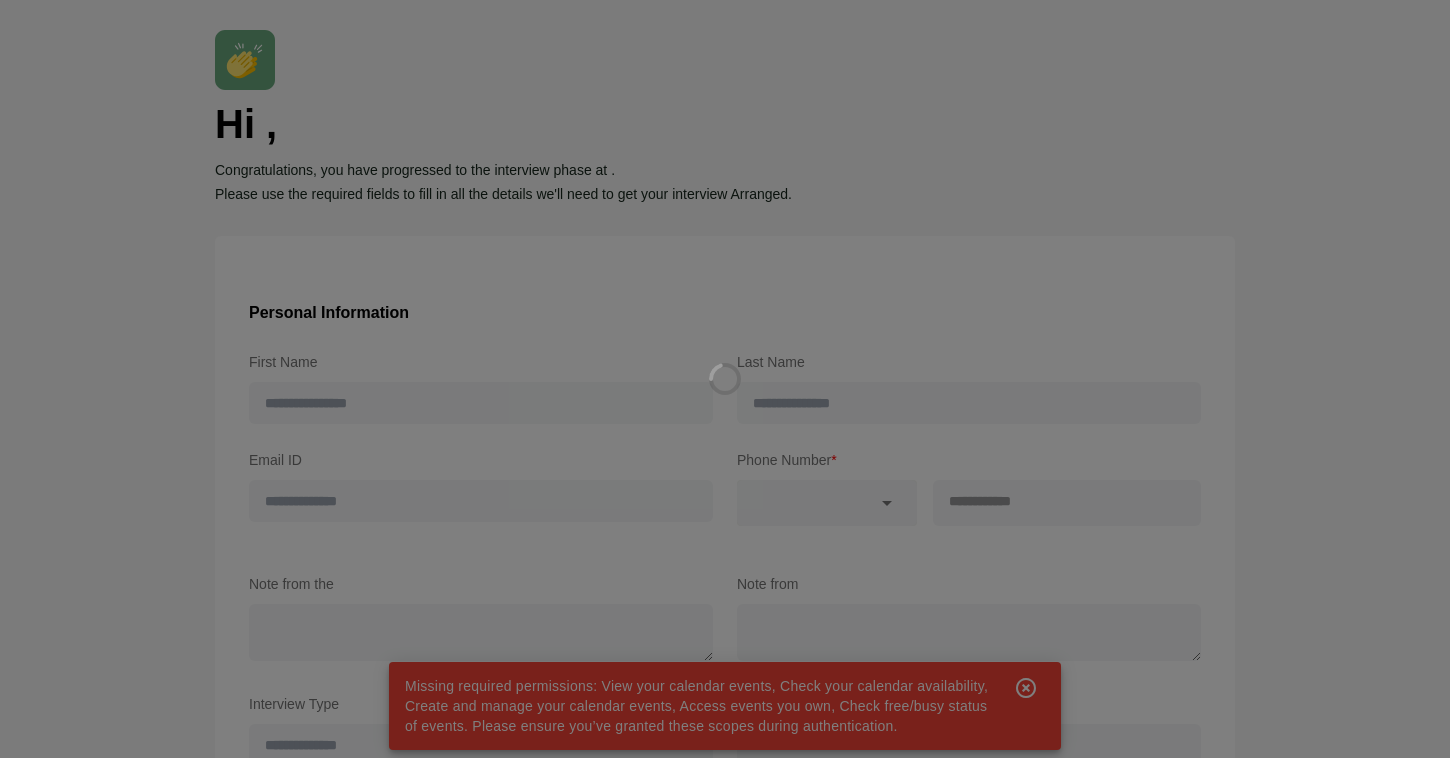 type on "********" 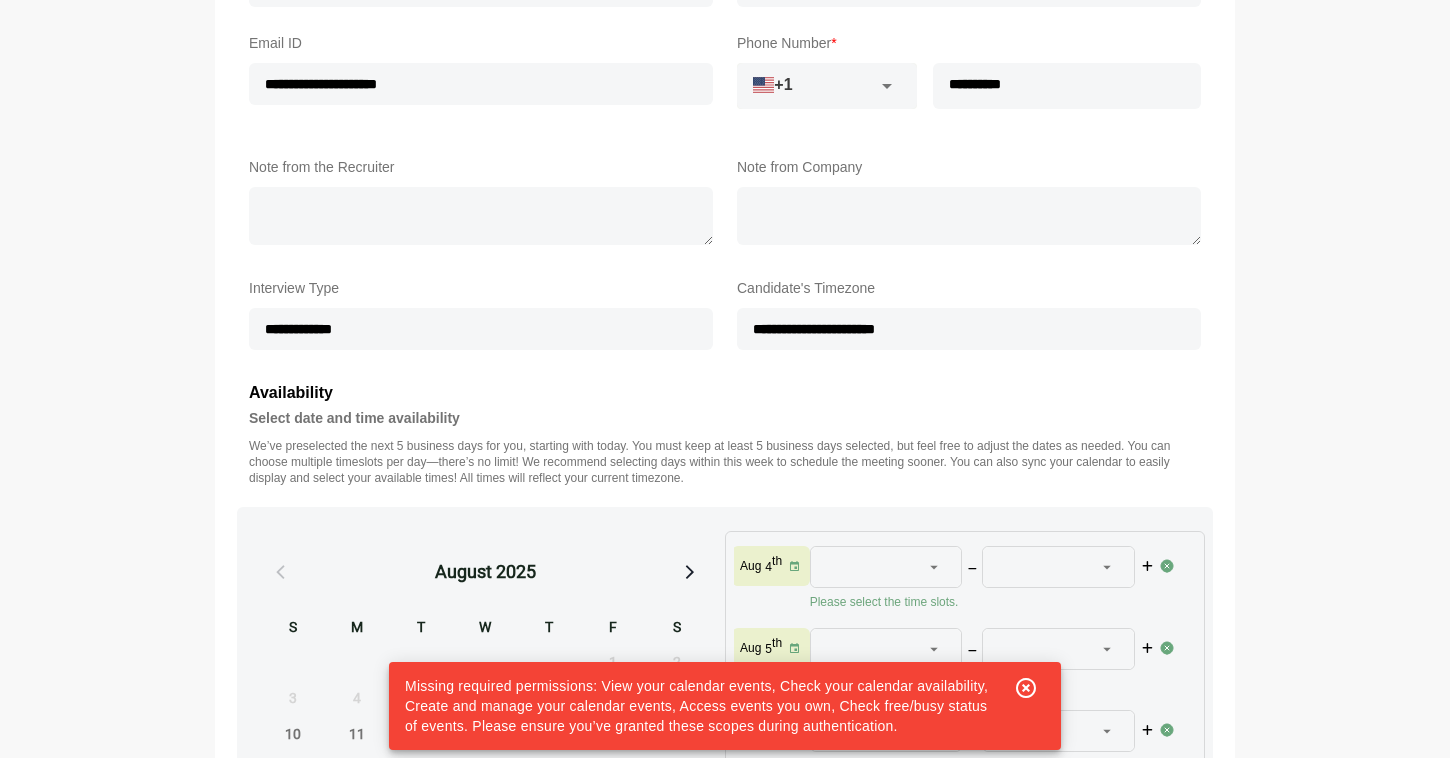 scroll, scrollTop: 786, scrollLeft: 0, axis: vertical 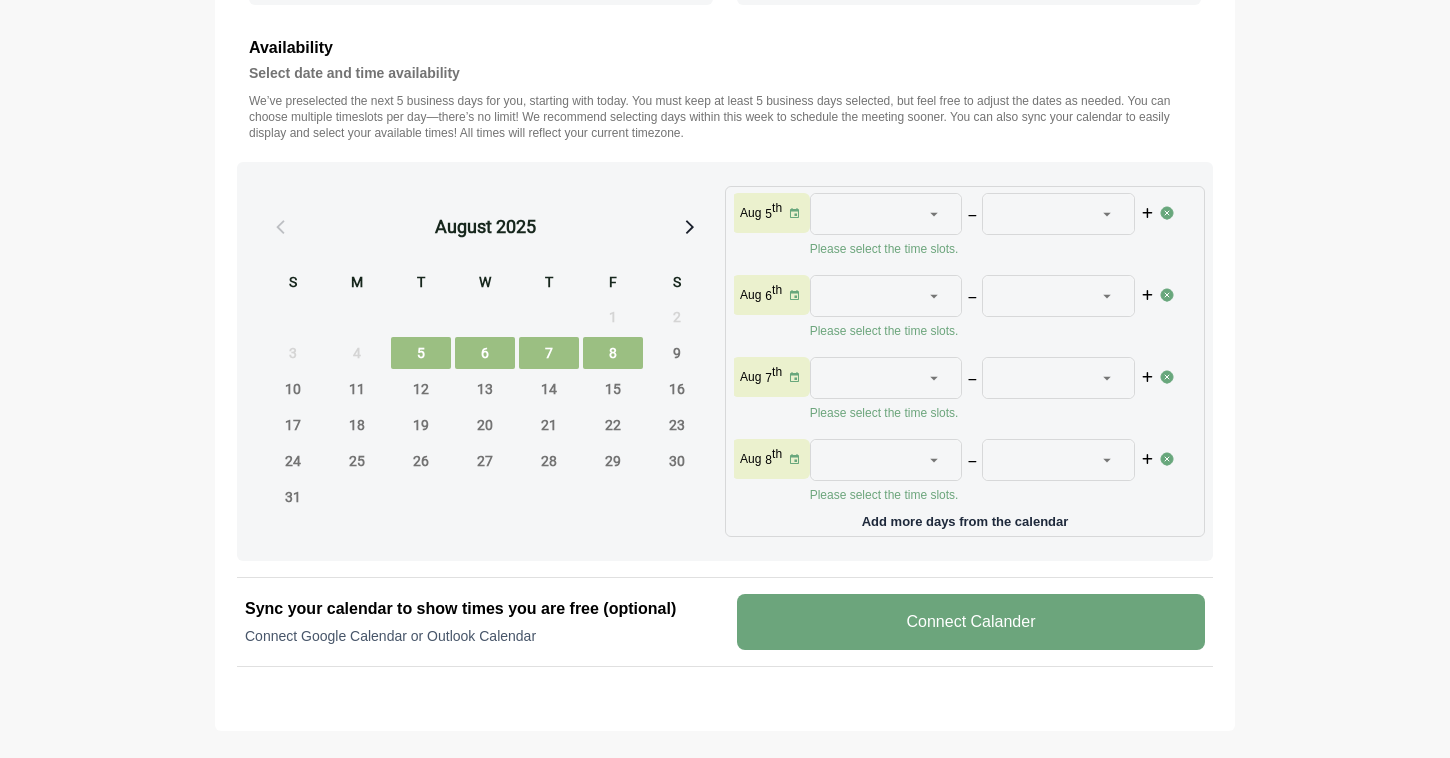 click 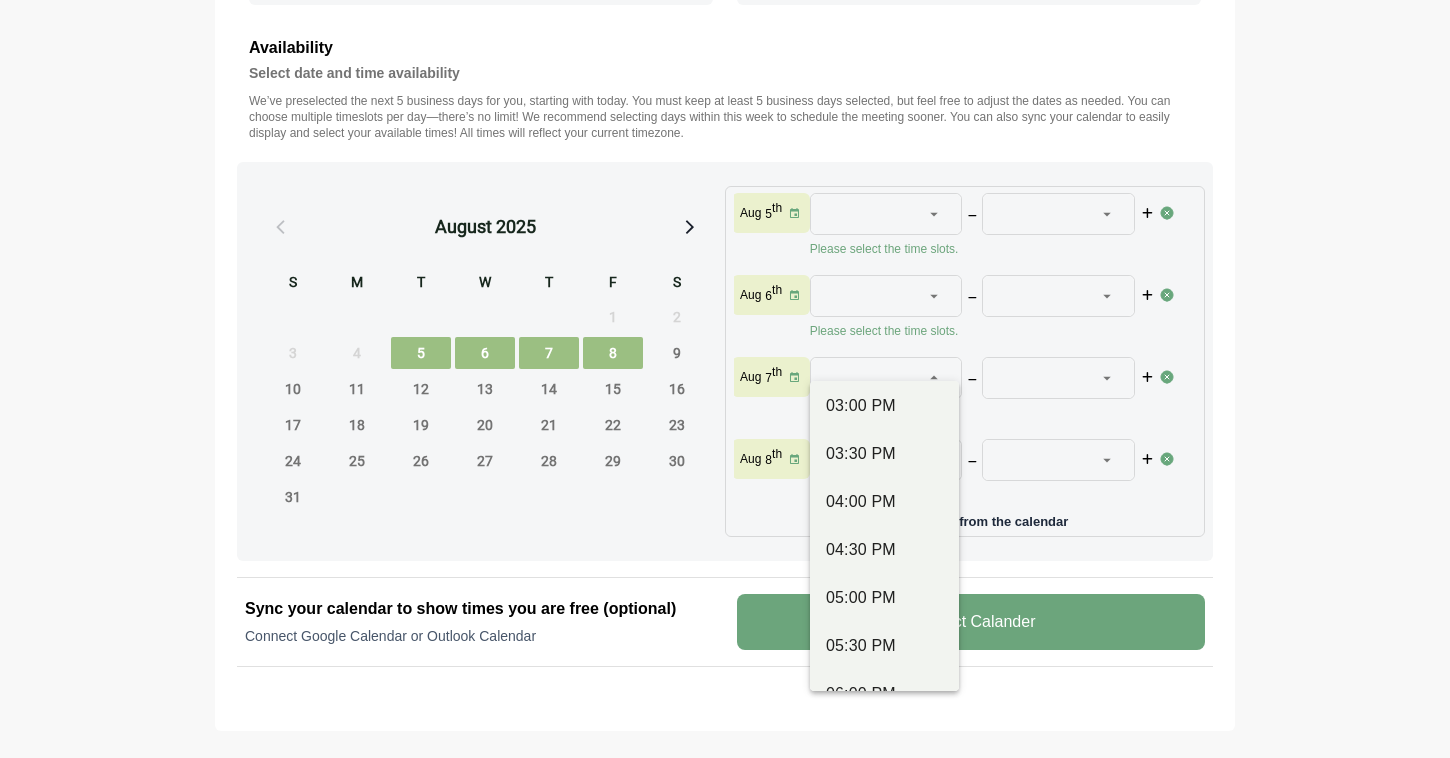 scroll, scrollTop: 896, scrollLeft: 0, axis: vertical 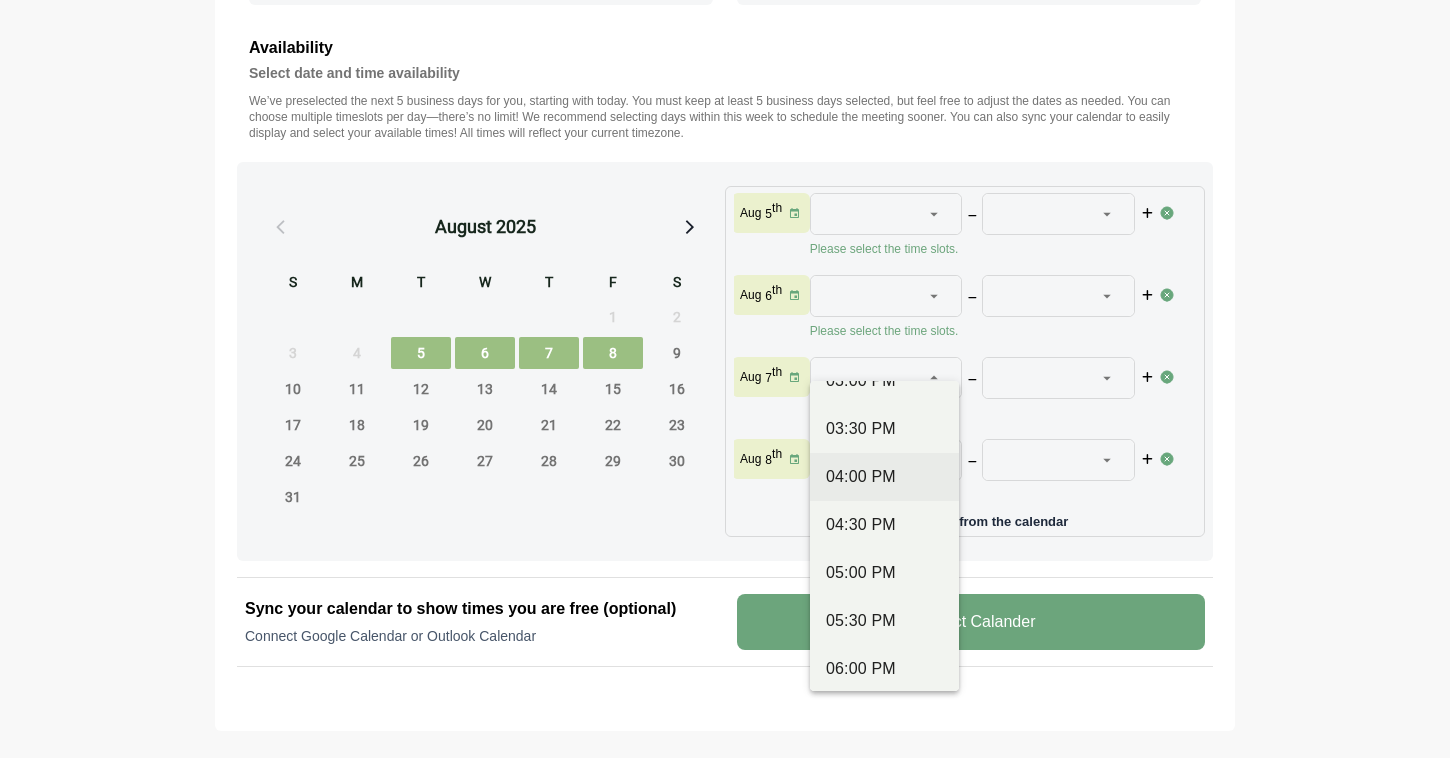 click on "04:00 PM" at bounding box center (884, 477) 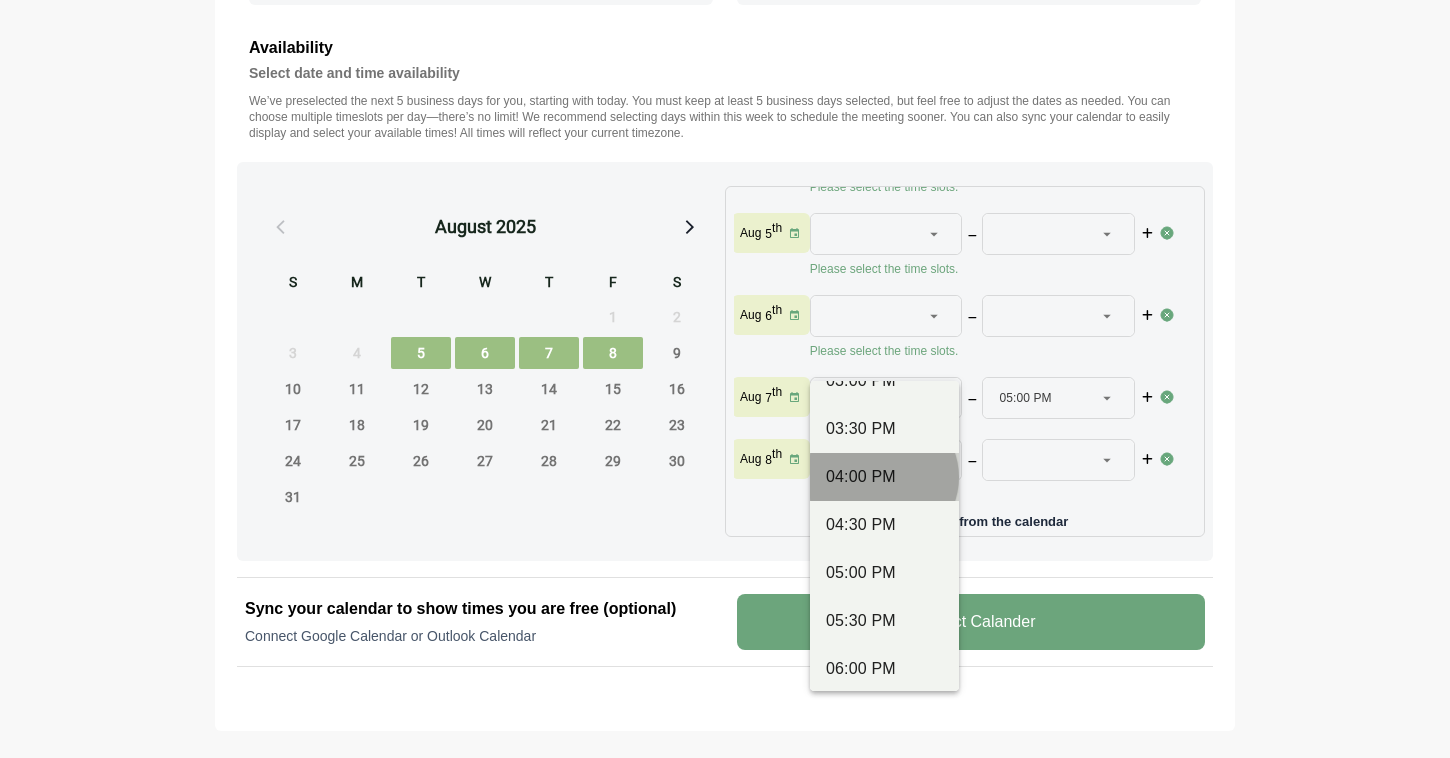 scroll, scrollTop: 86, scrollLeft: 0, axis: vertical 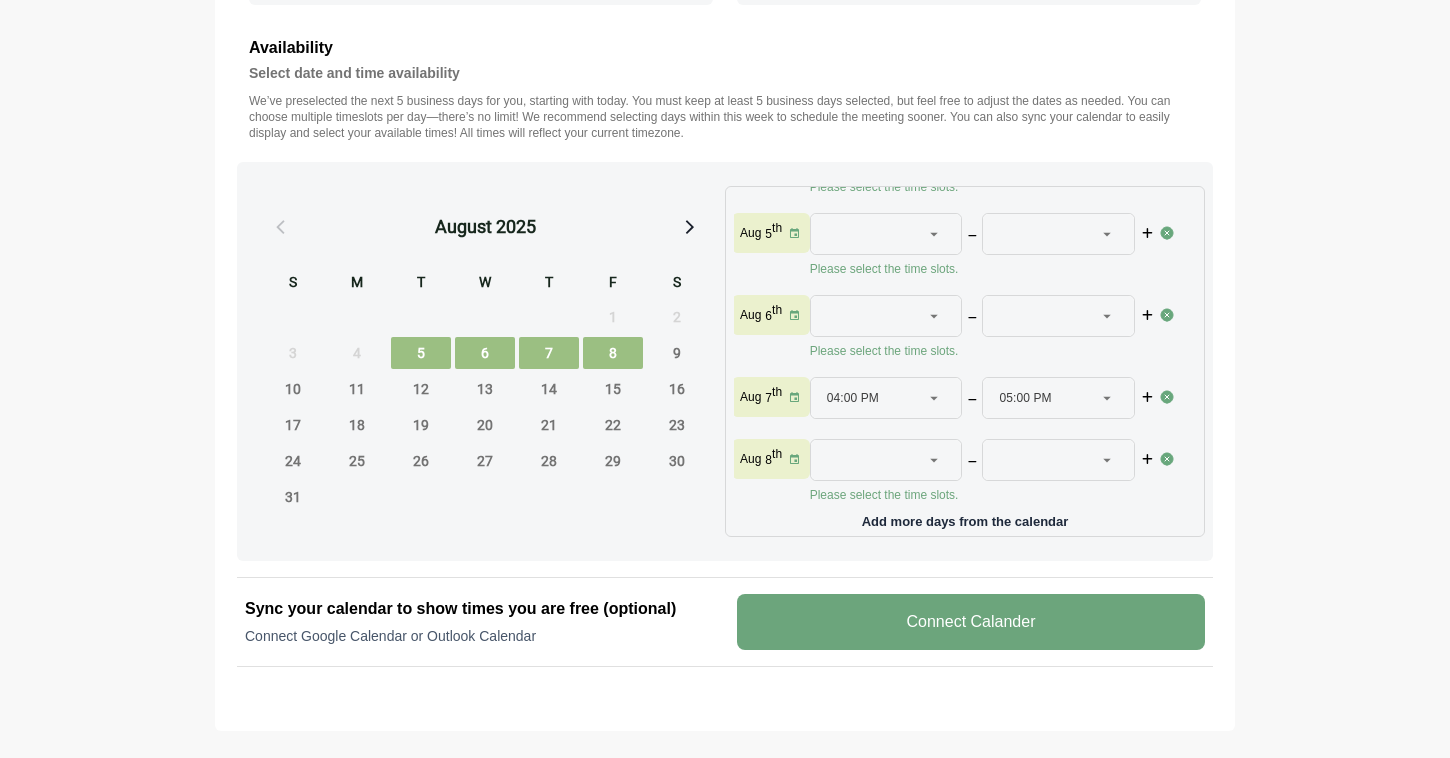 click on "Connect Calander" at bounding box center (971, 622) 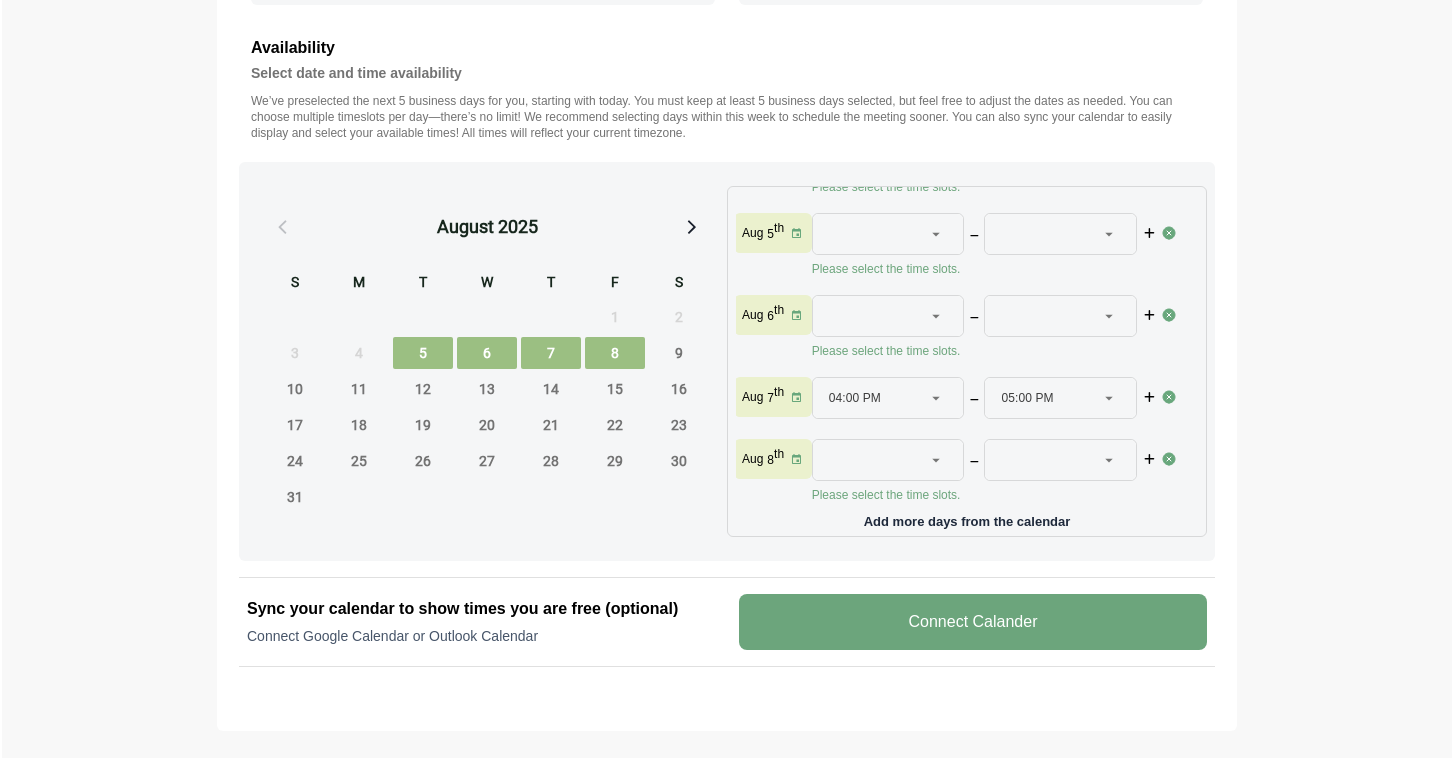 scroll, scrollTop: 0, scrollLeft: 0, axis: both 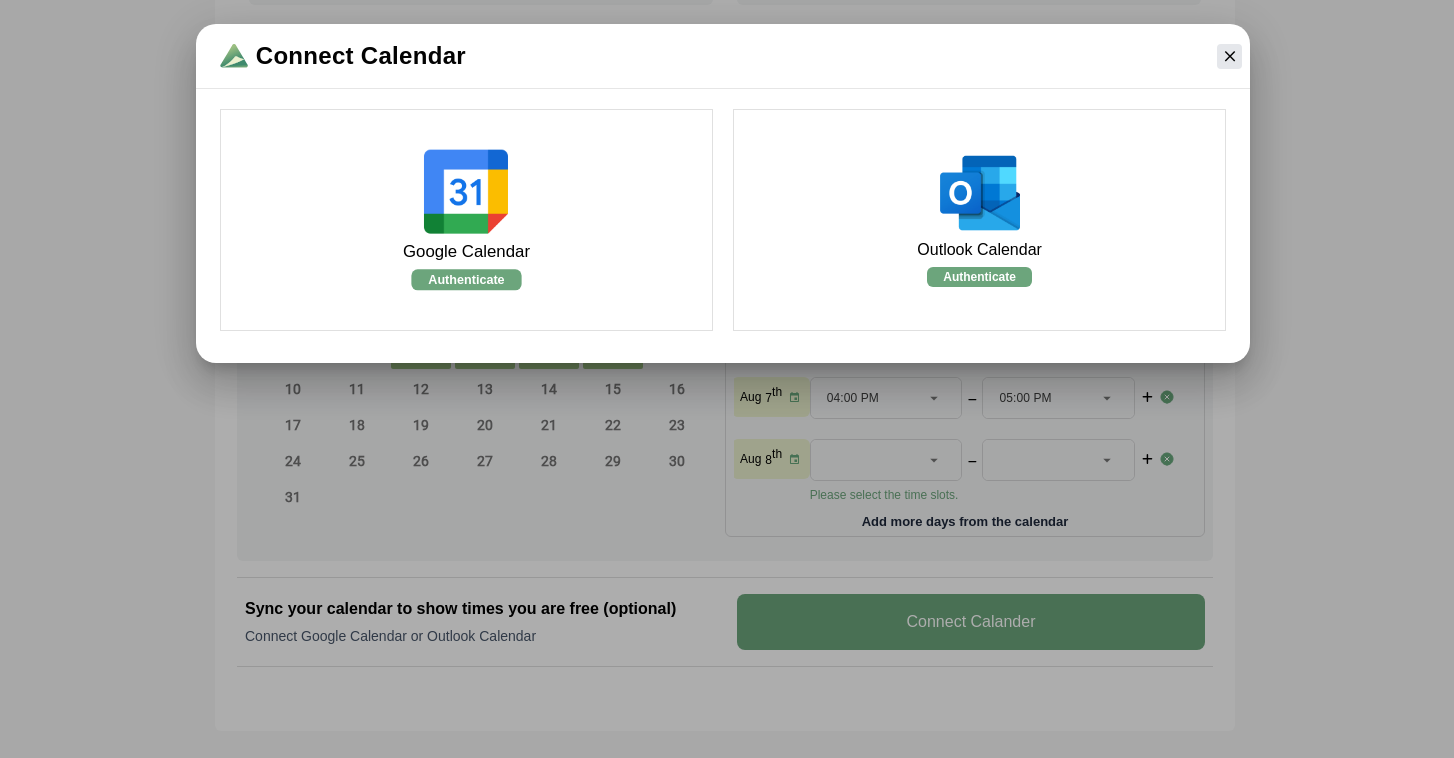 click at bounding box center (466, 192) 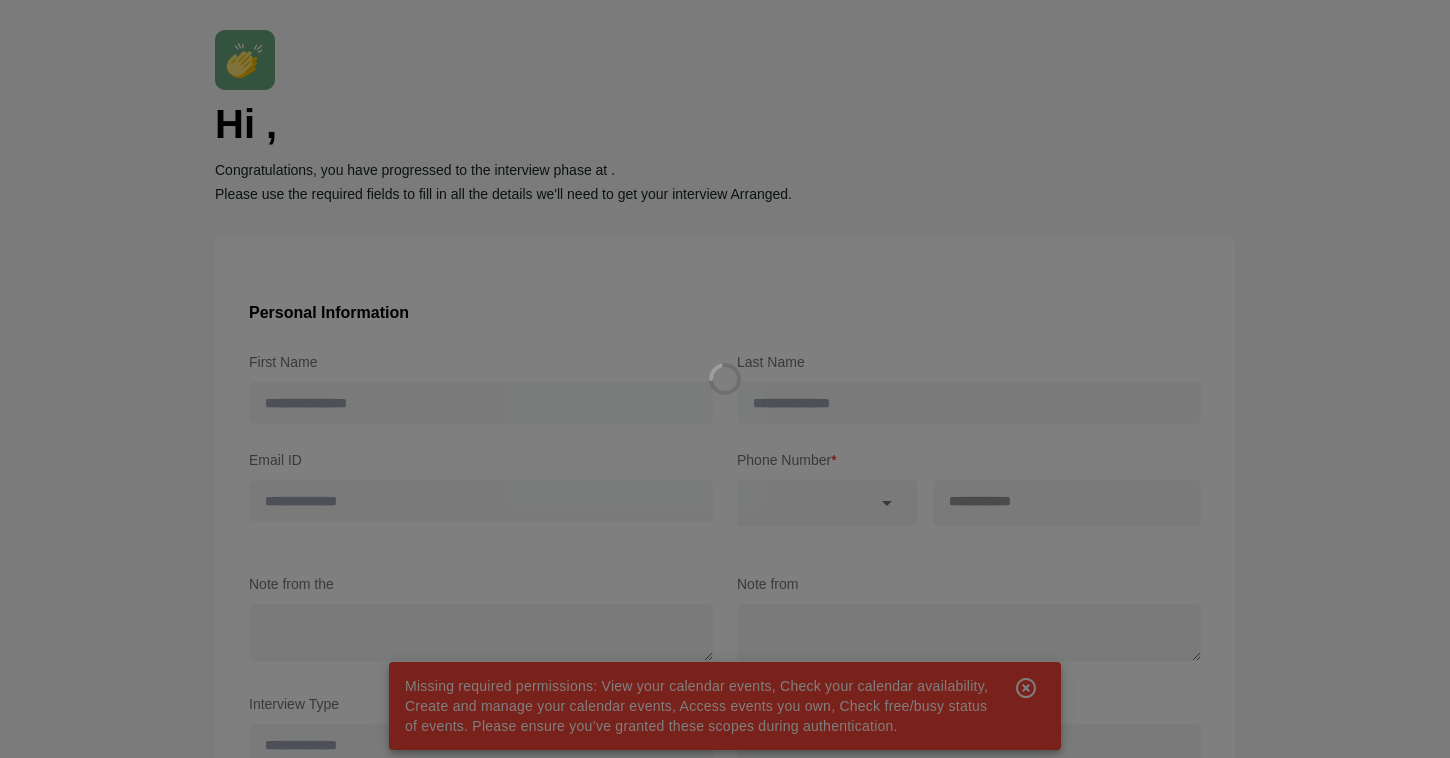 scroll, scrollTop: 0, scrollLeft: 0, axis: both 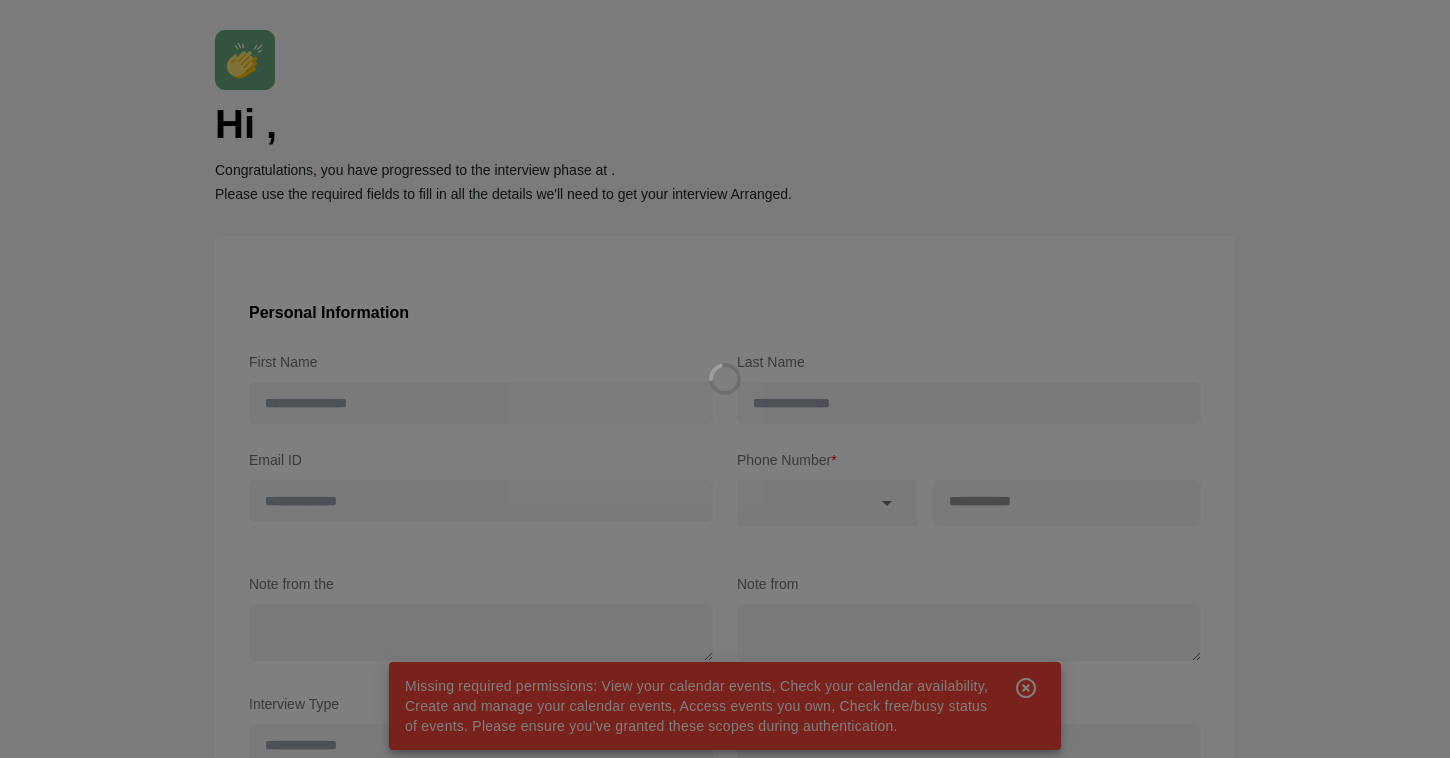 type on "********" 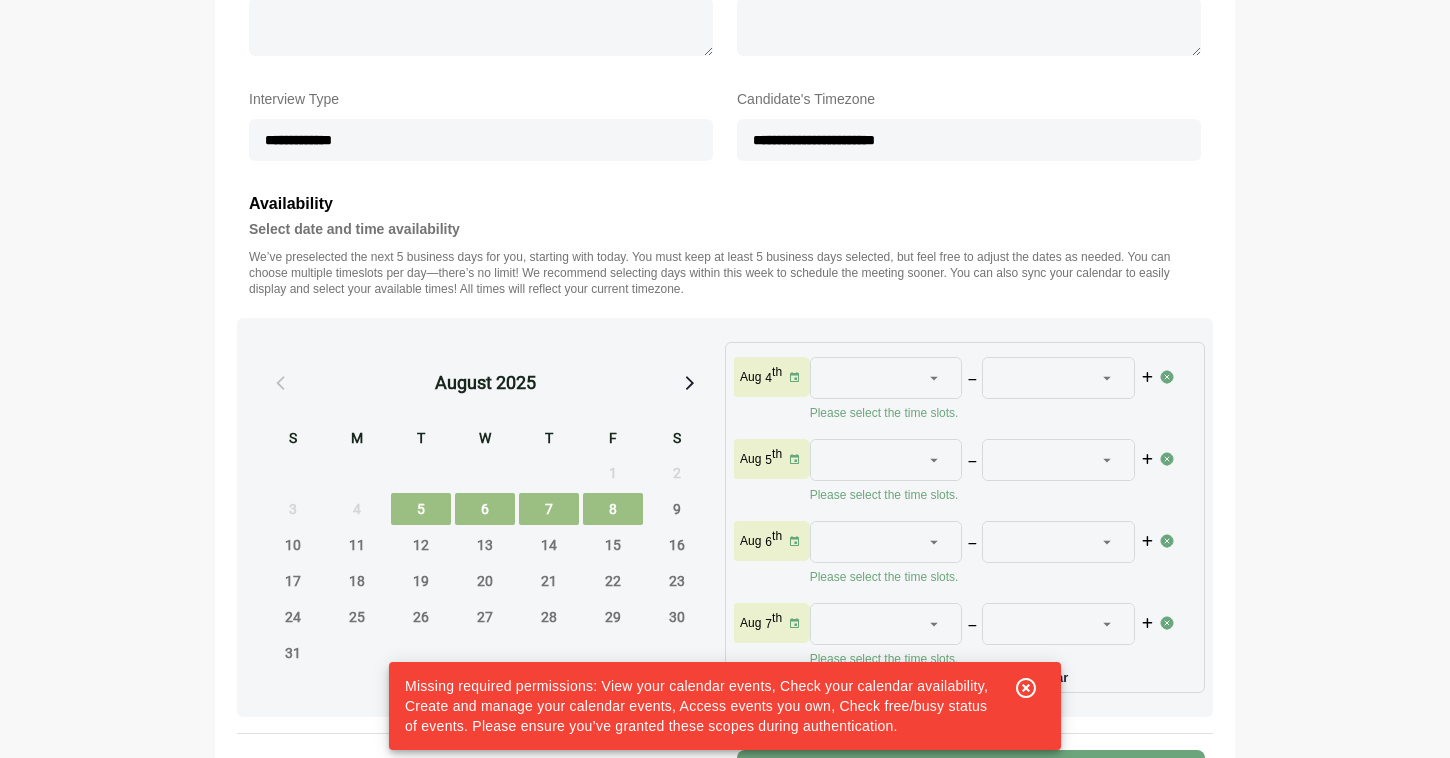 scroll, scrollTop: 645, scrollLeft: 0, axis: vertical 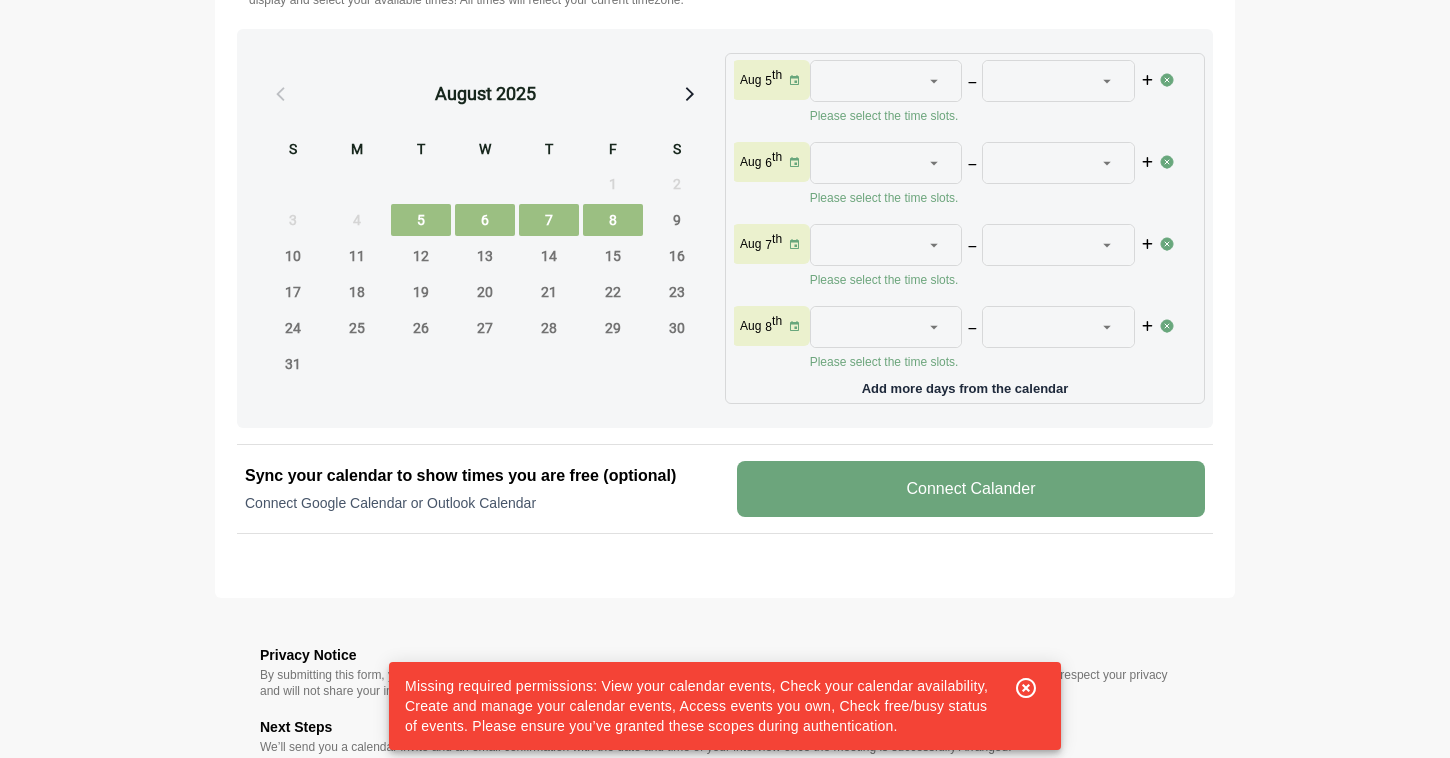 click on "Personal Information  First Name [FIRST] Last Name [LAST] Email ID [EMAIL] Phone Number  *  +1 [PHONE] Note from the Recruiter Note from Company Interview Type [INTERVIEW_TYPE] Candidate's Timezone [TIMEZONE]  Availability   Select date and time availability   We’ve preselected the next 5 business days for you, starting with today. You must keep at least 5 business days selected, but feel free to adjust the dates as needed. You can choose multiple timeslots per day—there’s no limit! We recommend selecting days within this week to schedule the meeting sooner. You can also sync your calendar to easily display and select your available times! All times will reflect your current timezone.  August 2025 S M T W T F S 27 28 29 30 31 1 2 3 4 5 6 7 8 9 10 11 12 13 14 15 16 17 18 19 20 21 22 23 24 25 26 27 28 29 30 31 1 2 3 4 5 6 Aug 4 th  Please select the time slots.  Aug 5 th  Please select the time slots.  Aug 6 th  Please select the time slots.  Aug 7 th Aug 8 th" at bounding box center (725, -31) 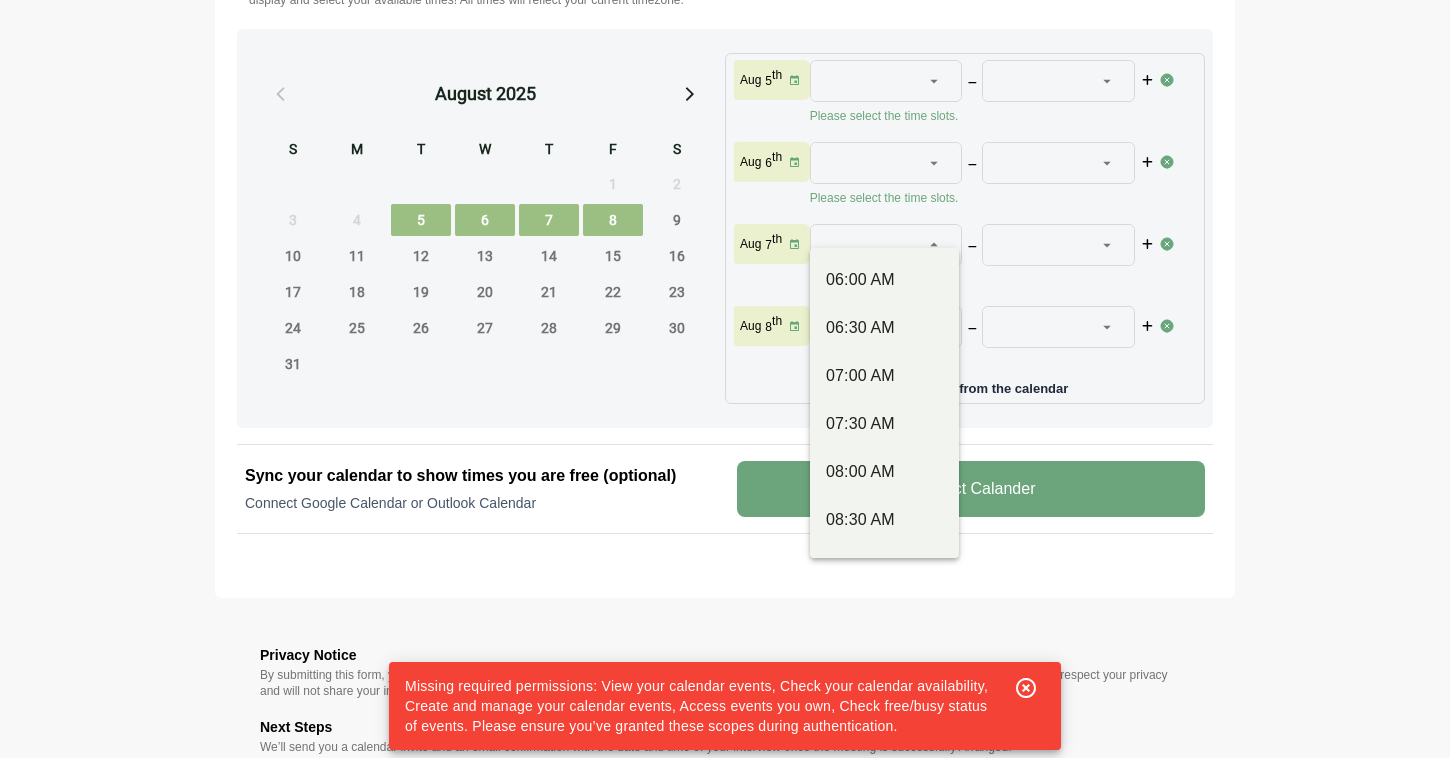 click 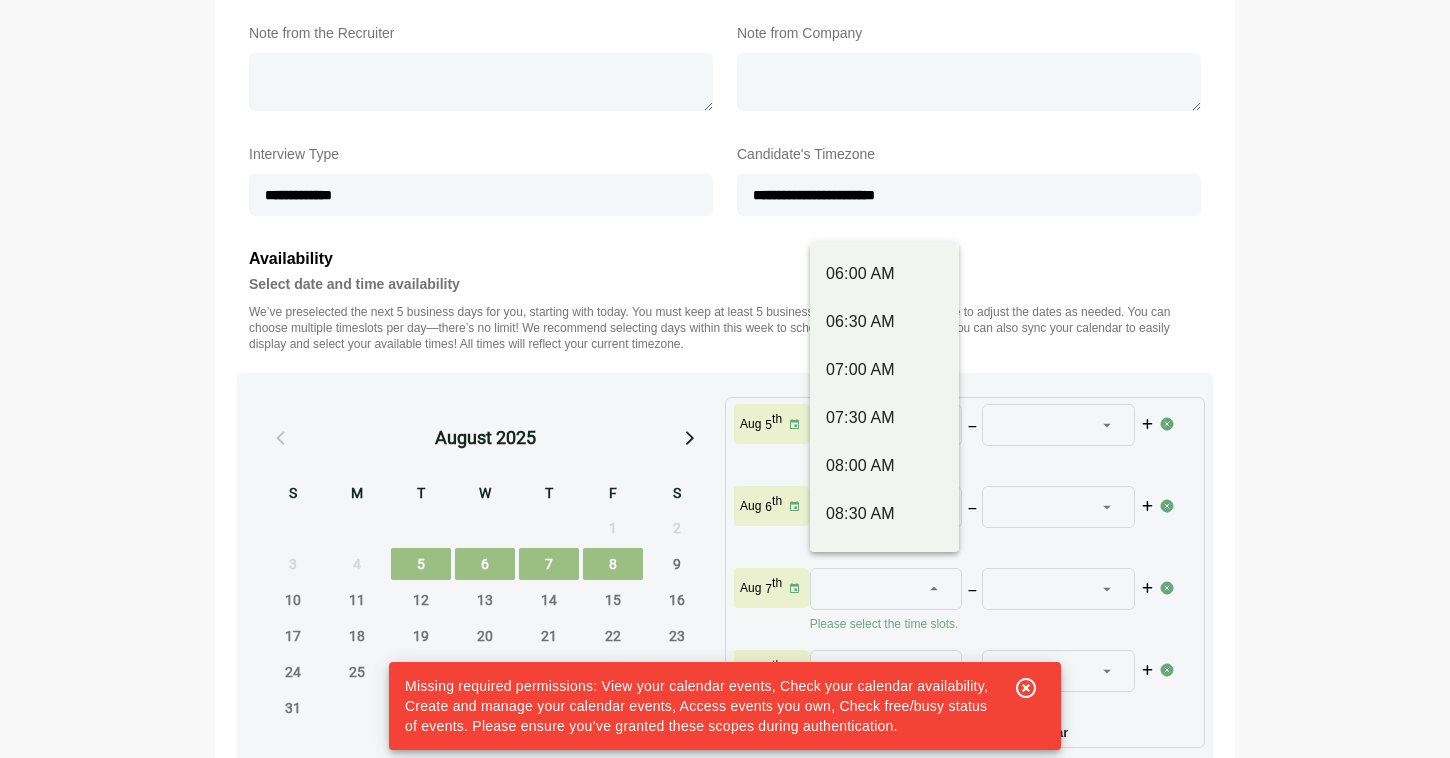 scroll, scrollTop: 796, scrollLeft: 0, axis: vertical 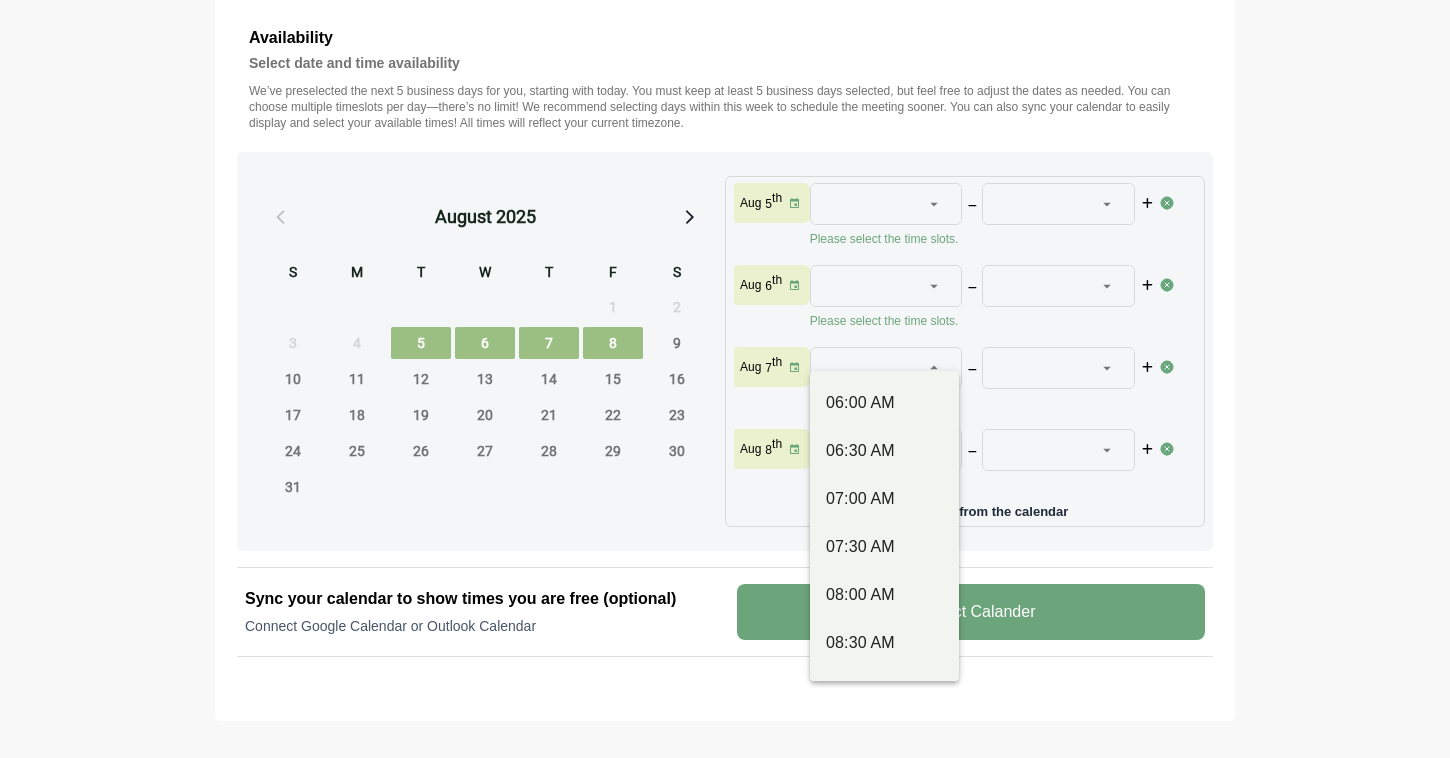 click 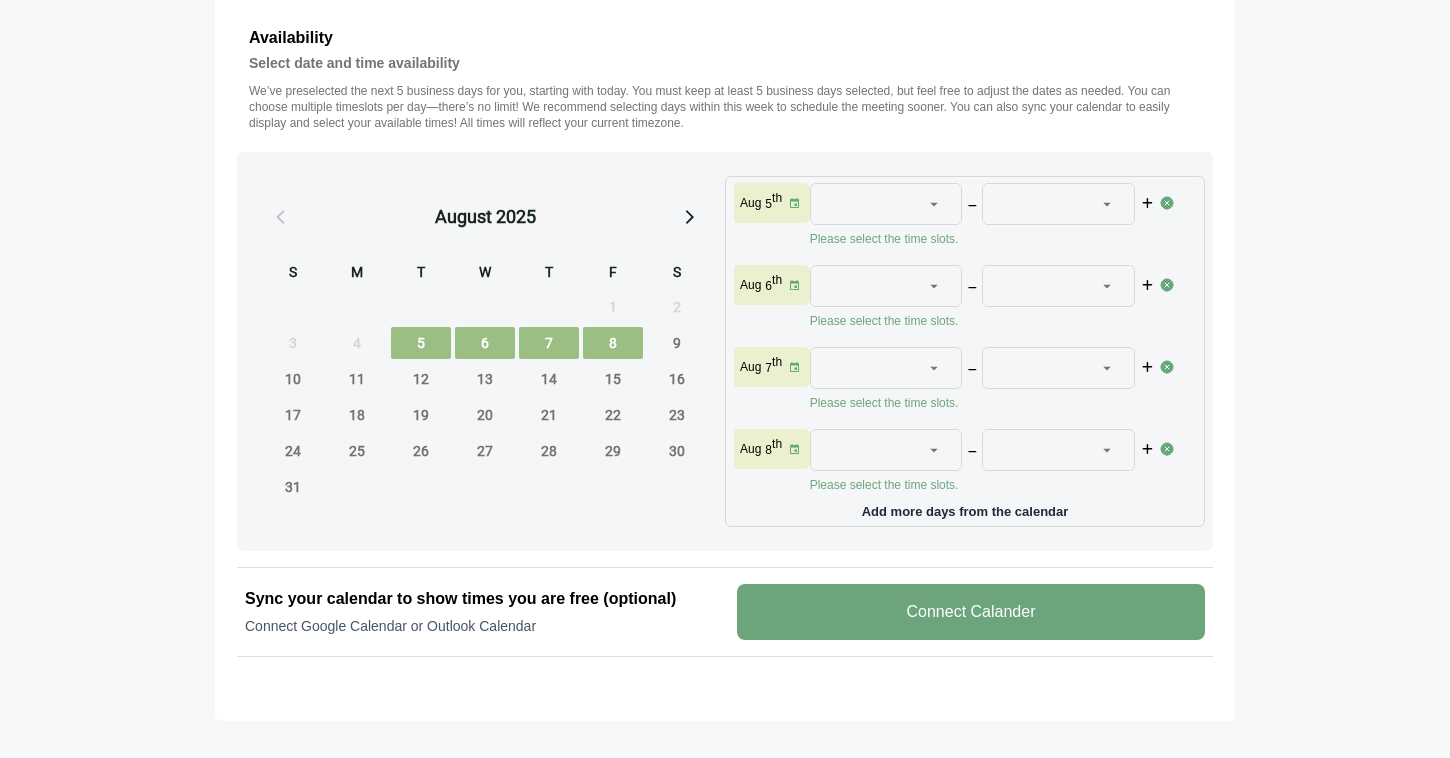 click 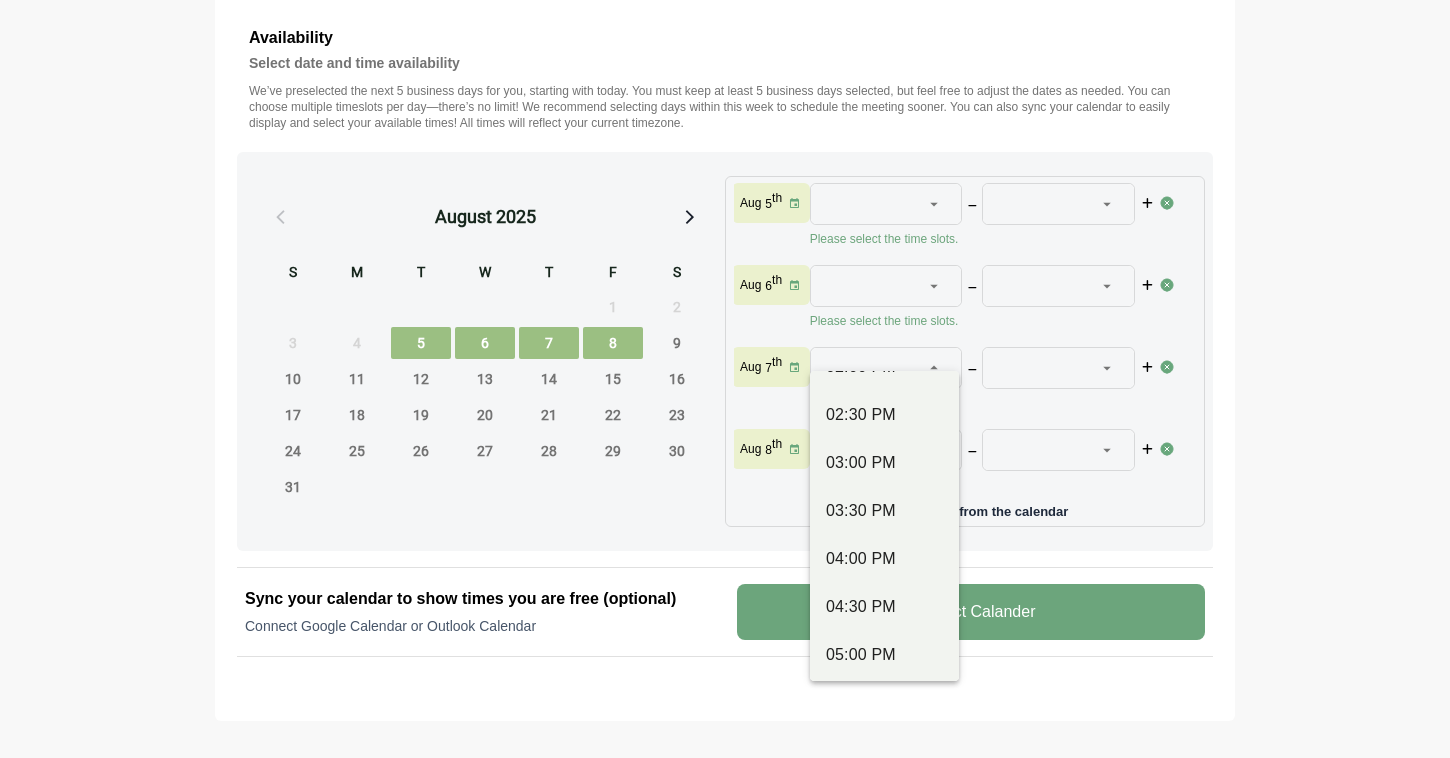 scroll, scrollTop: 831, scrollLeft: 0, axis: vertical 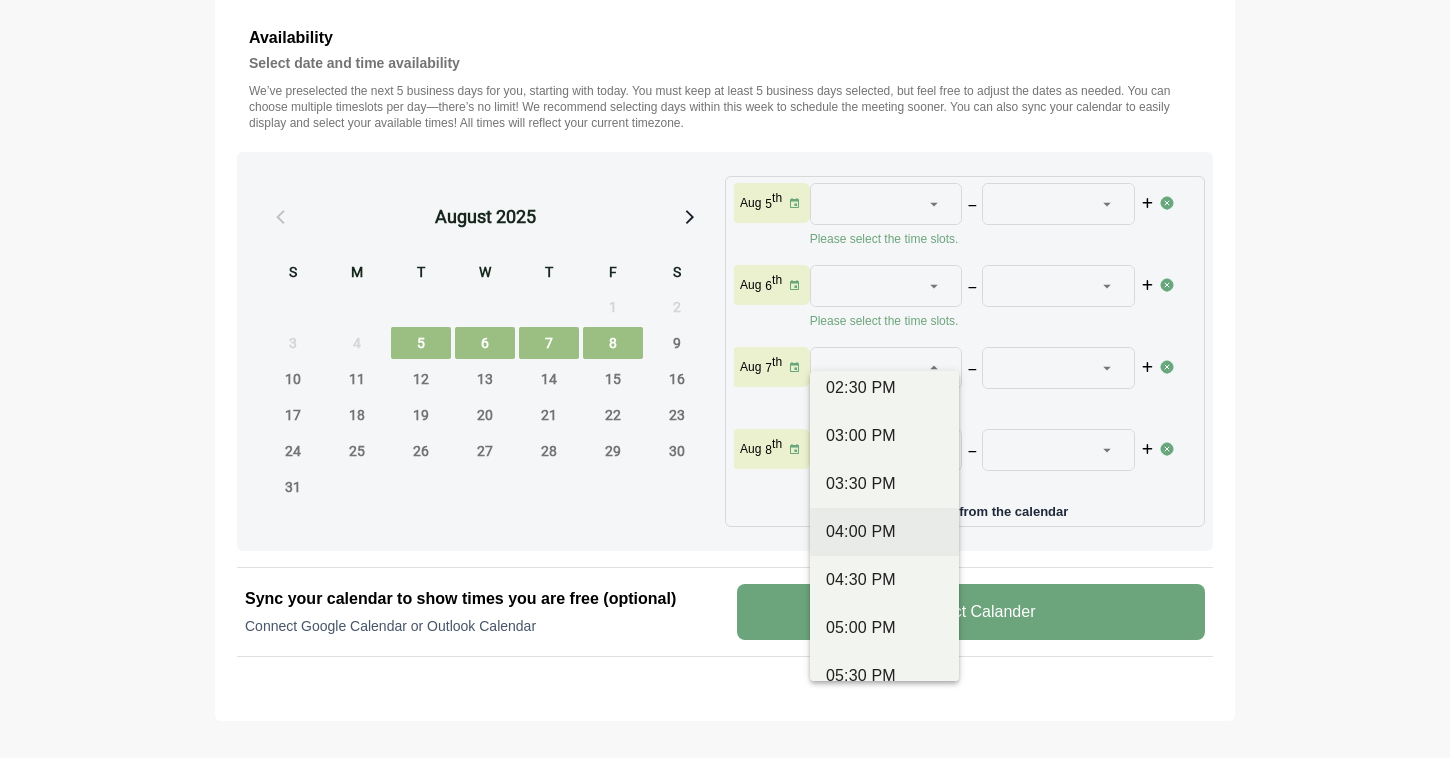 click on "04:00 PM" at bounding box center (884, 532) 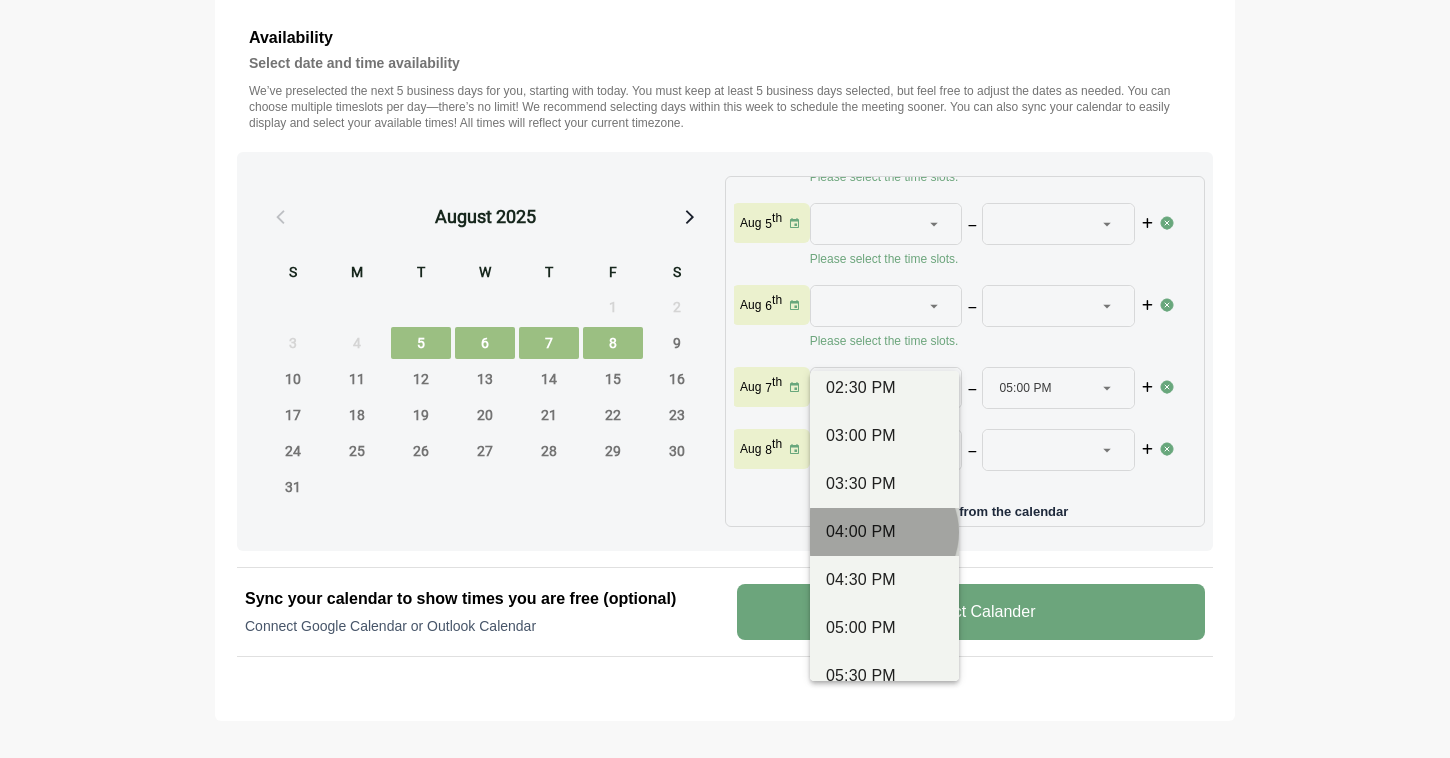 scroll, scrollTop: 86, scrollLeft: 0, axis: vertical 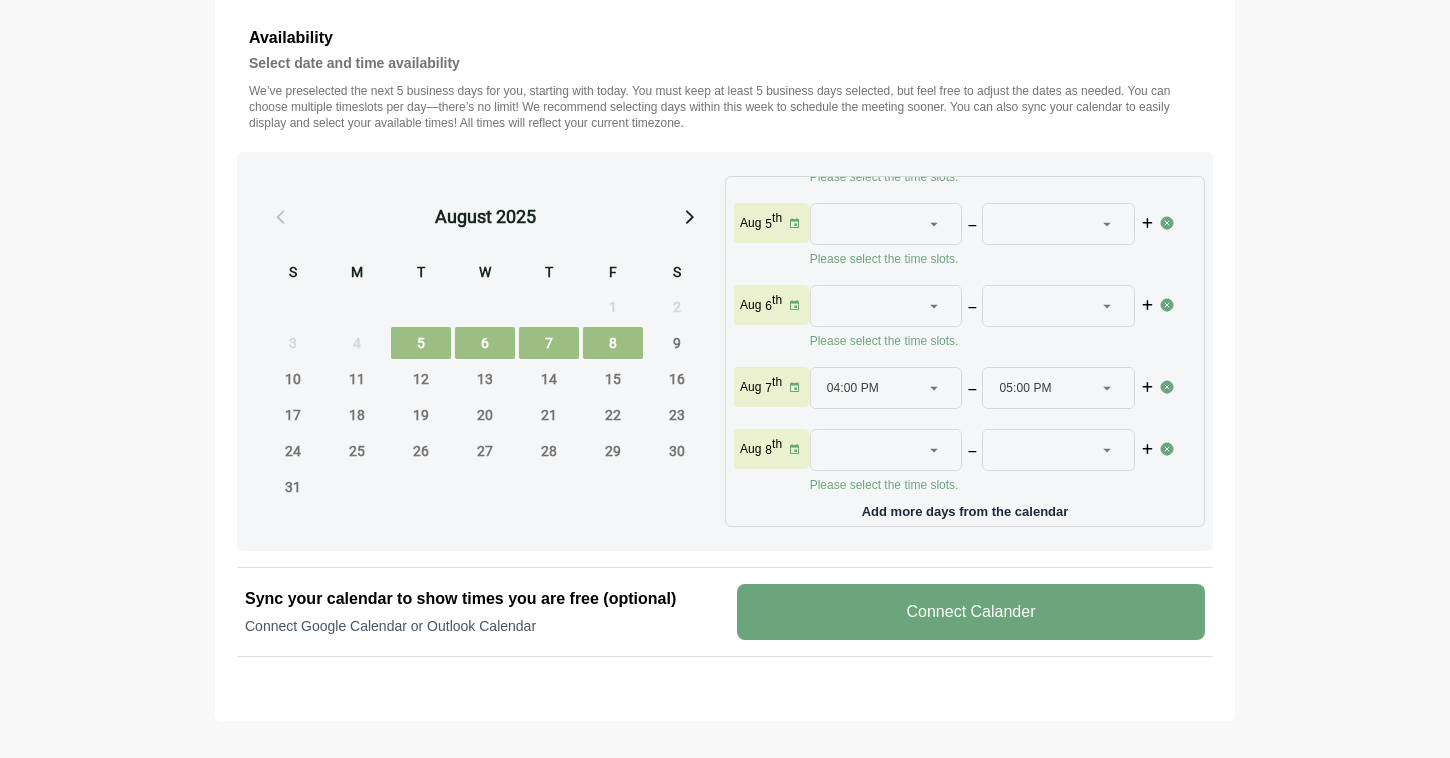 click on "Connect Calander" at bounding box center (971, 612) 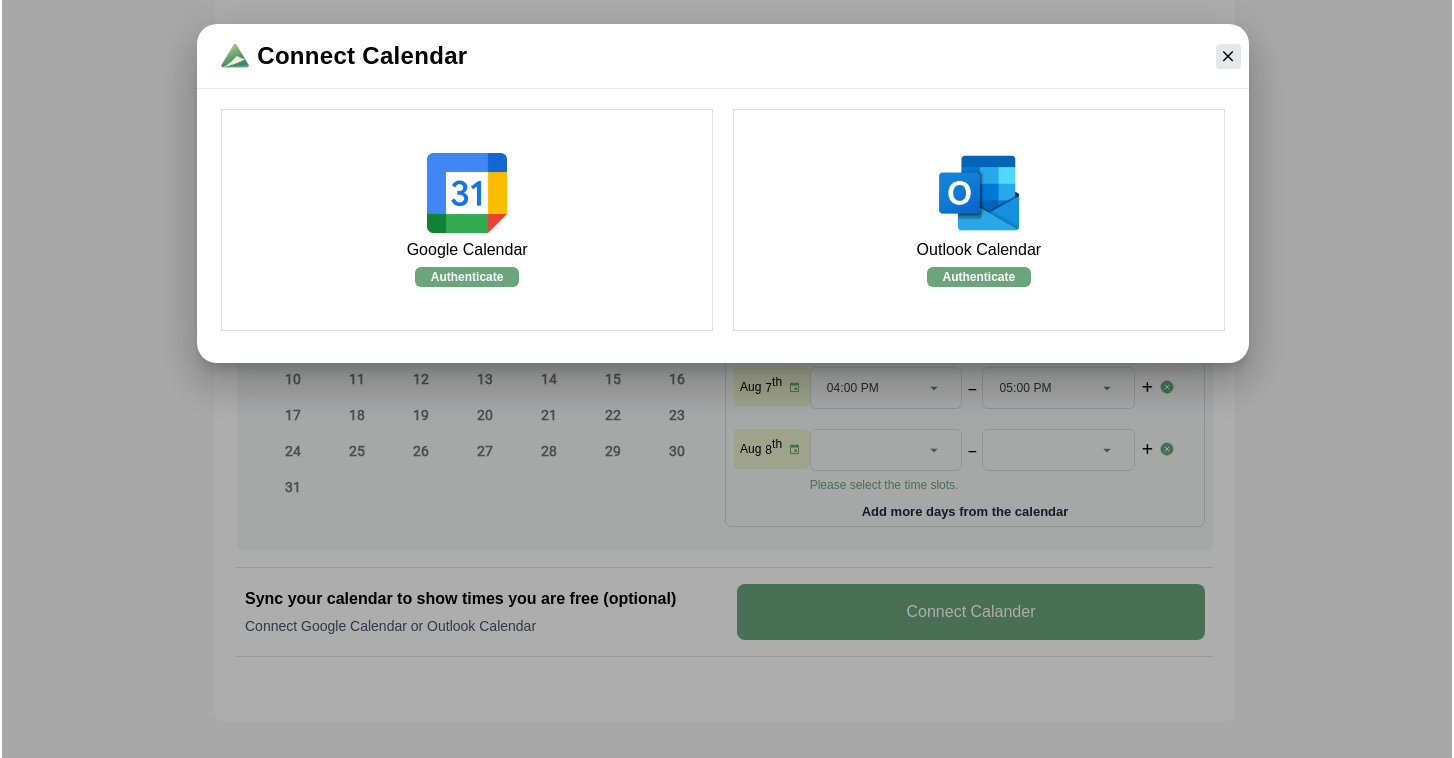 scroll, scrollTop: 0, scrollLeft: 0, axis: both 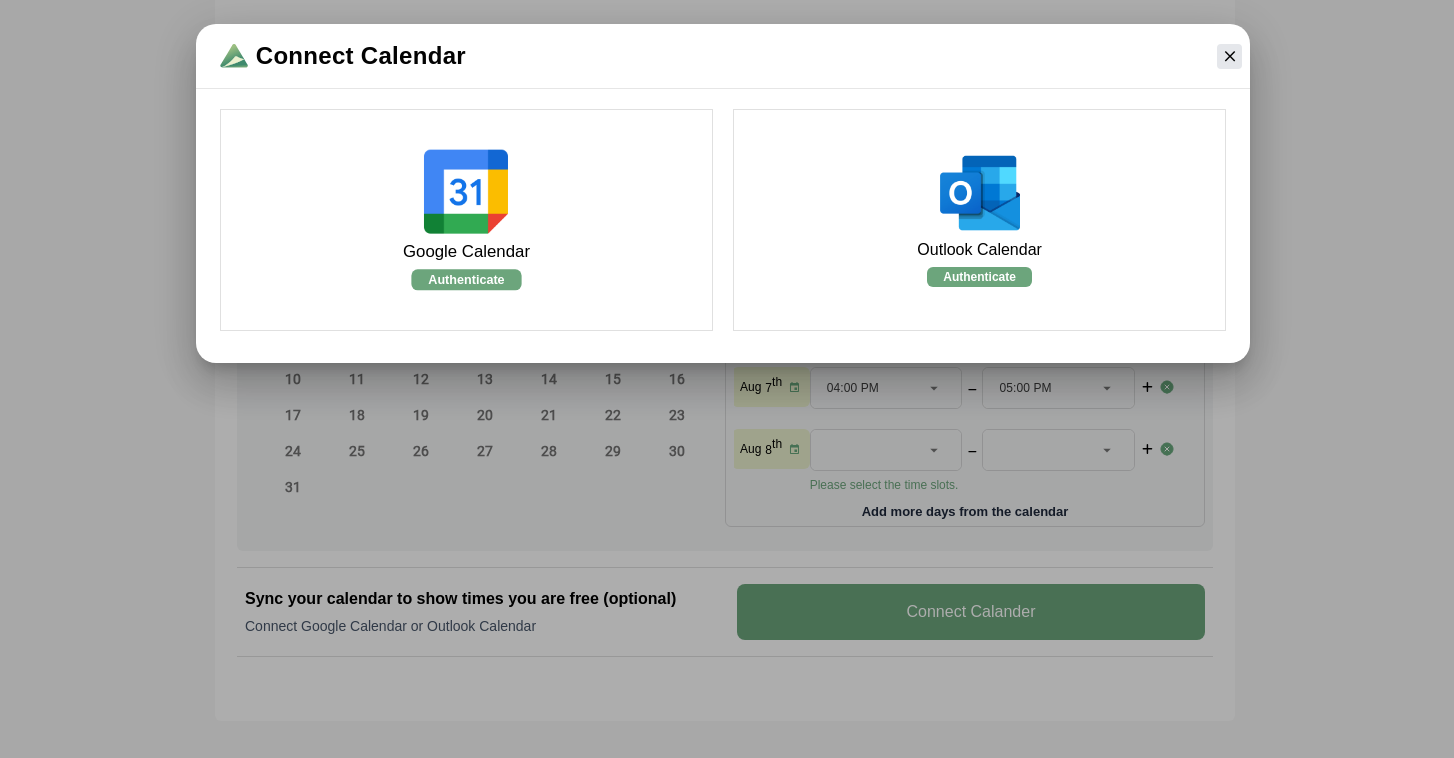 click on "Authenticate" at bounding box center [466, 279] 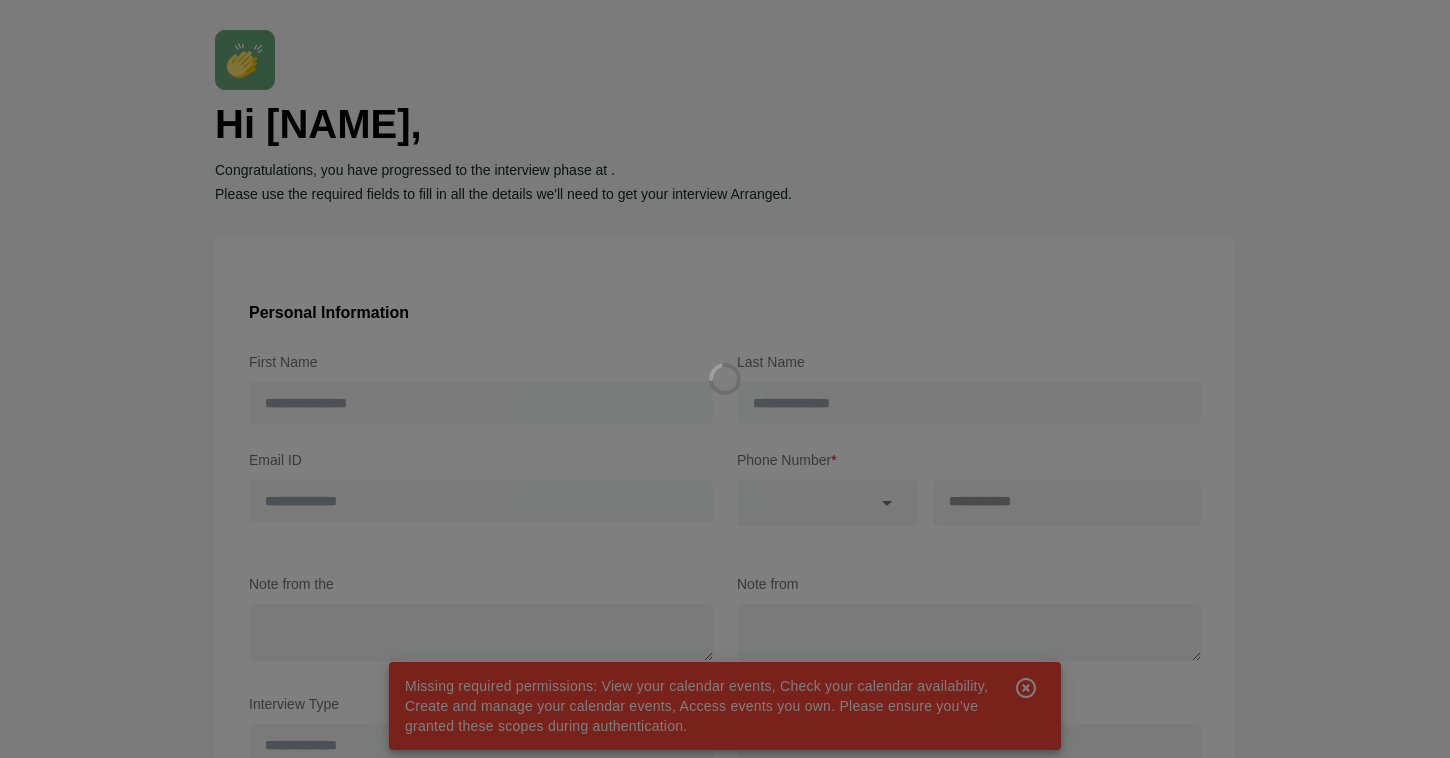 scroll, scrollTop: 0, scrollLeft: 0, axis: both 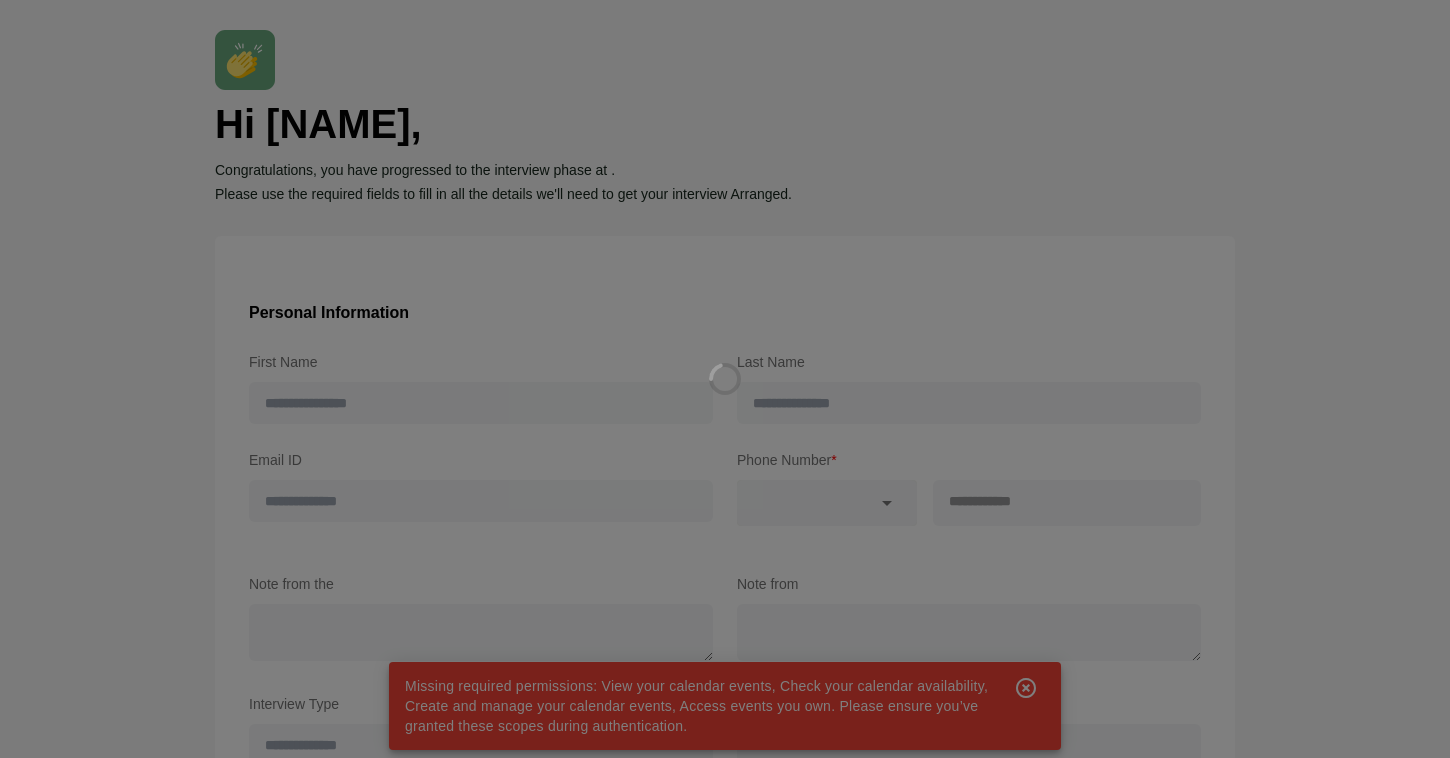 type on "********" 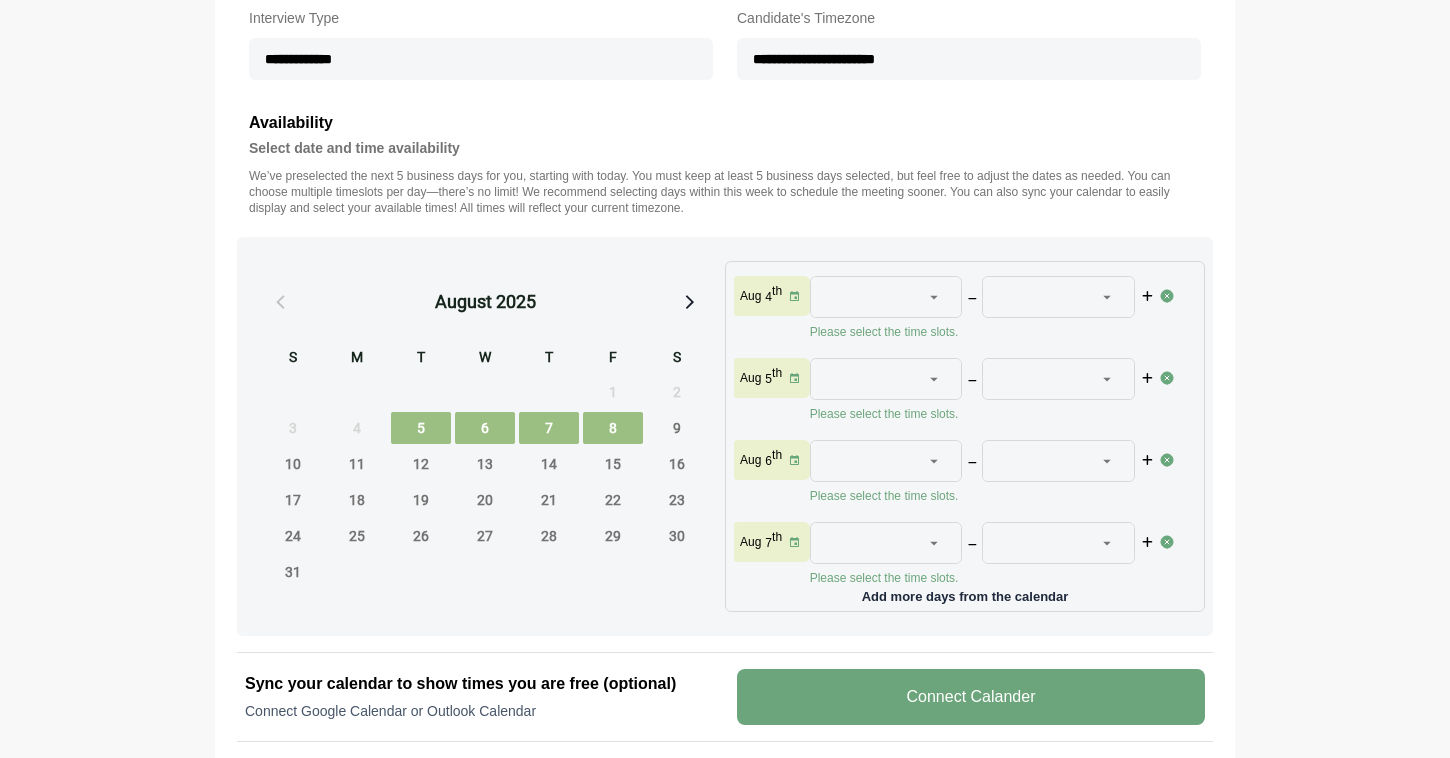 scroll, scrollTop: 748, scrollLeft: 0, axis: vertical 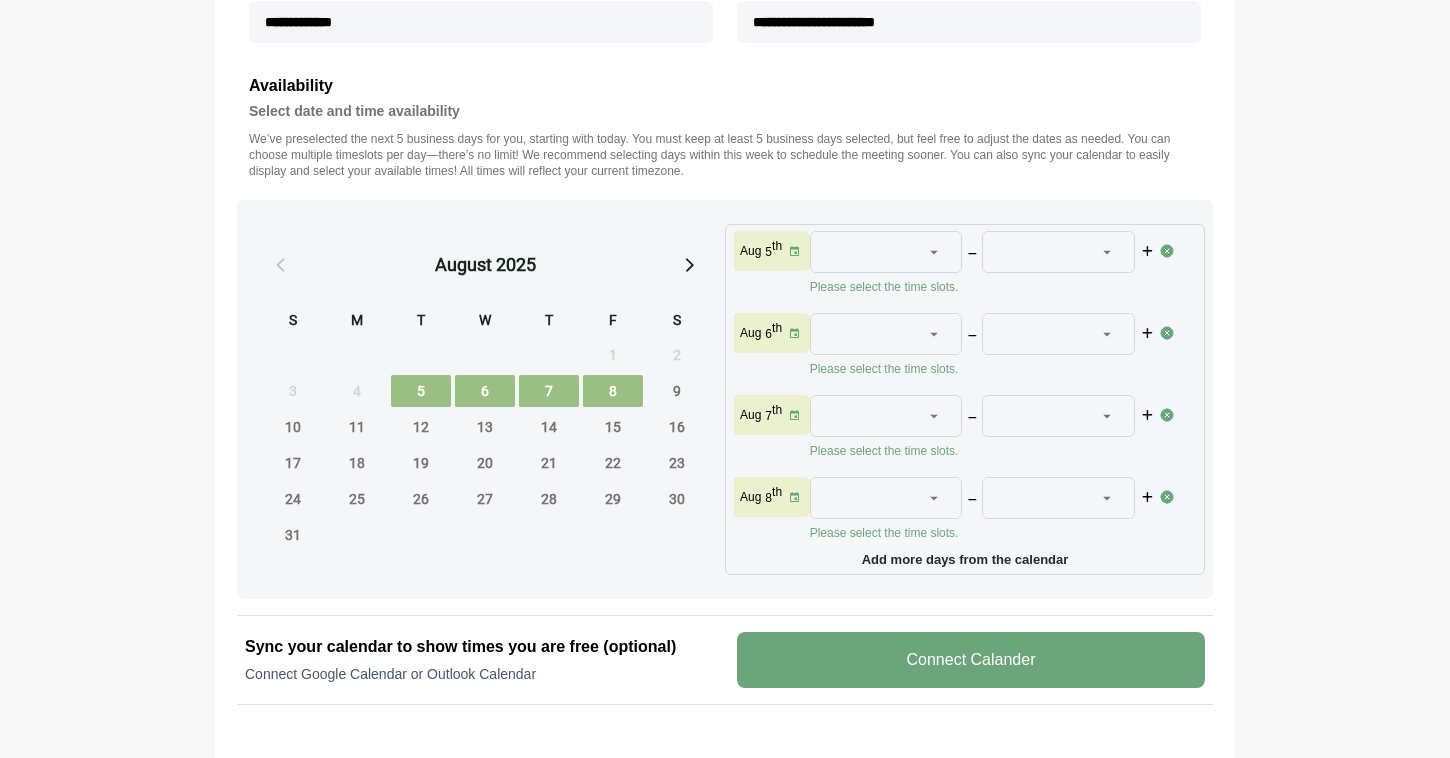 click 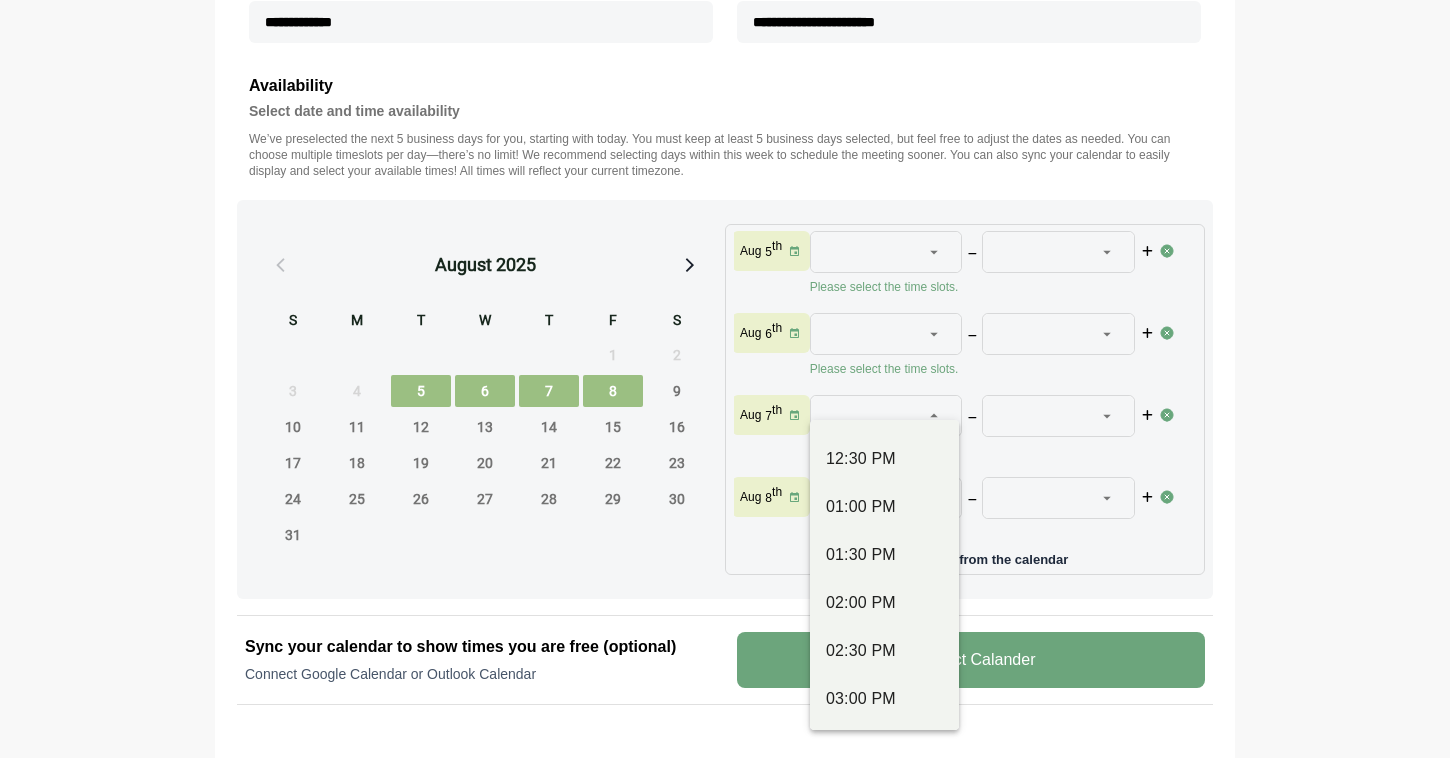 scroll, scrollTop: 735, scrollLeft: 0, axis: vertical 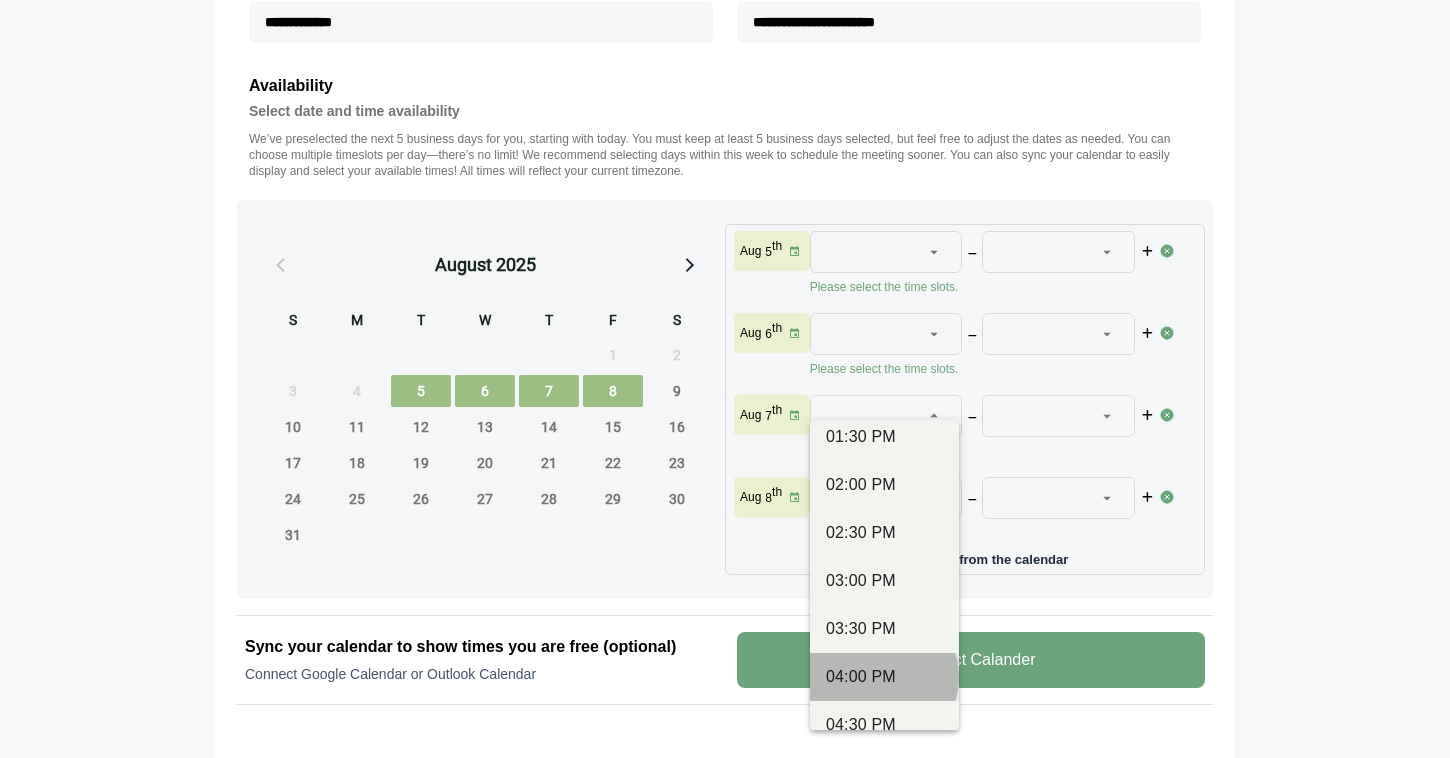 click on "04:00 PM" at bounding box center [884, 677] 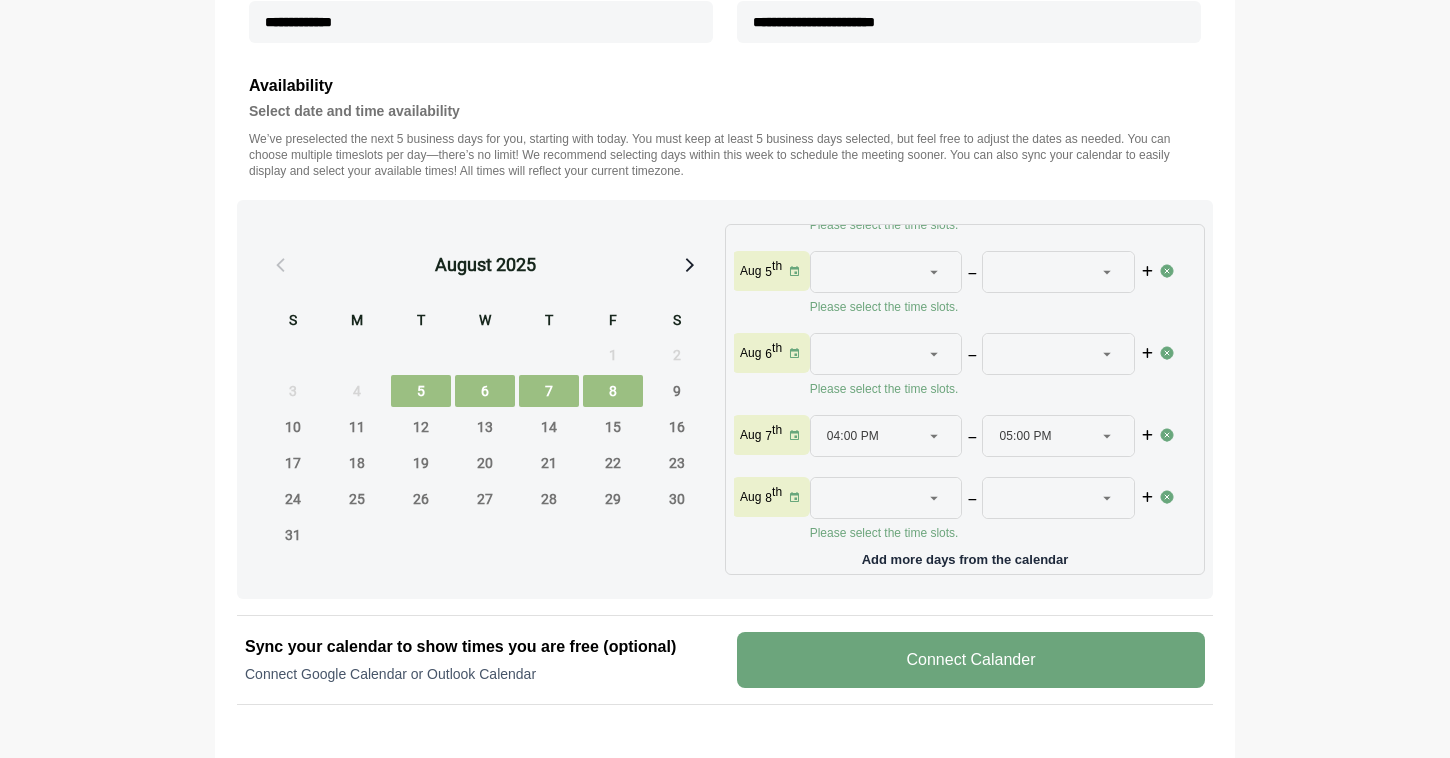 click on "Connect Calander" at bounding box center [971, 660] 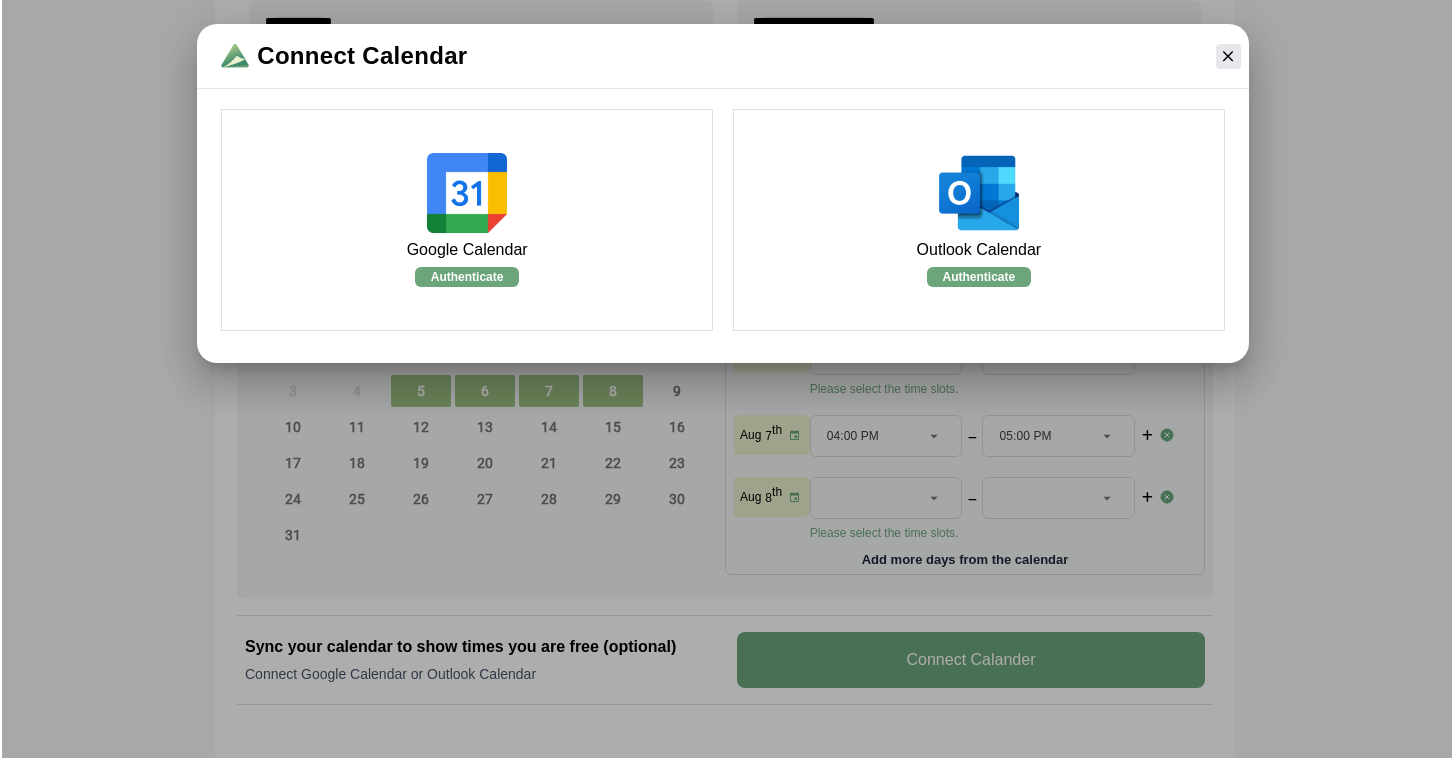 scroll, scrollTop: 0, scrollLeft: 0, axis: both 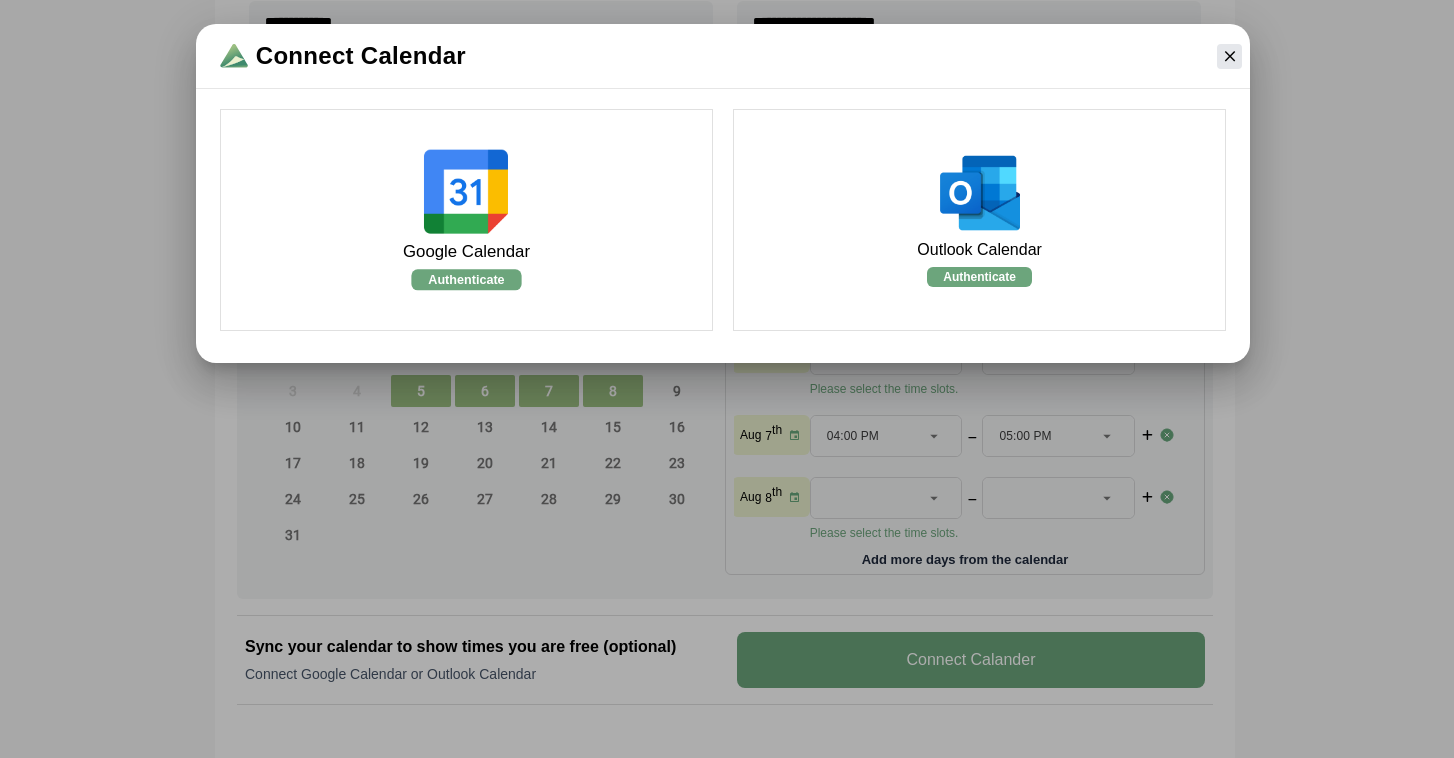 click on "Authenticate" at bounding box center (466, 279) 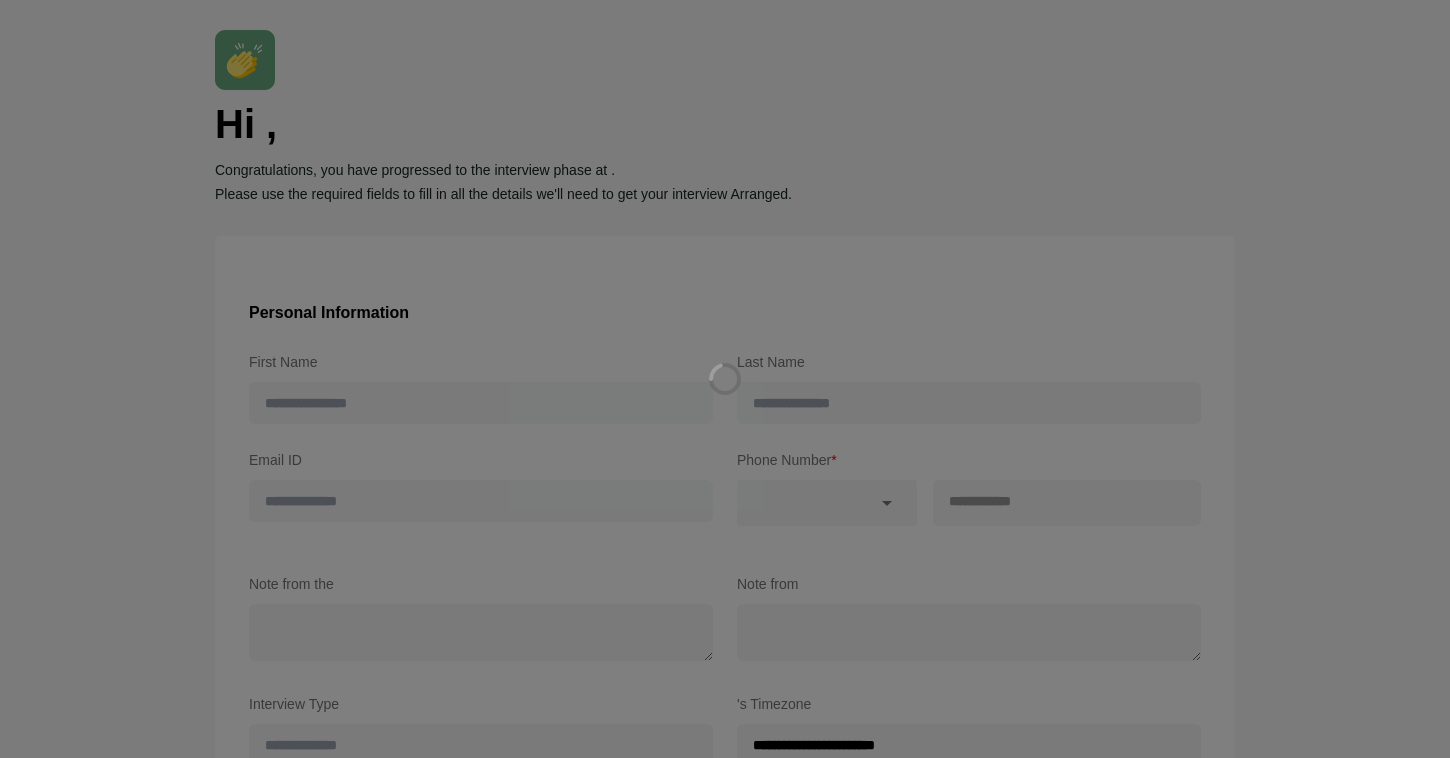 scroll, scrollTop: 0, scrollLeft: 0, axis: both 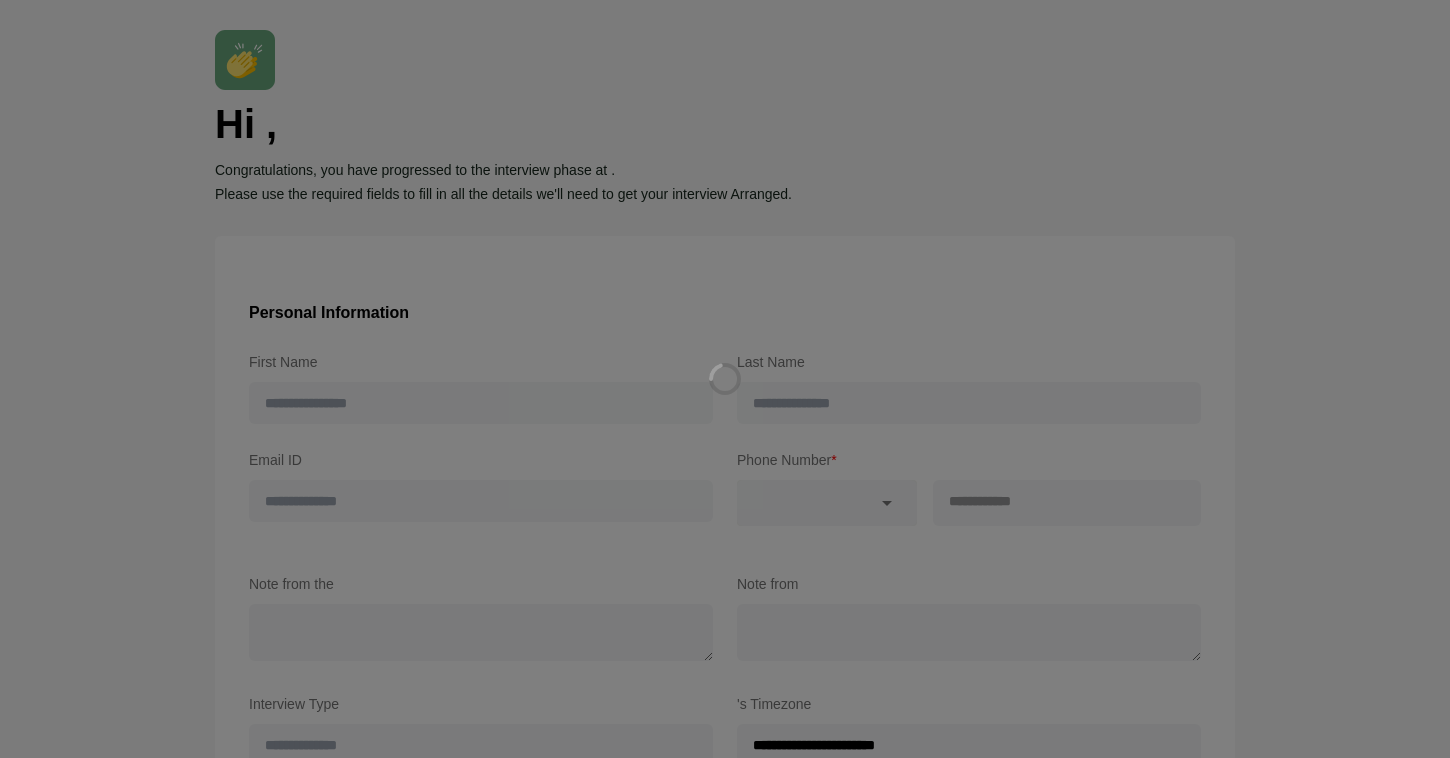 type on "********" 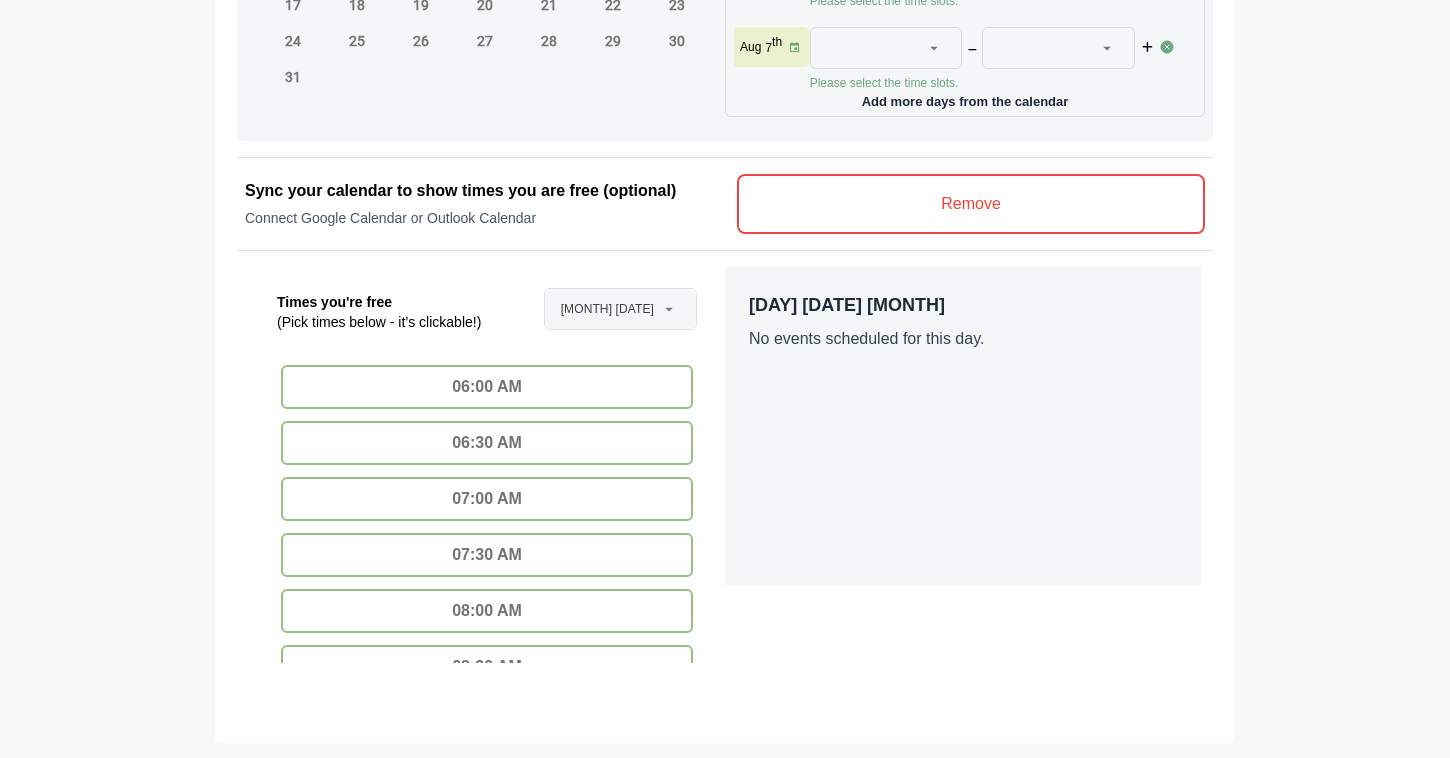 scroll, scrollTop: 1209, scrollLeft: 0, axis: vertical 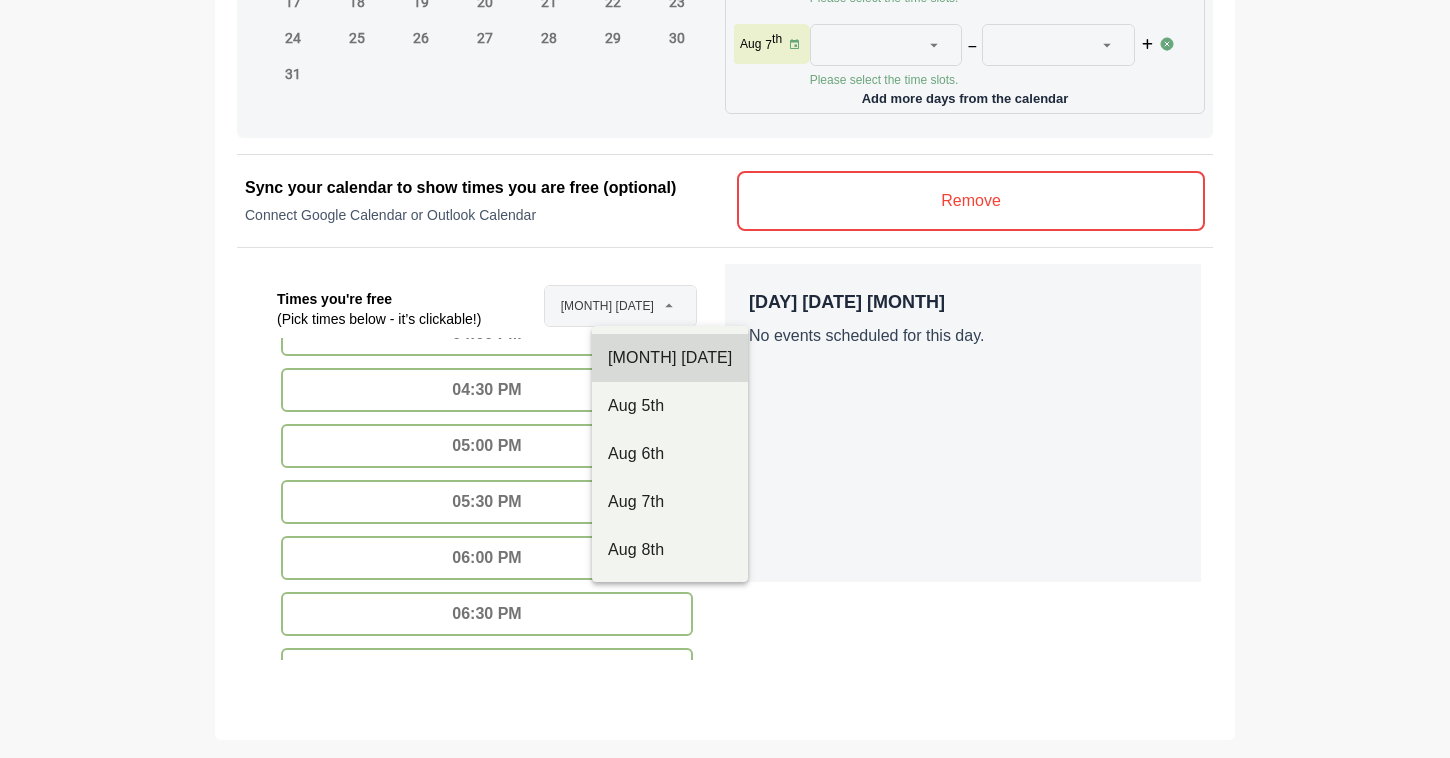 click on "[MONTH] [DATE]" at bounding box center (607, 306) 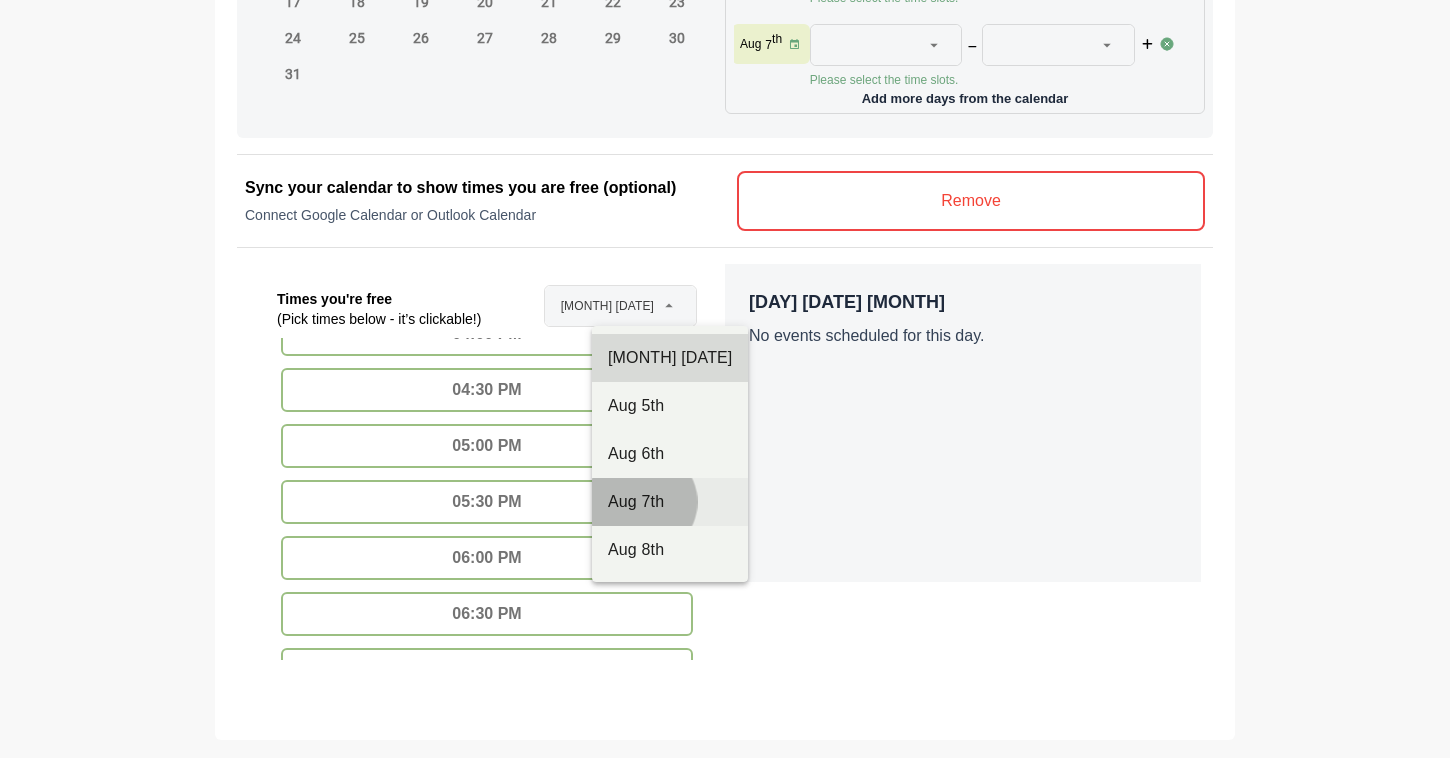 click on "Aug 7th" at bounding box center (670, 502) 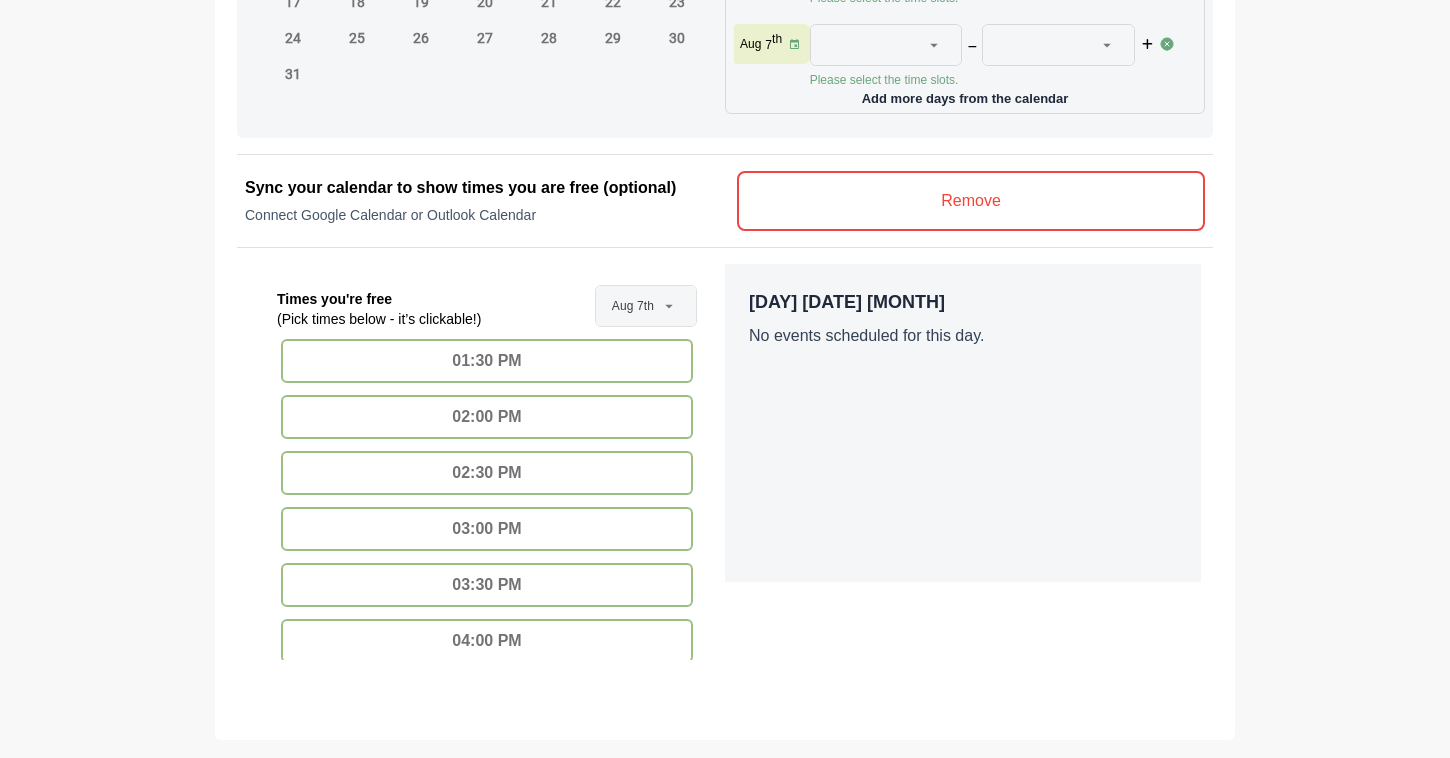 scroll, scrollTop: 982, scrollLeft: 0, axis: vertical 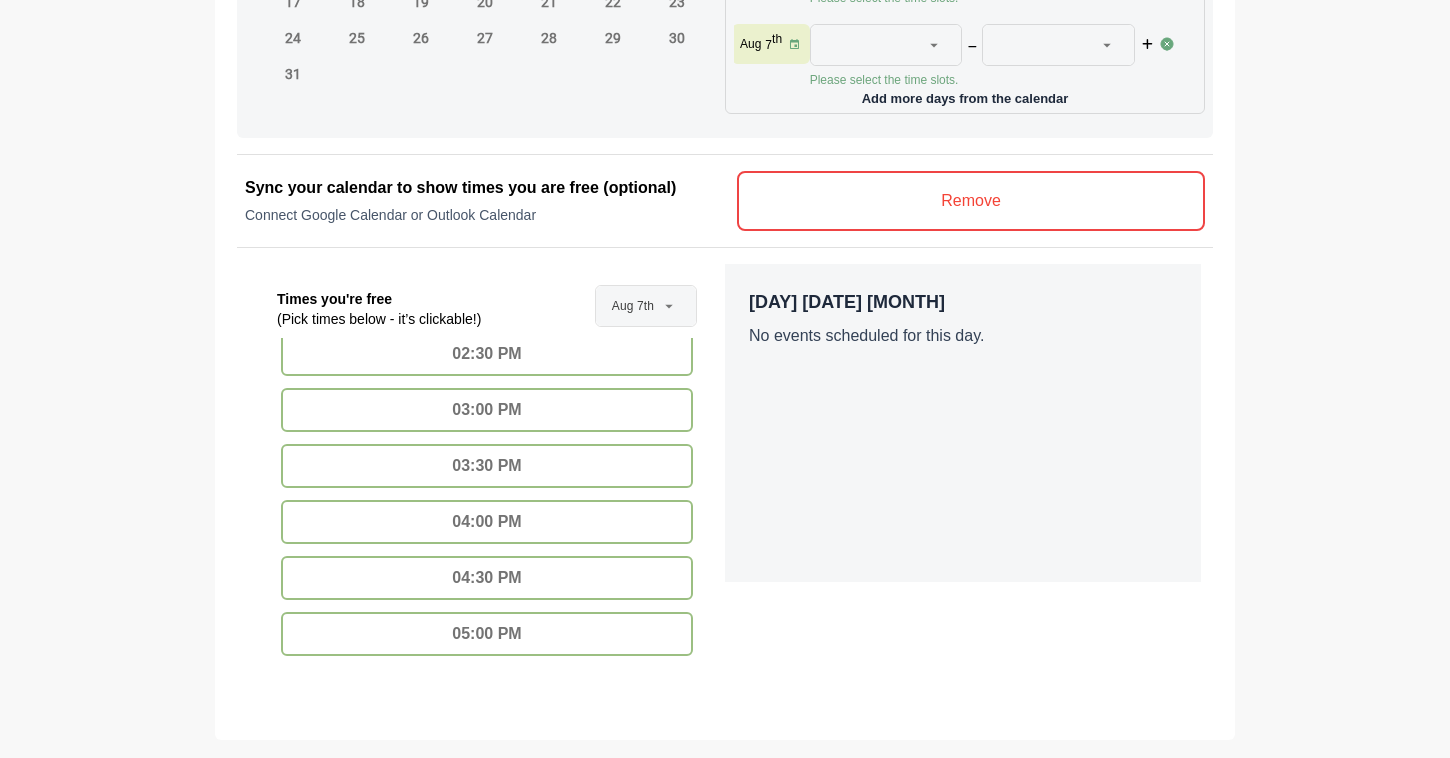 click on "04:00 PM" at bounding box center [487, 522] 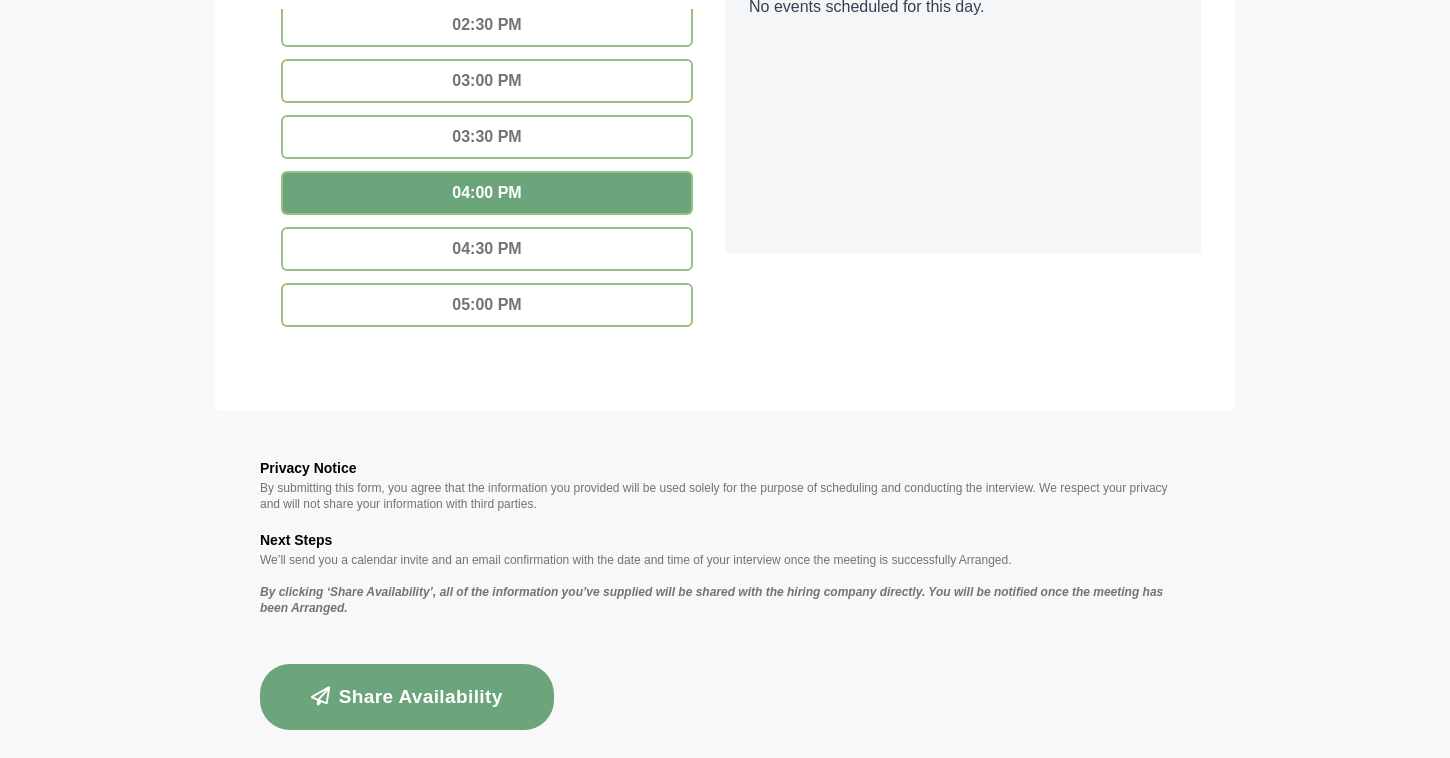 scroll, scrollTop: 1554, scrollLeft: 0, axis: vertical 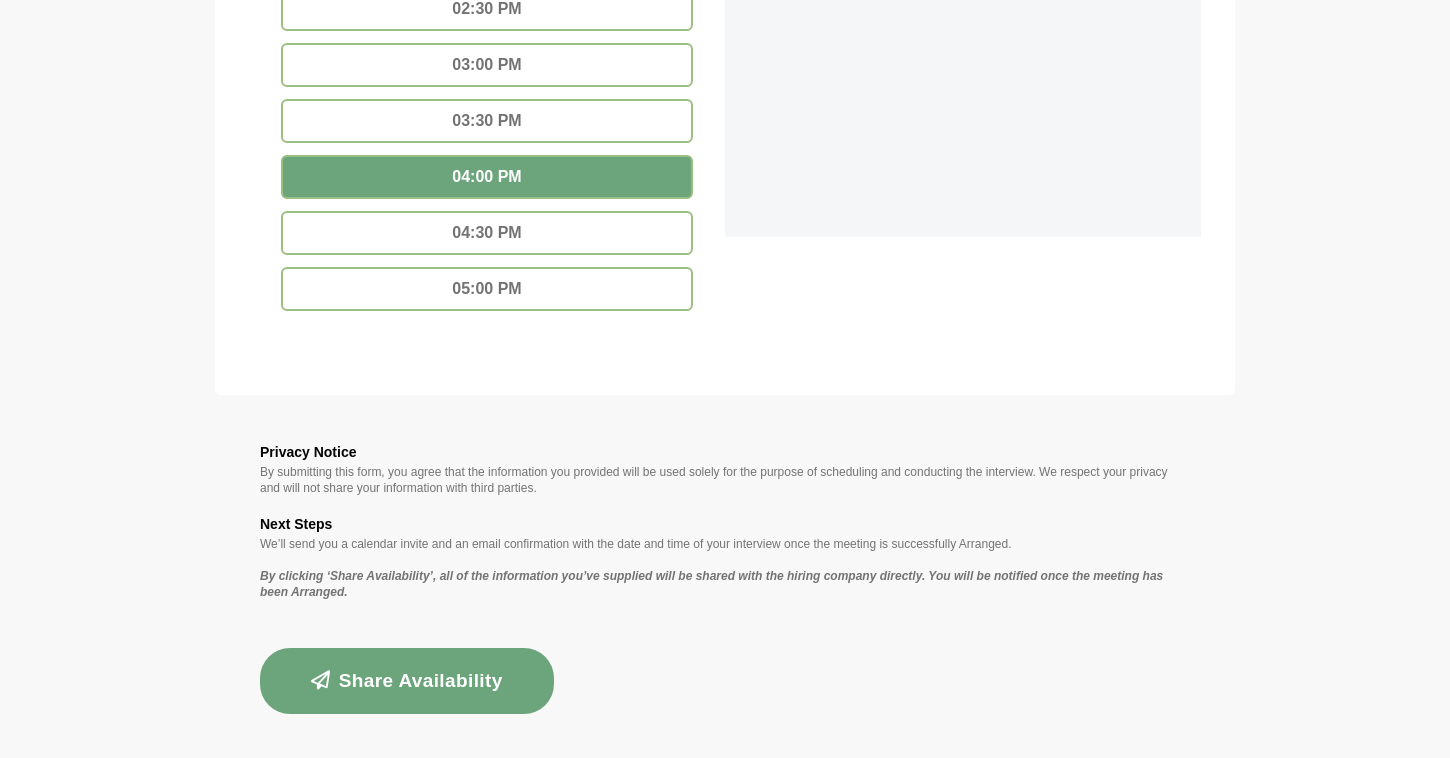 click on "04:30 PM" at bounding box center (487, 233) 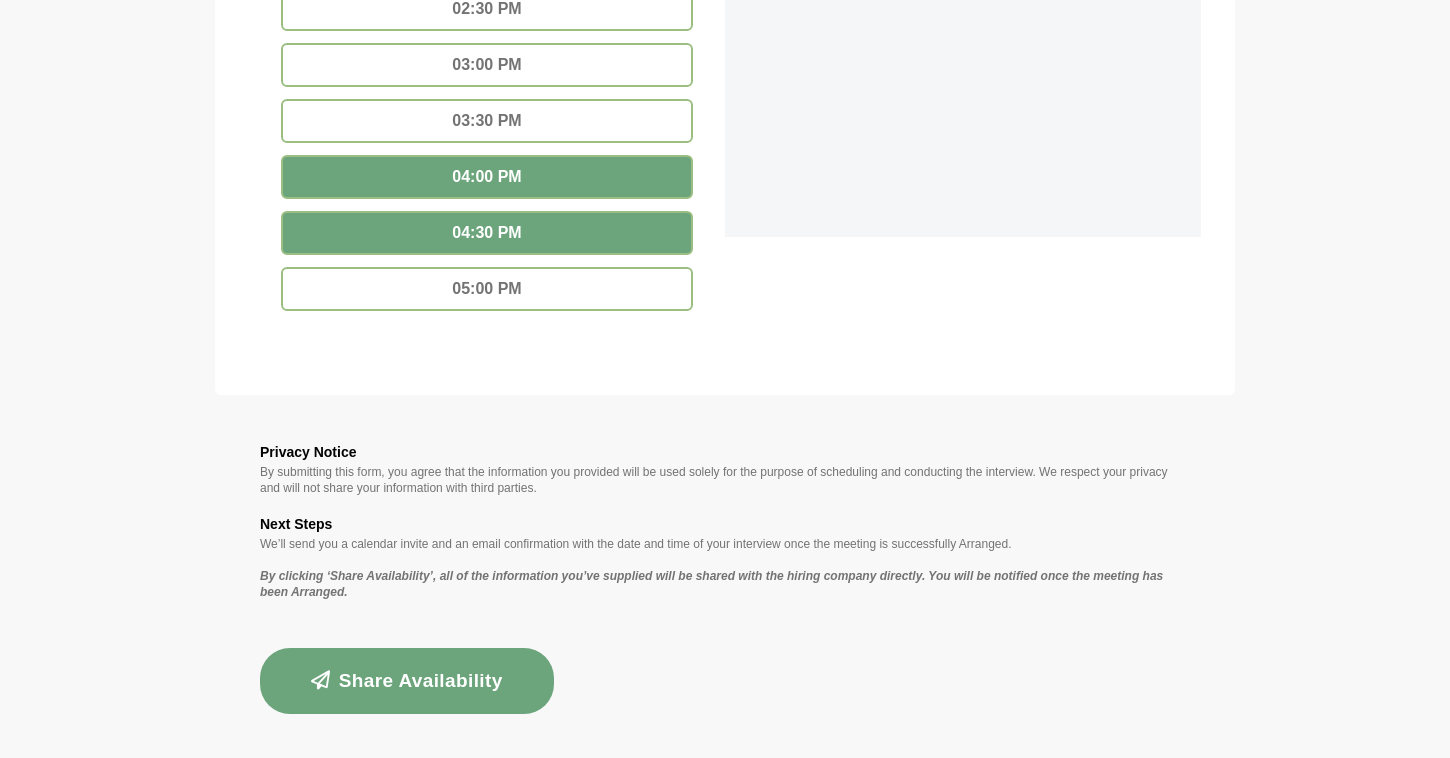 click on "05:00 PM" at bounding box center (487, 289) 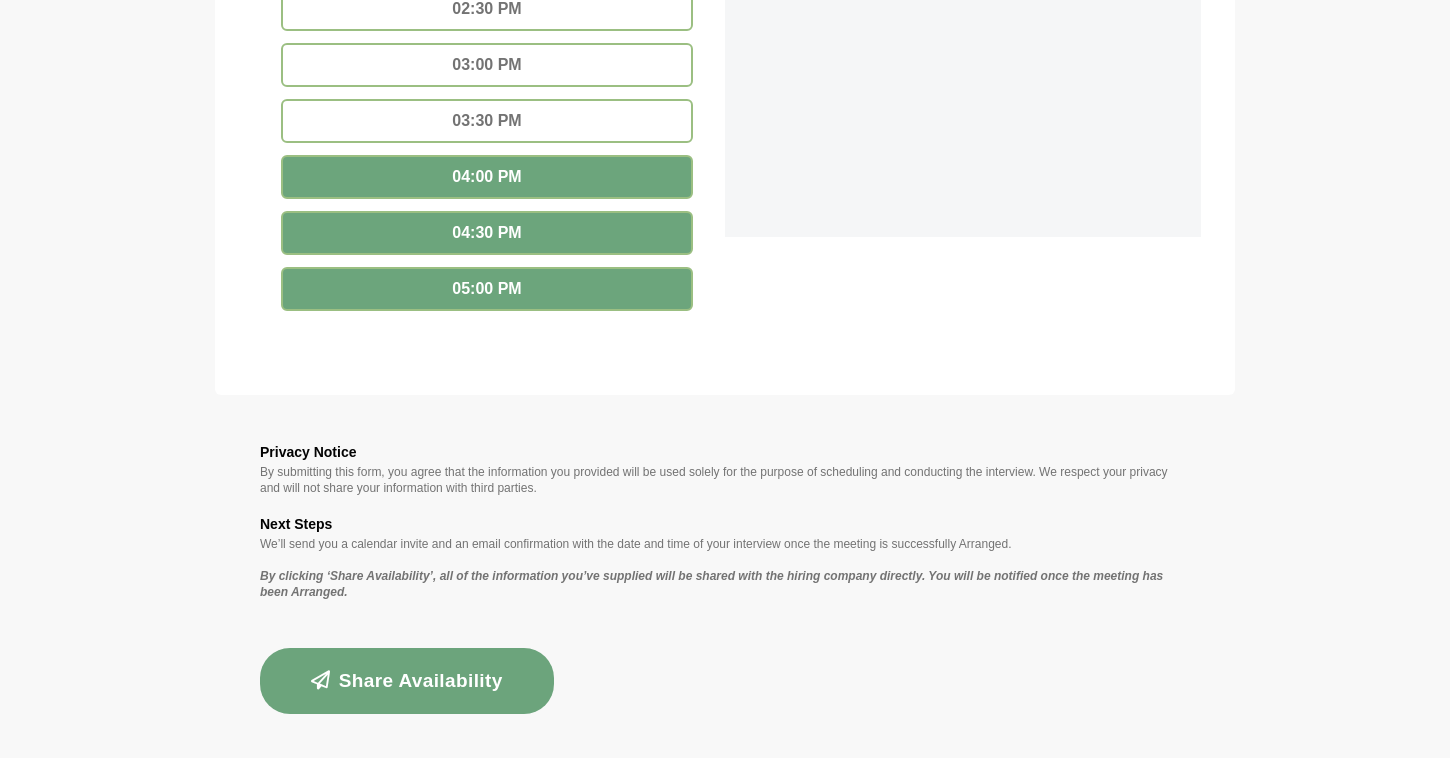 click on "Share Availability" at bounding box center (407, 681) 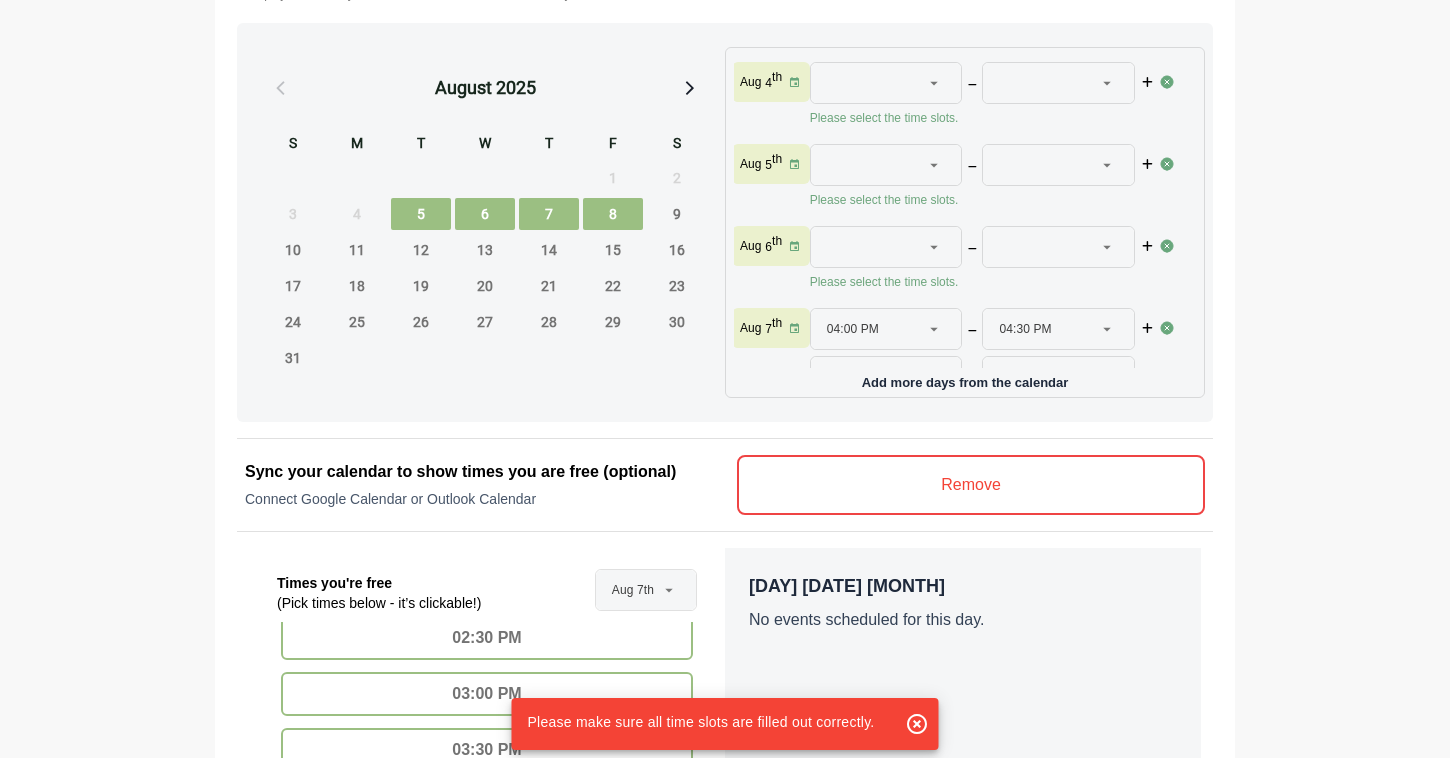 scroll, scrollTop: 937, scrollLeft: 0, axis: vertical 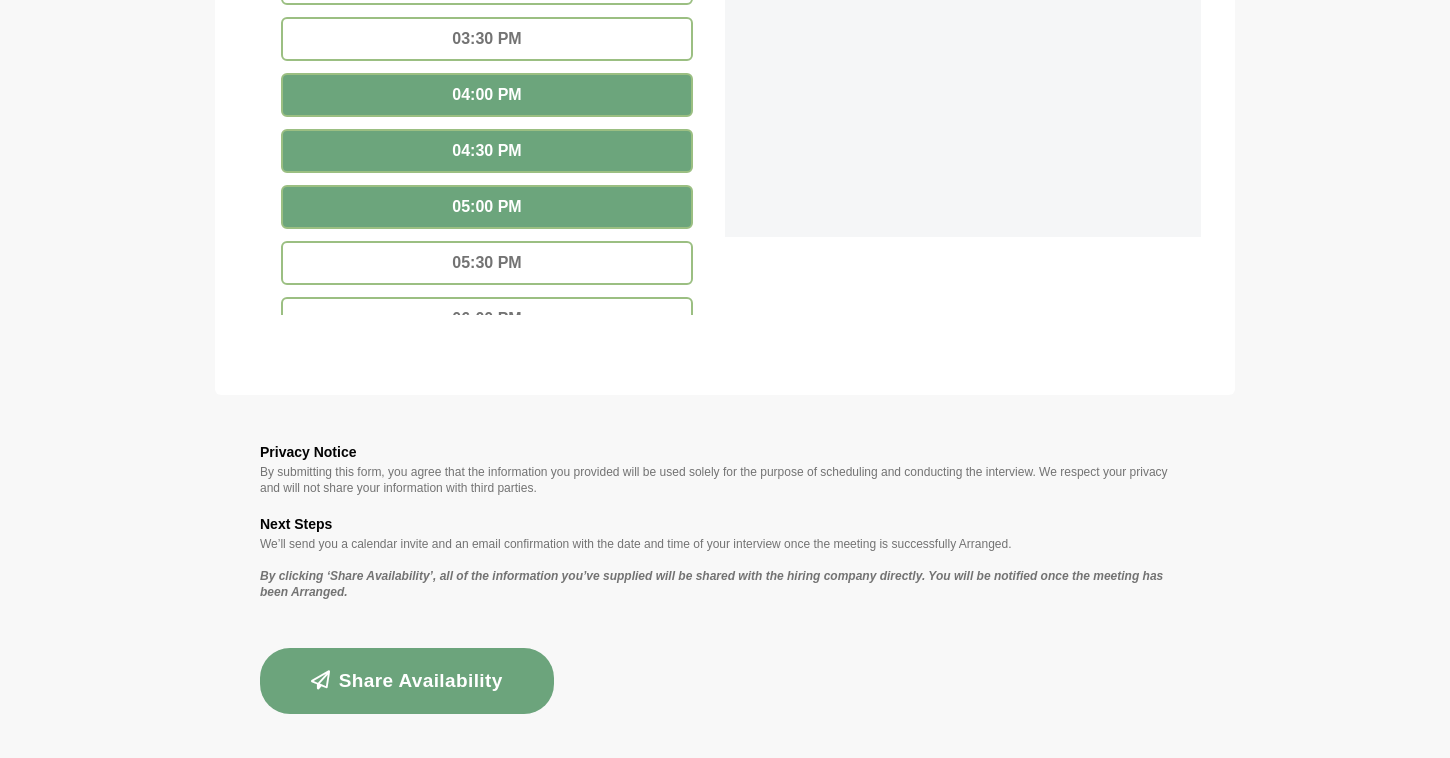 click on "Share Availability" at bounding box center [407, 681] 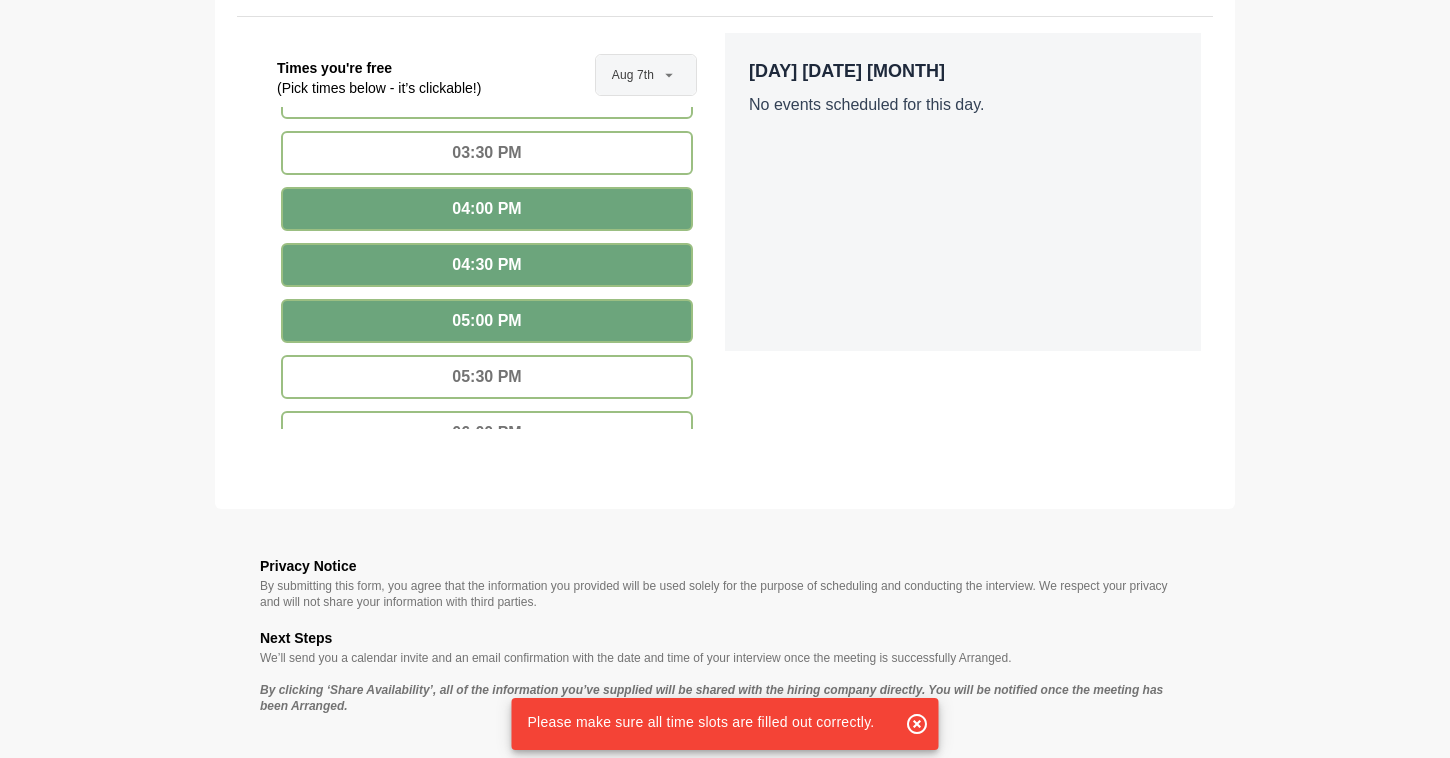 scroll, scrollTop: 1264, scrollLeft: 0, axis: vertical 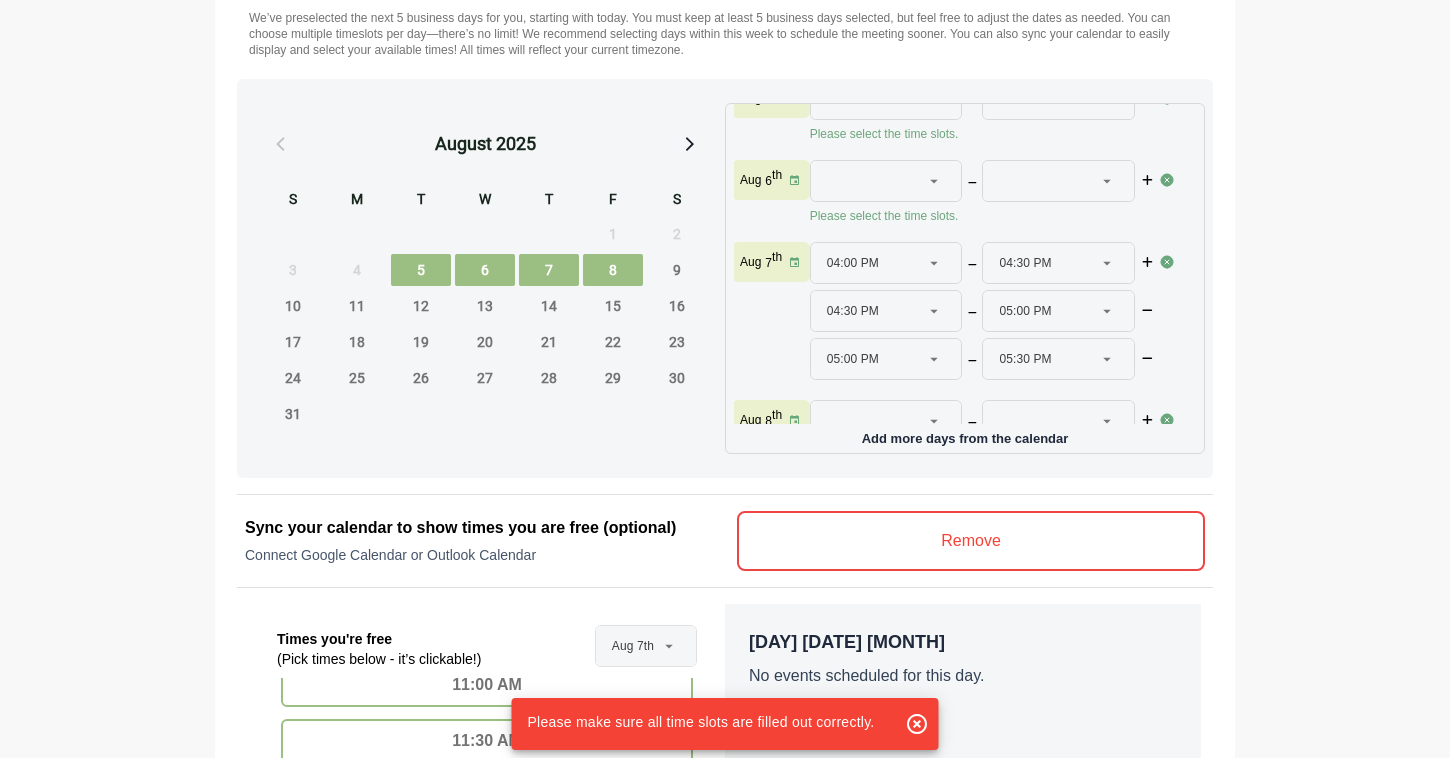 click on "Remove" at bounding box center (971, 541) 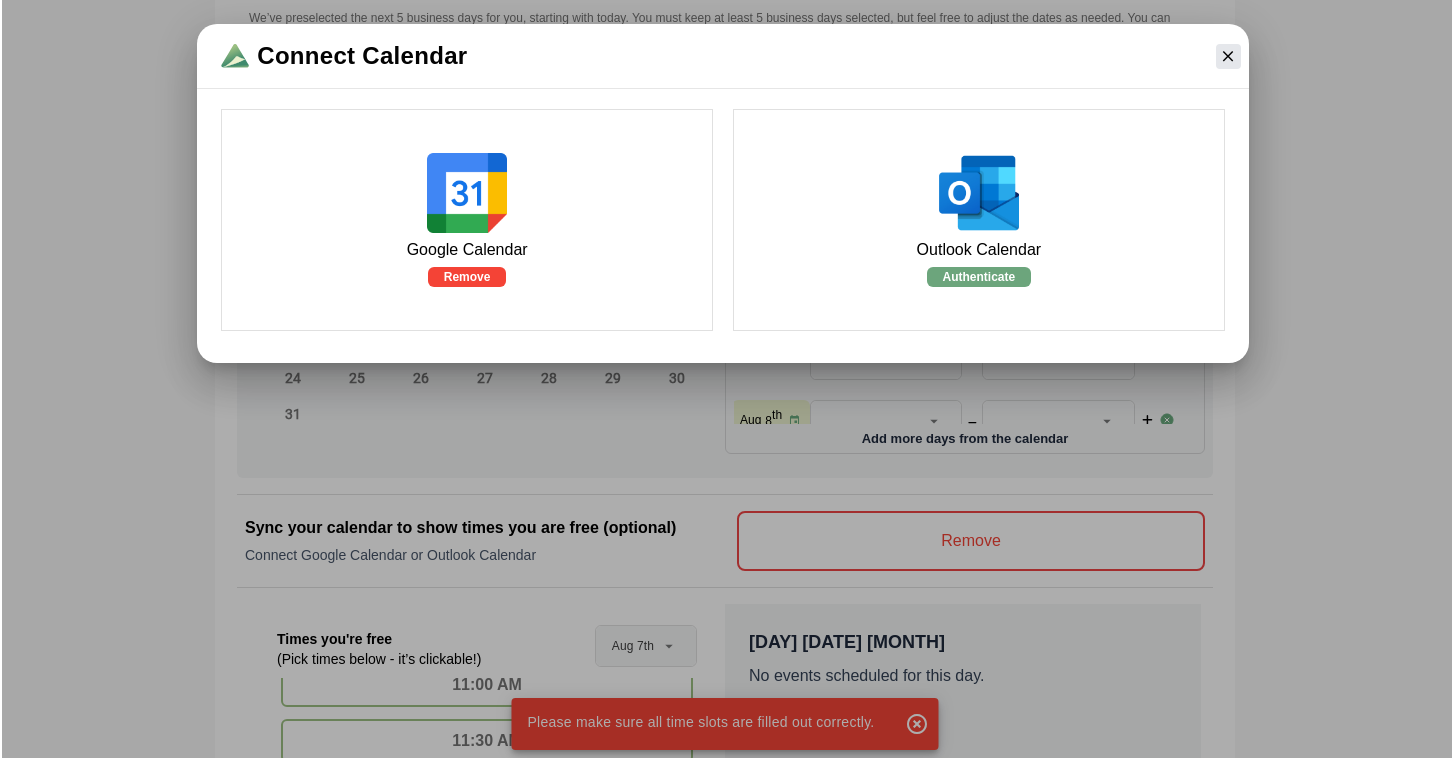 scroll, scrollTop: 0, scrollLeft: 0, axis: both 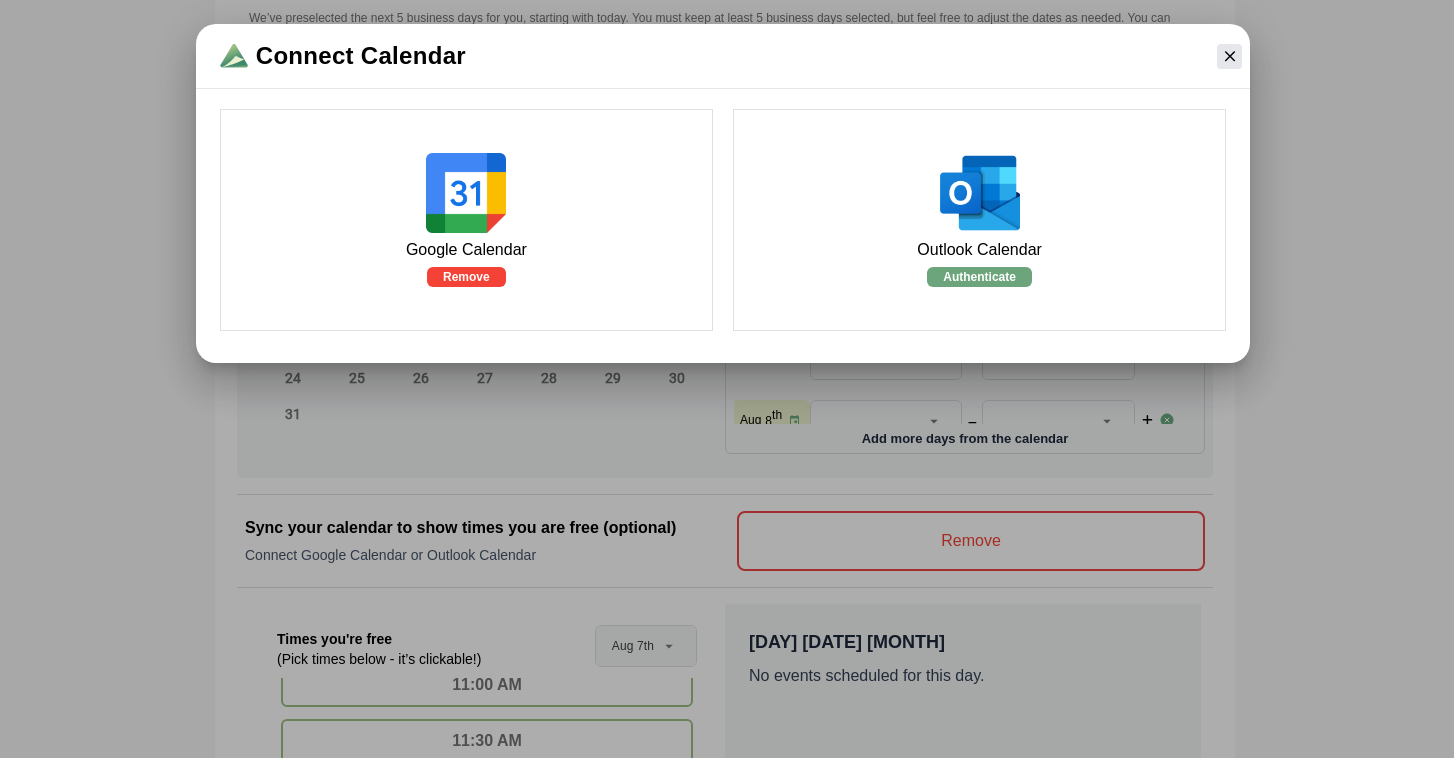 click at bounding box center (1229, 56) 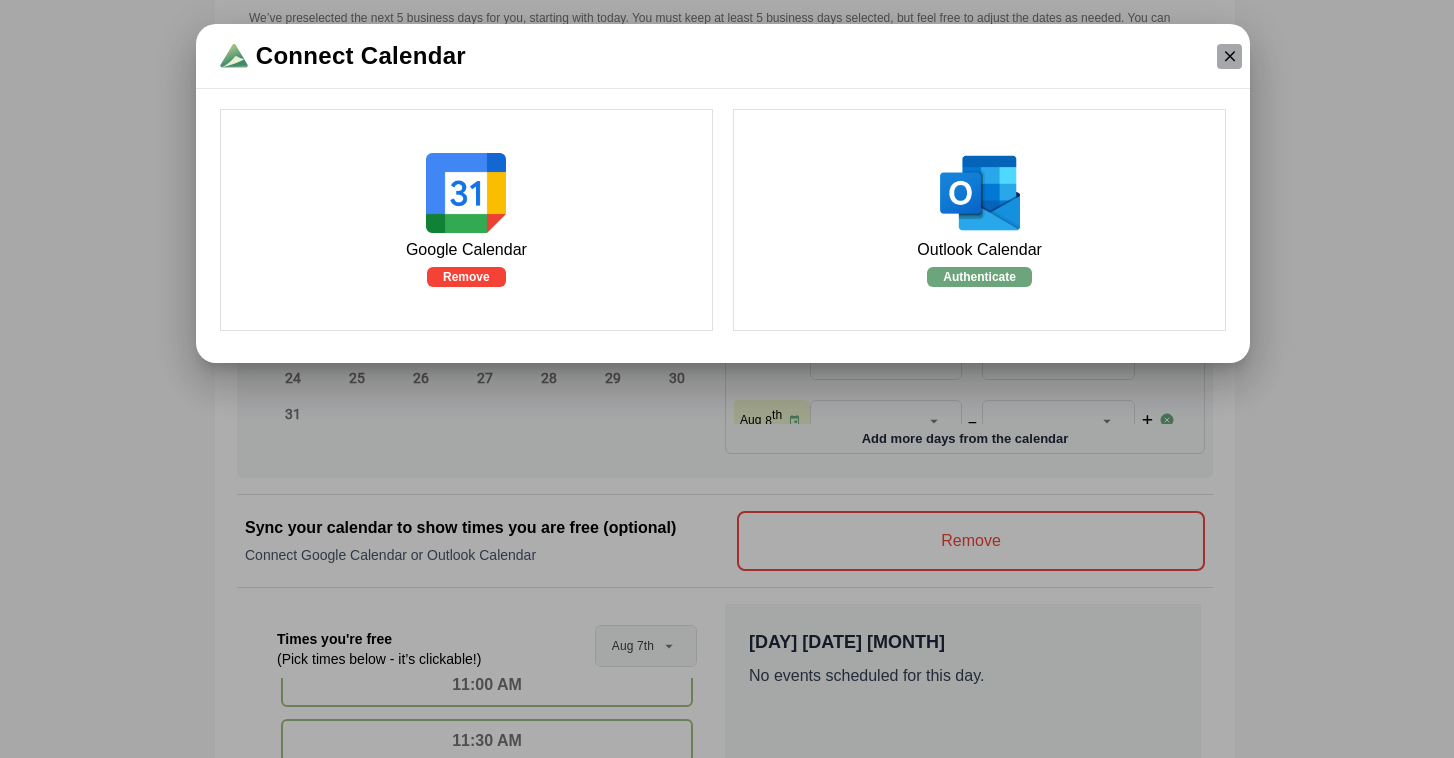 click at bounding box center [1229, 56] 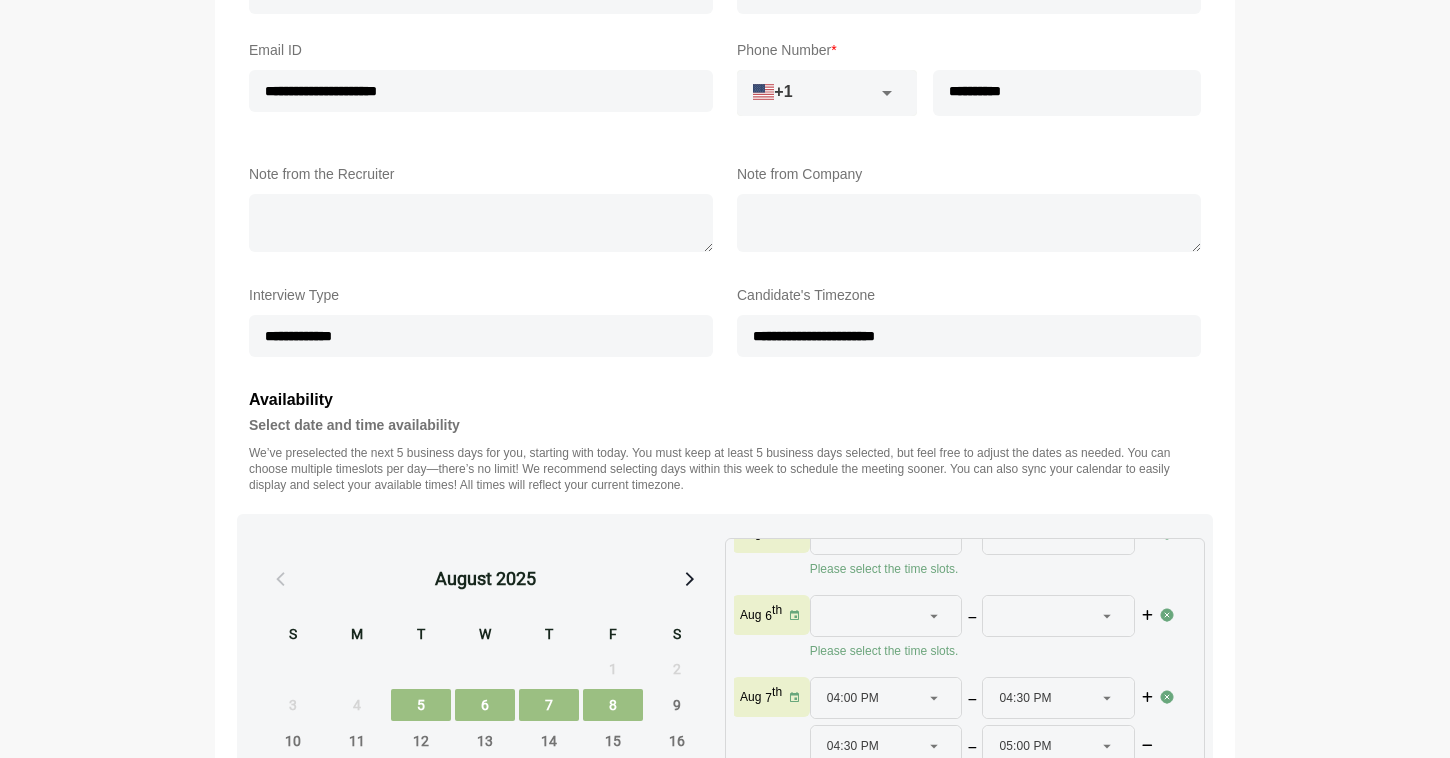 scroll, scrollTop: 552, scrollLeft: 0, axis: vertical 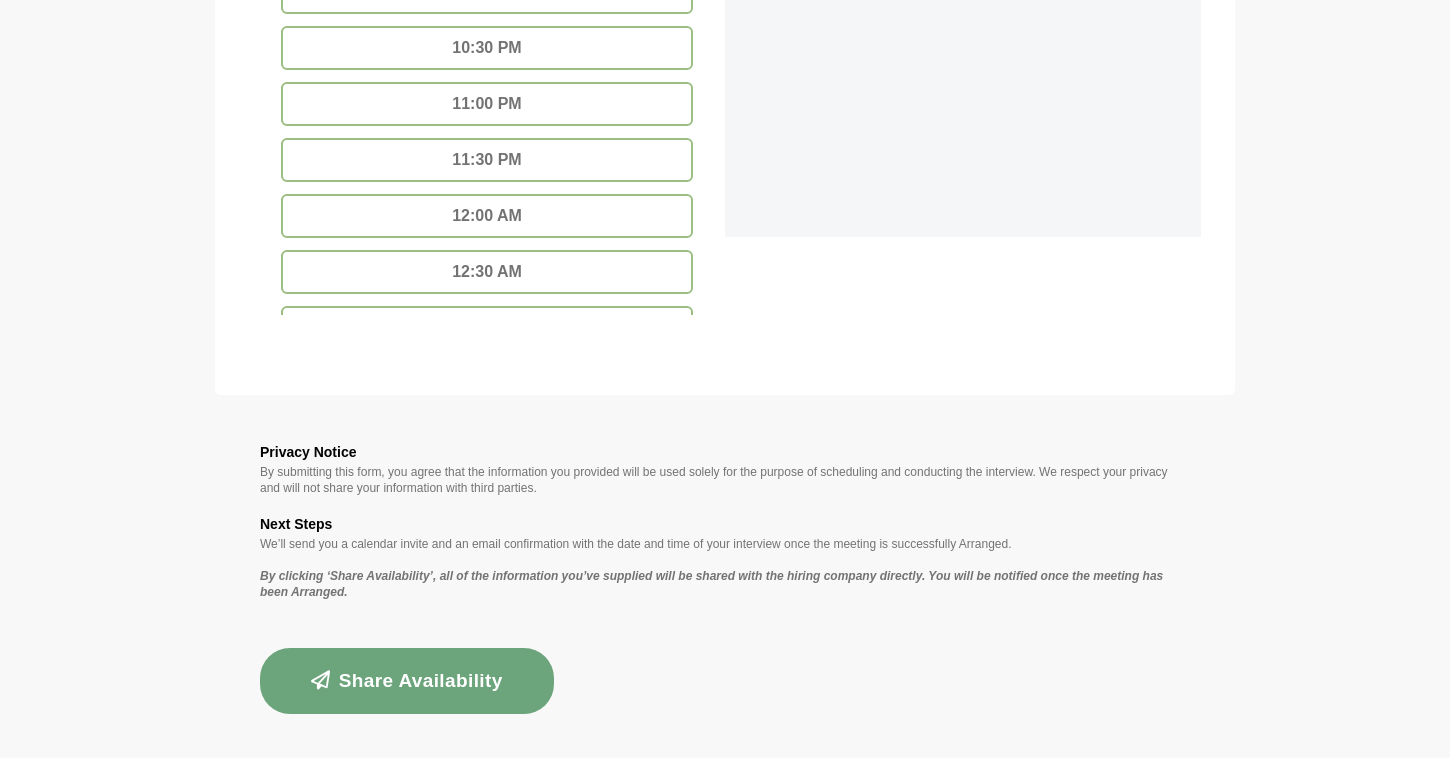 click on "Share Availability" at bounding box center [407, 681] 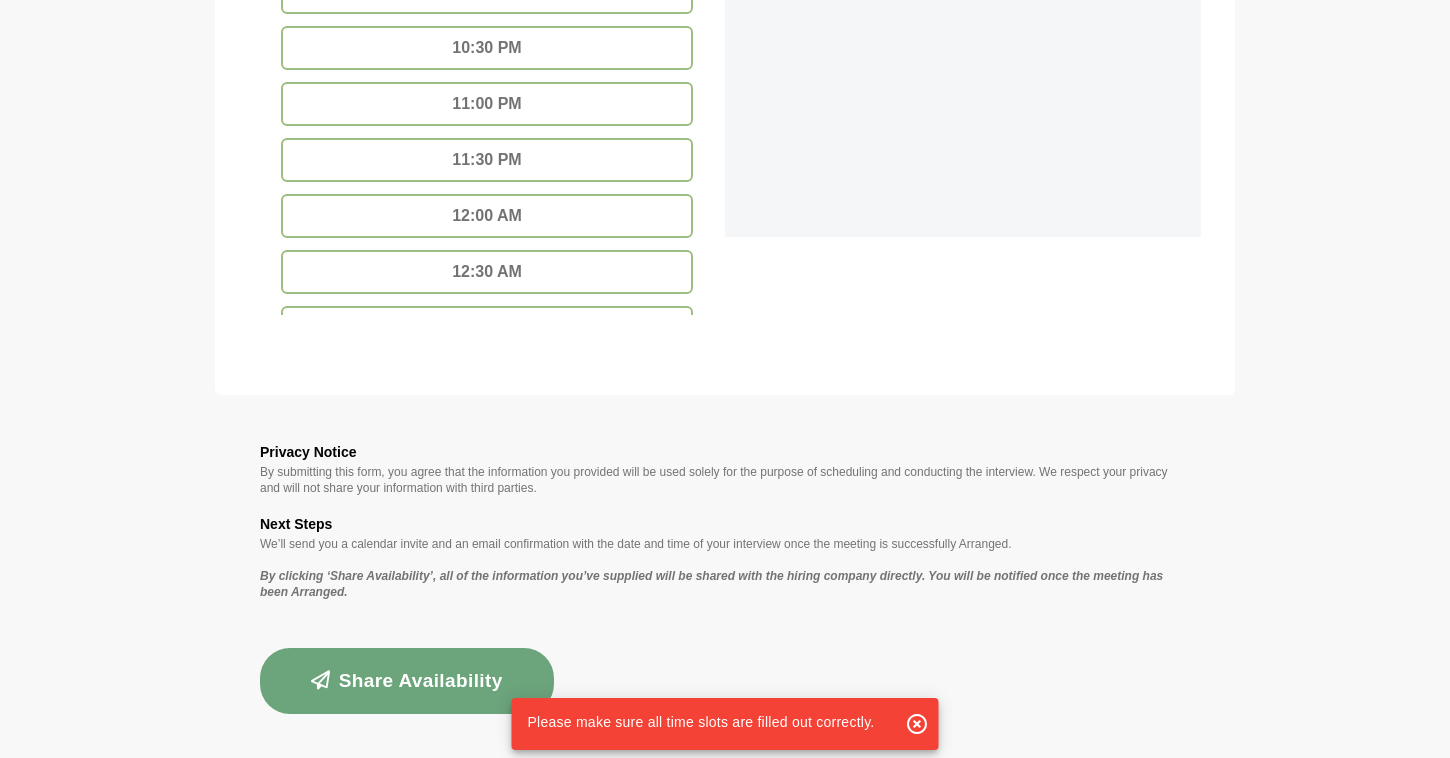 click on "Please make sure all time slots are filled out correctly." at bounding box center [707, 724] 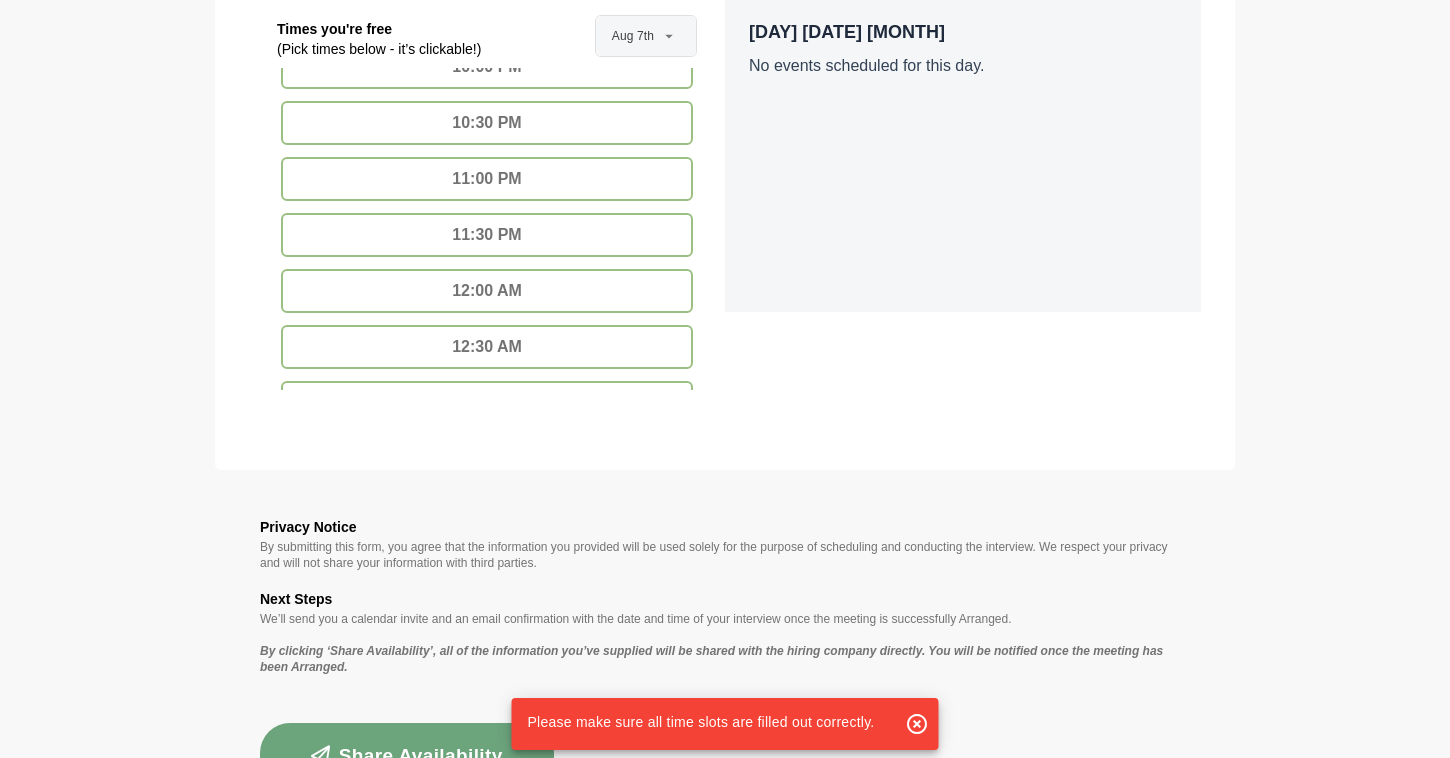 scroll, scrollTop: 1554, scrollLeft: 0, axis: vertical 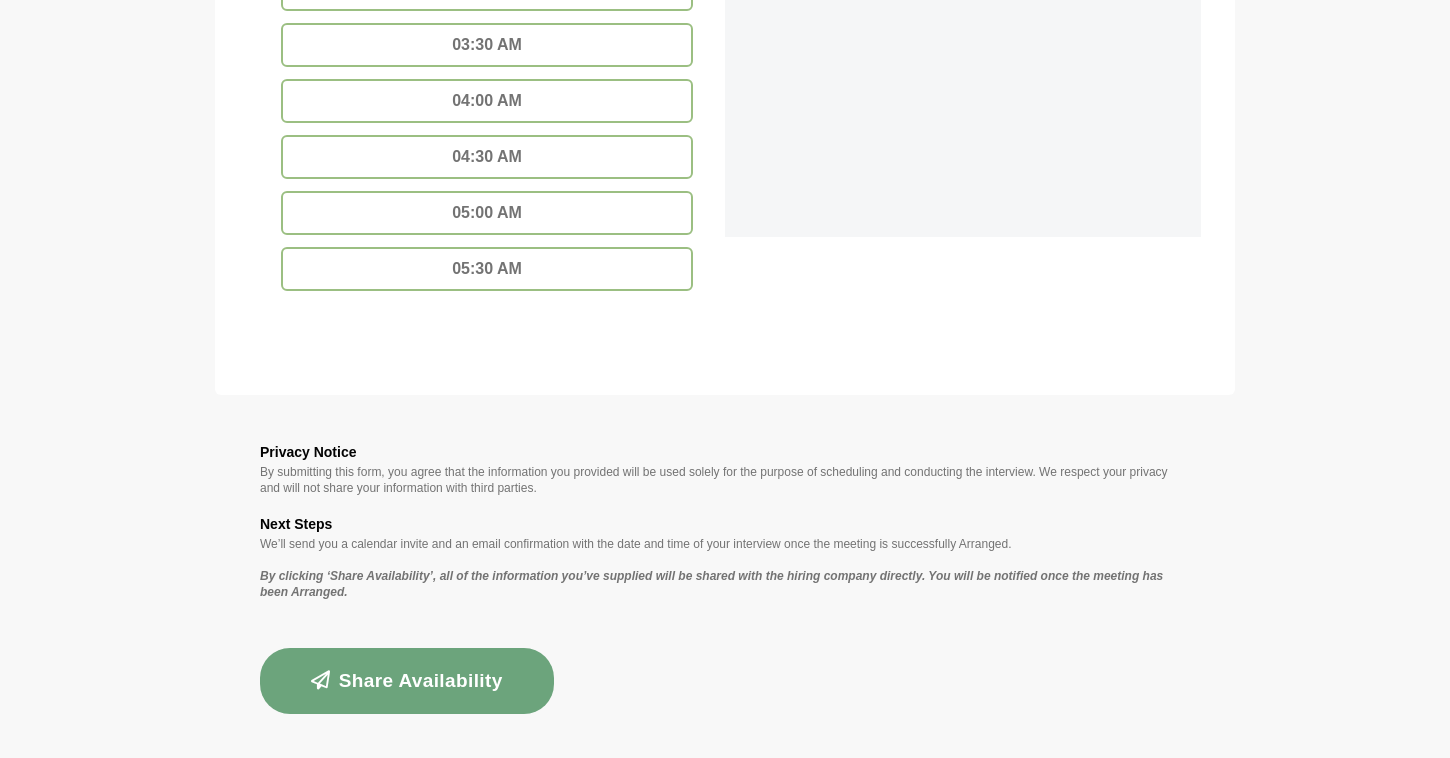 click on "Privacy Notice" at bounding box center (725, 452) 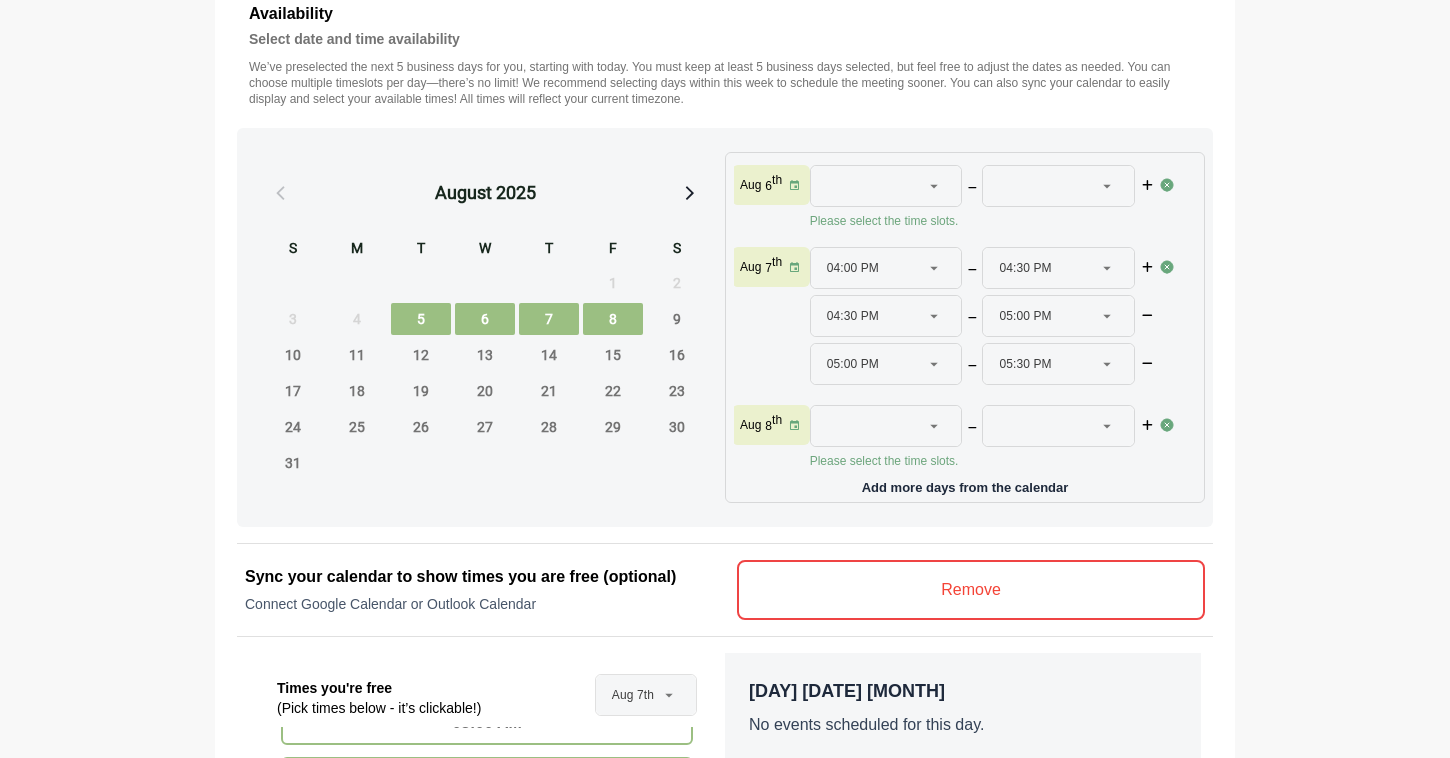 scroll, scrollTop: 793, scrollLeft: 0, axis: vertical 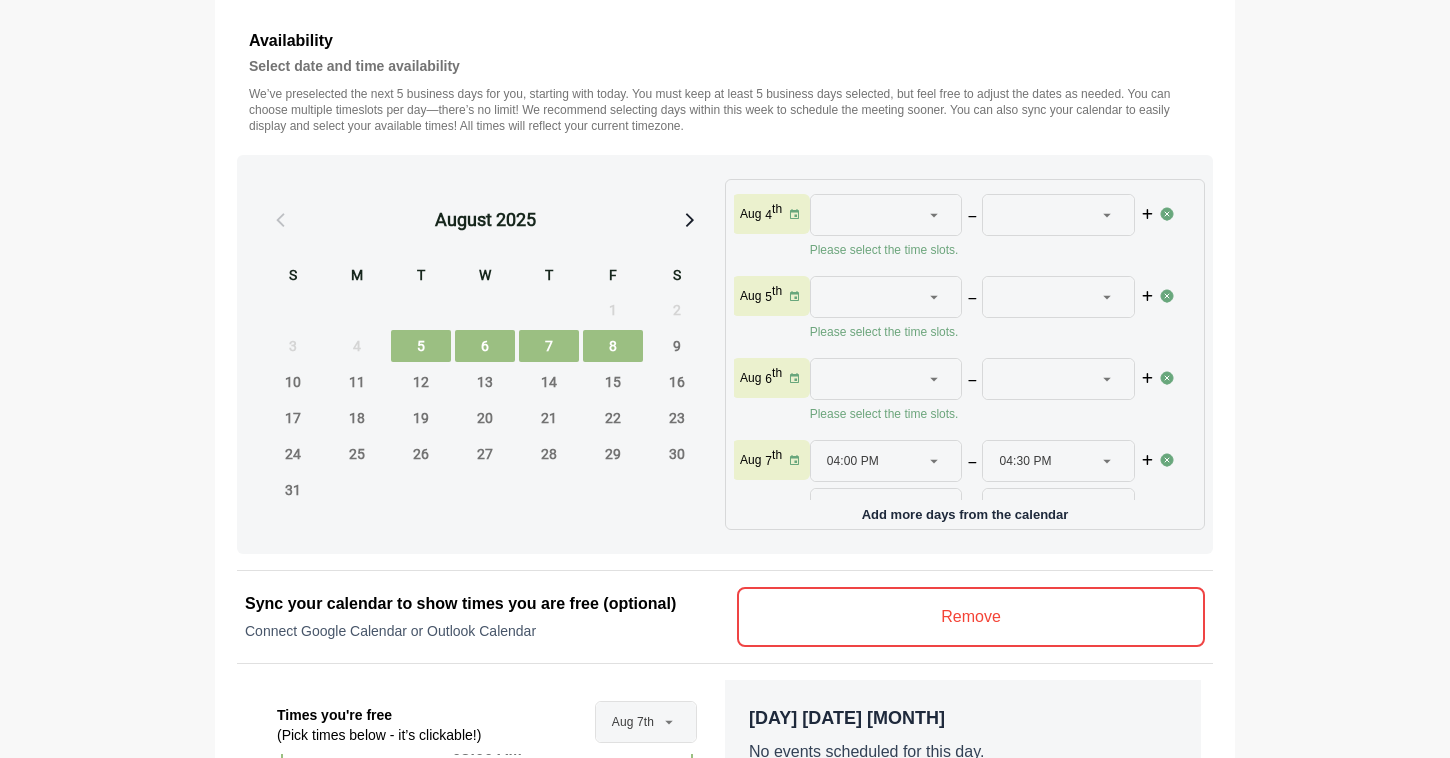 click on "8" at bounding box center (613, 346) 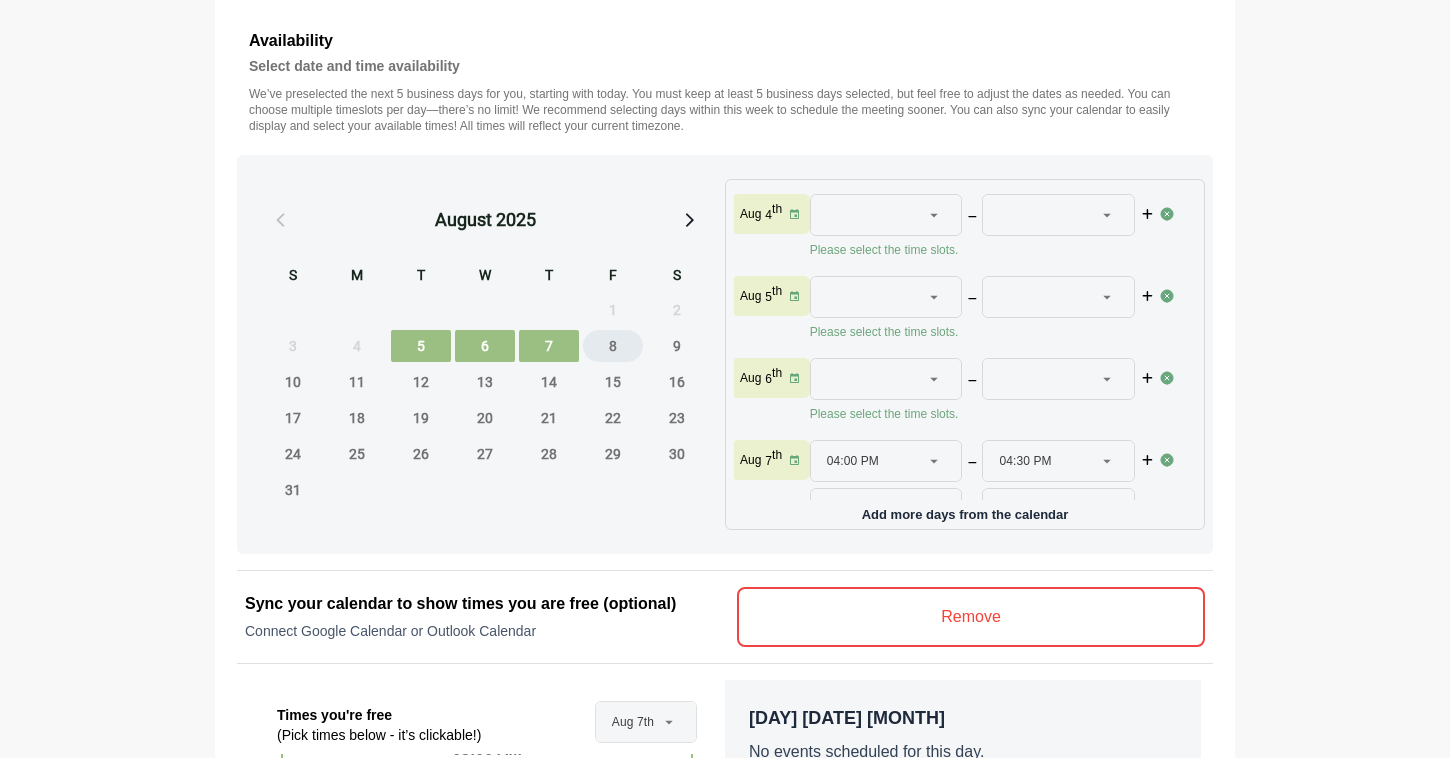 click on "8" at bounding box center [613, 346] 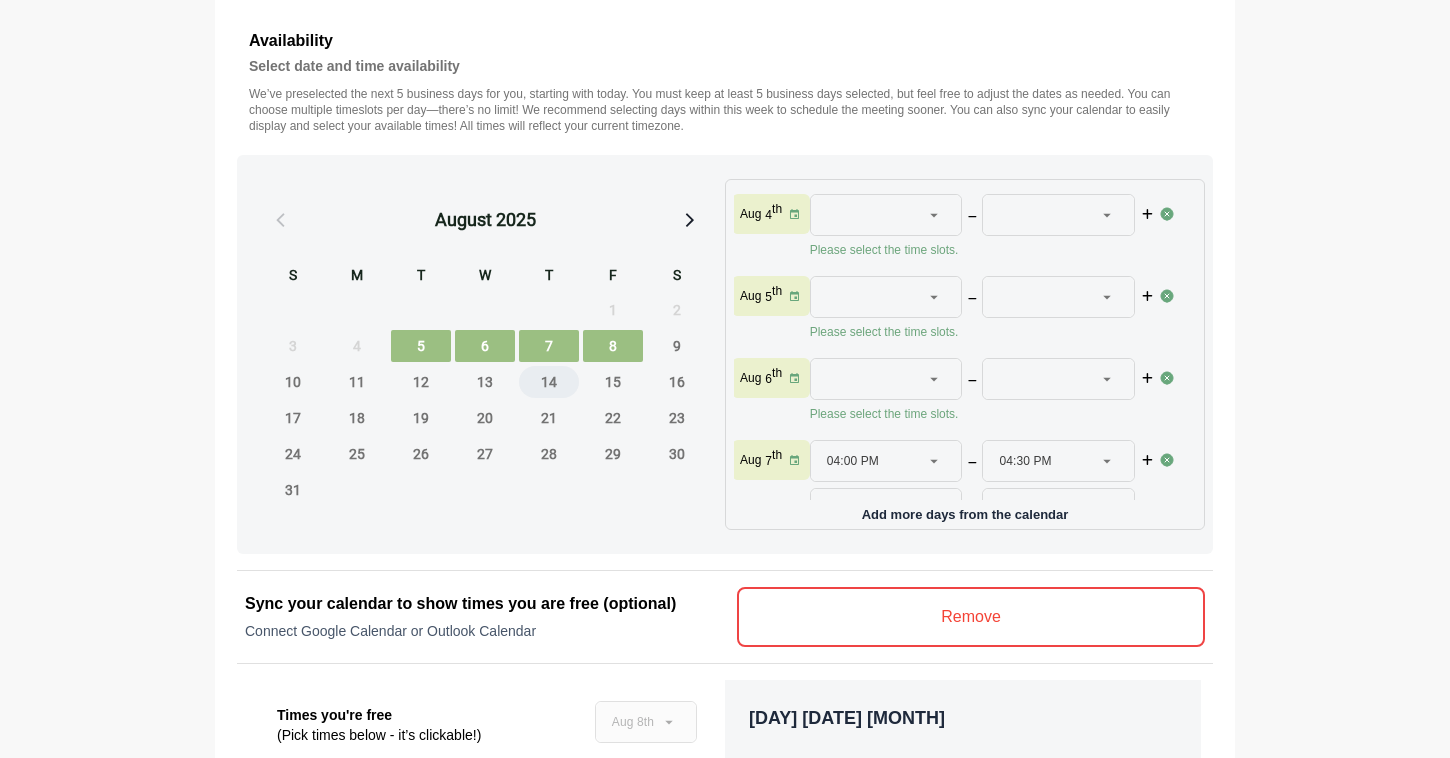 scroll, scrollTop: 0, scrollLeft: 0, axis: both 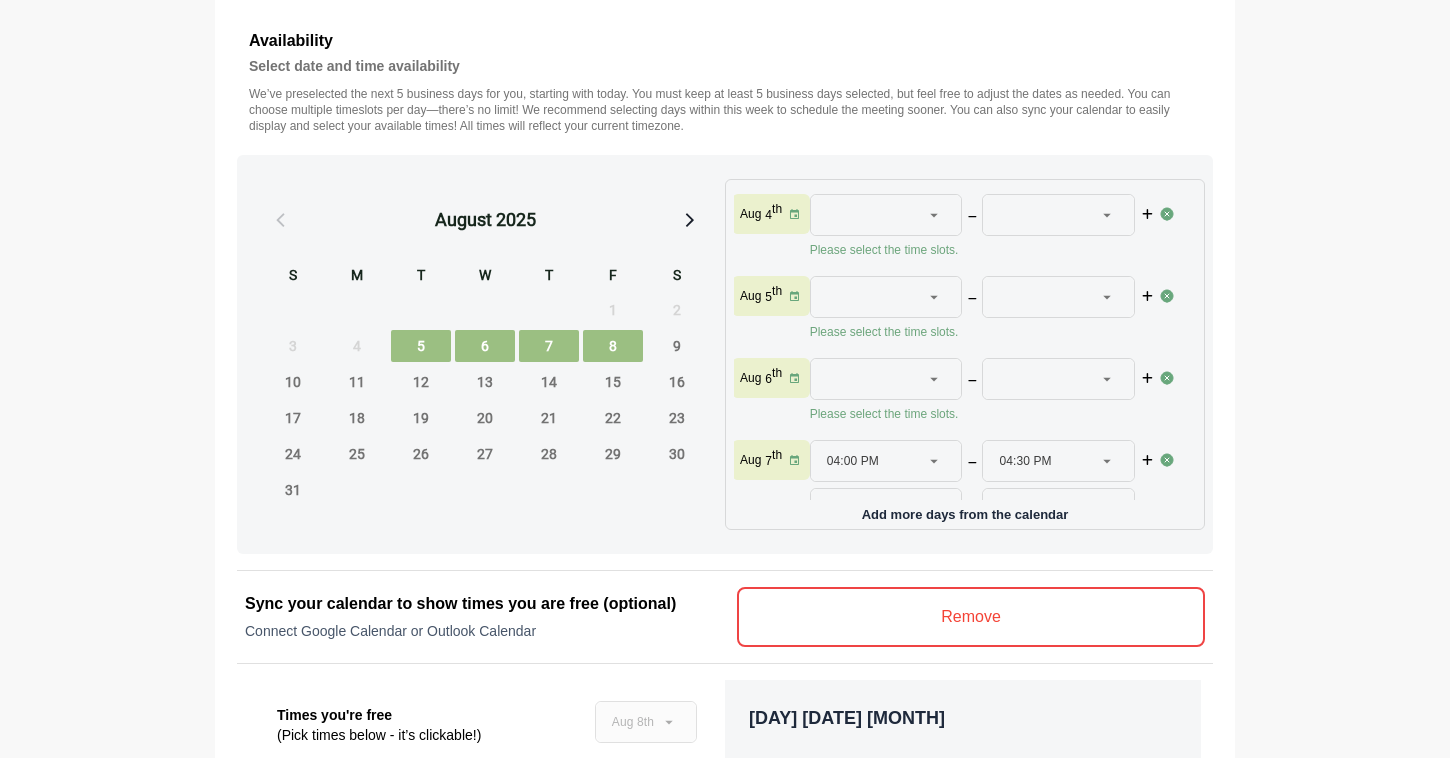 click on "7" at bounding box center (549, 346) 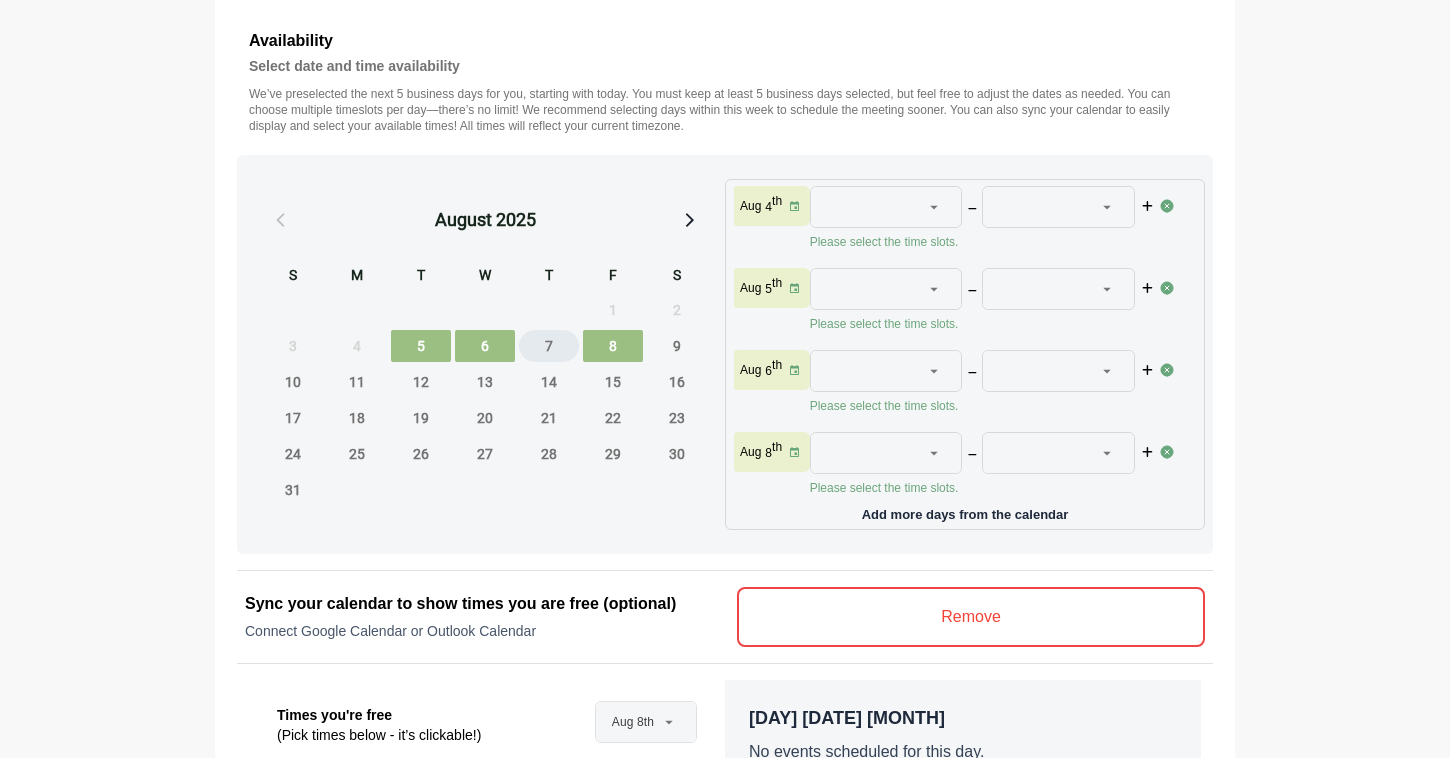 scroll, scrollTop: 18, scrollLeft: 0, axis: vertical 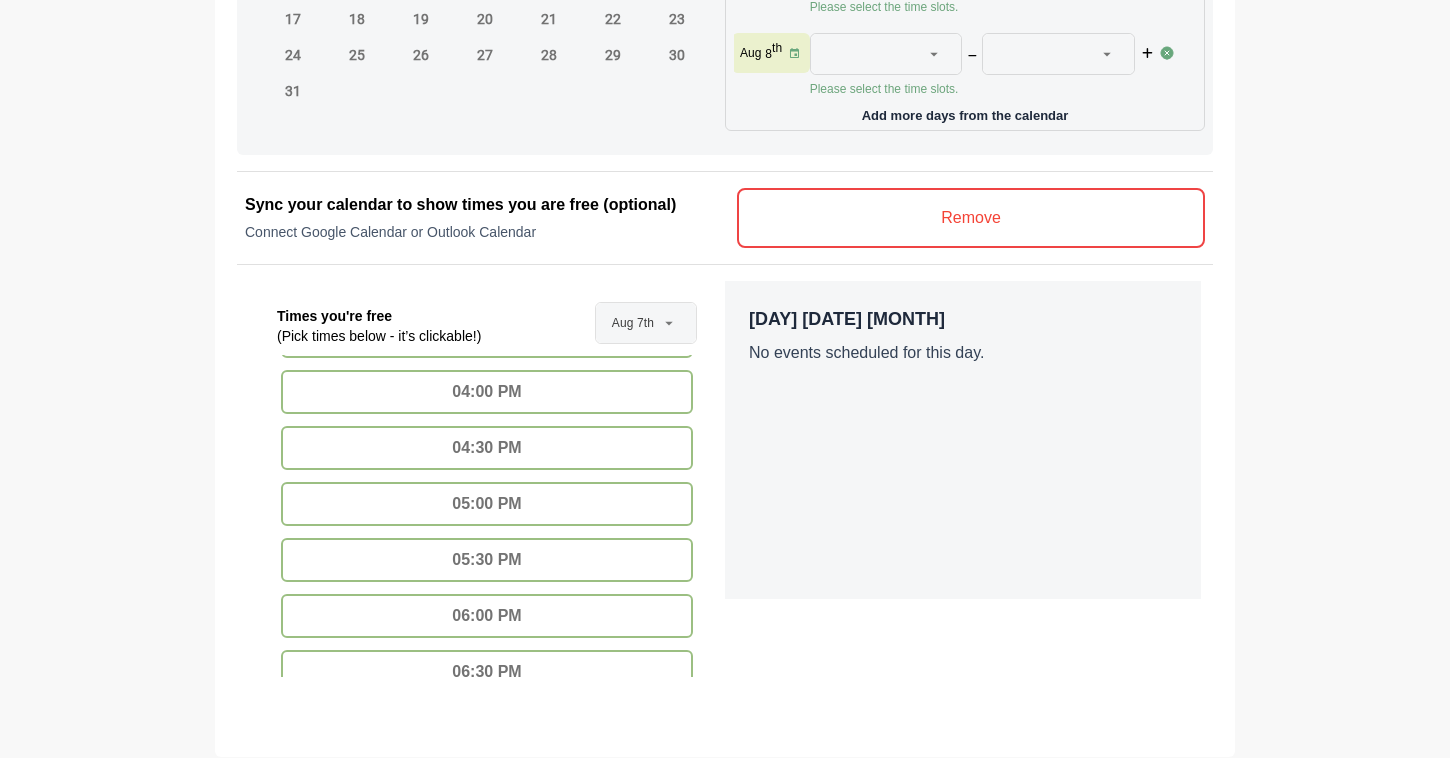 click on "04:00 PM" at bounding box center (487, 392) 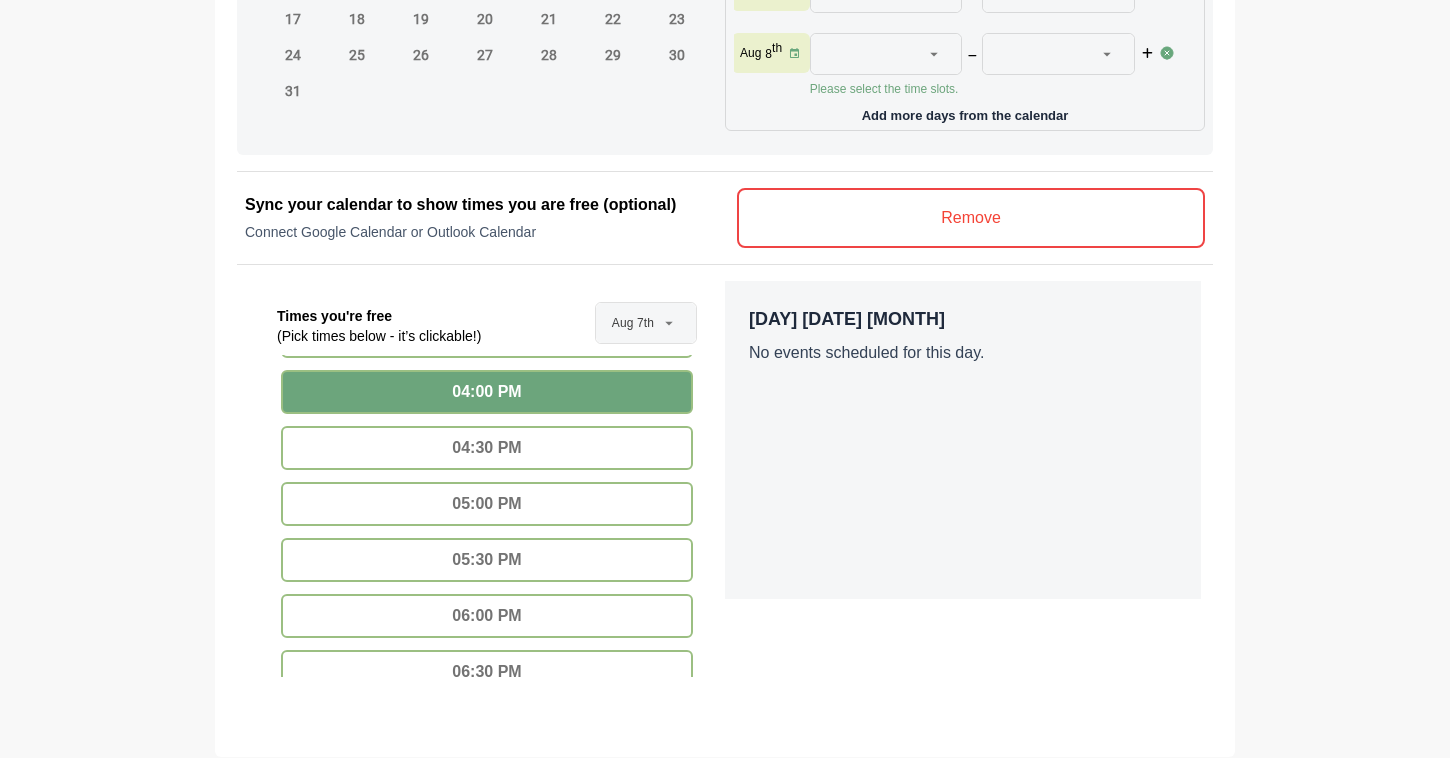click on "04:30 PM" at bounding box center [487, 448] 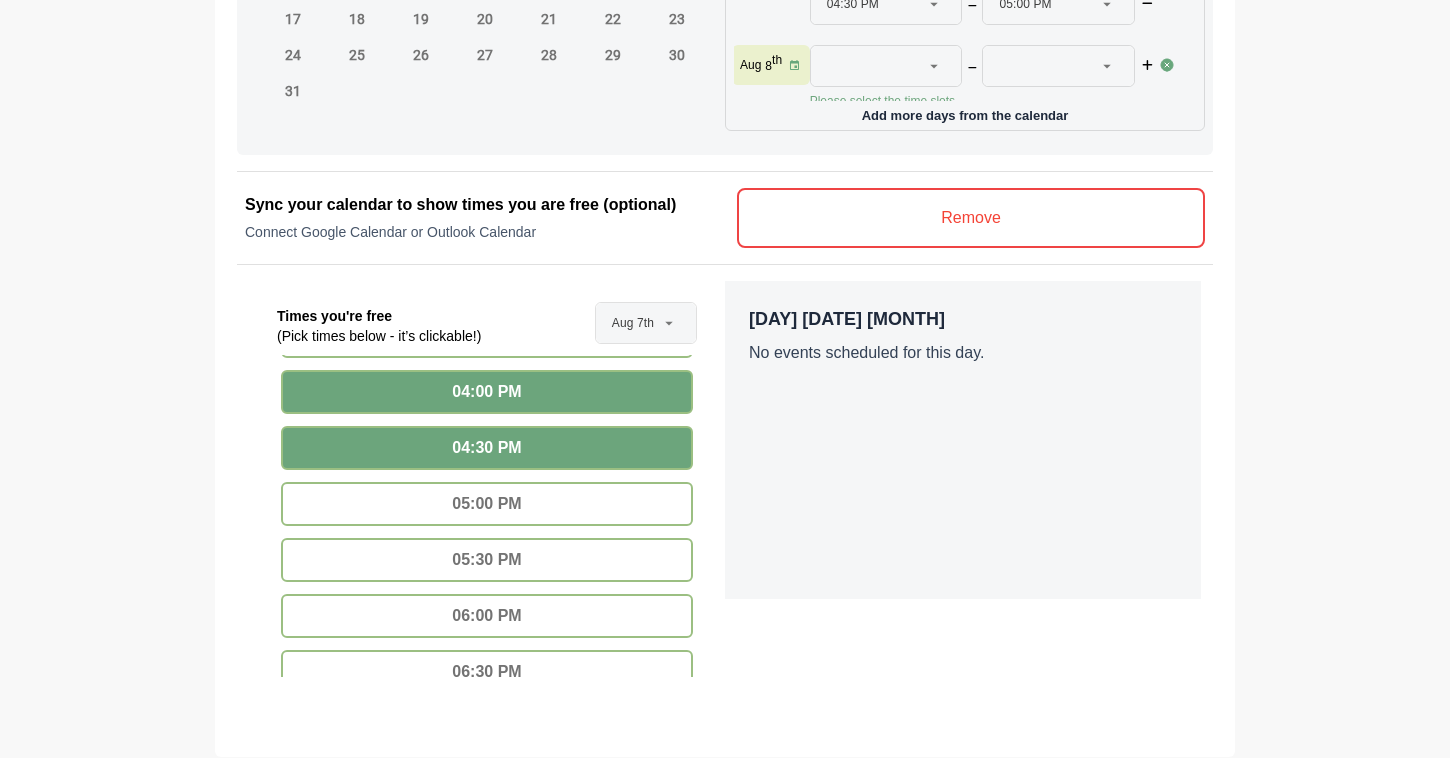 click on "05:00 PM" at bounding box center [487, 504] 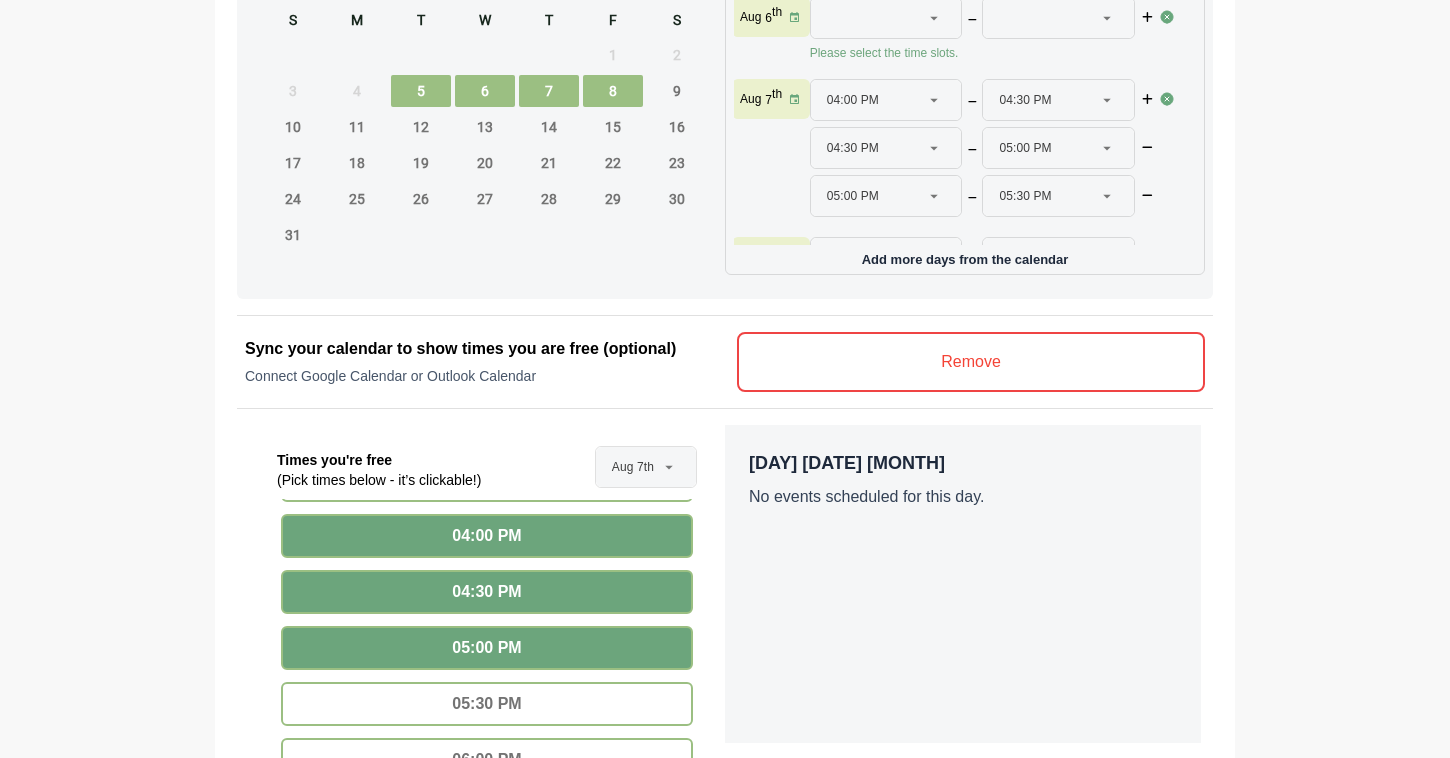 scroll, scrollTop: 942, scrollLeft: 0, axis: vertical 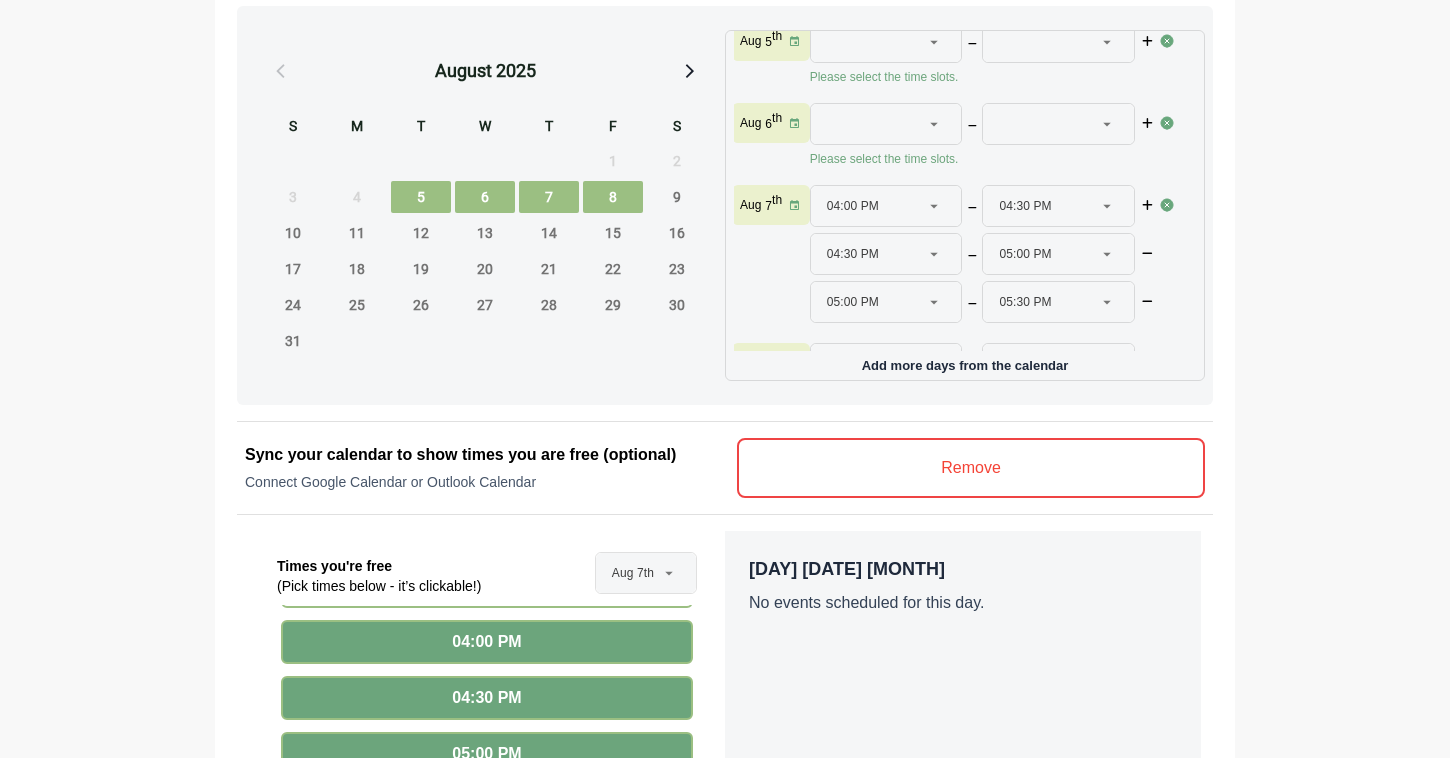 click on "5" at bounding box center (421, 197) 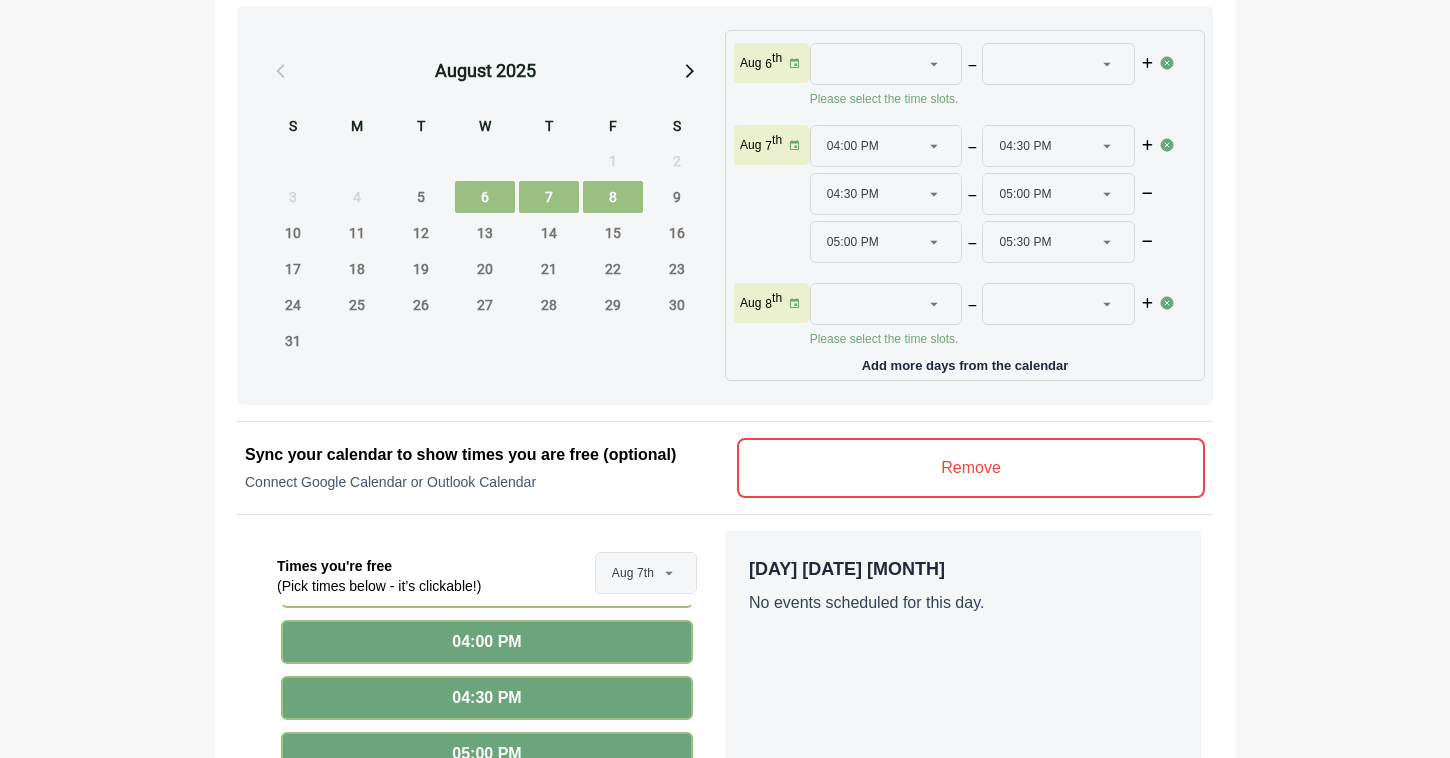 click on "6" at bounding box center (485, 197) 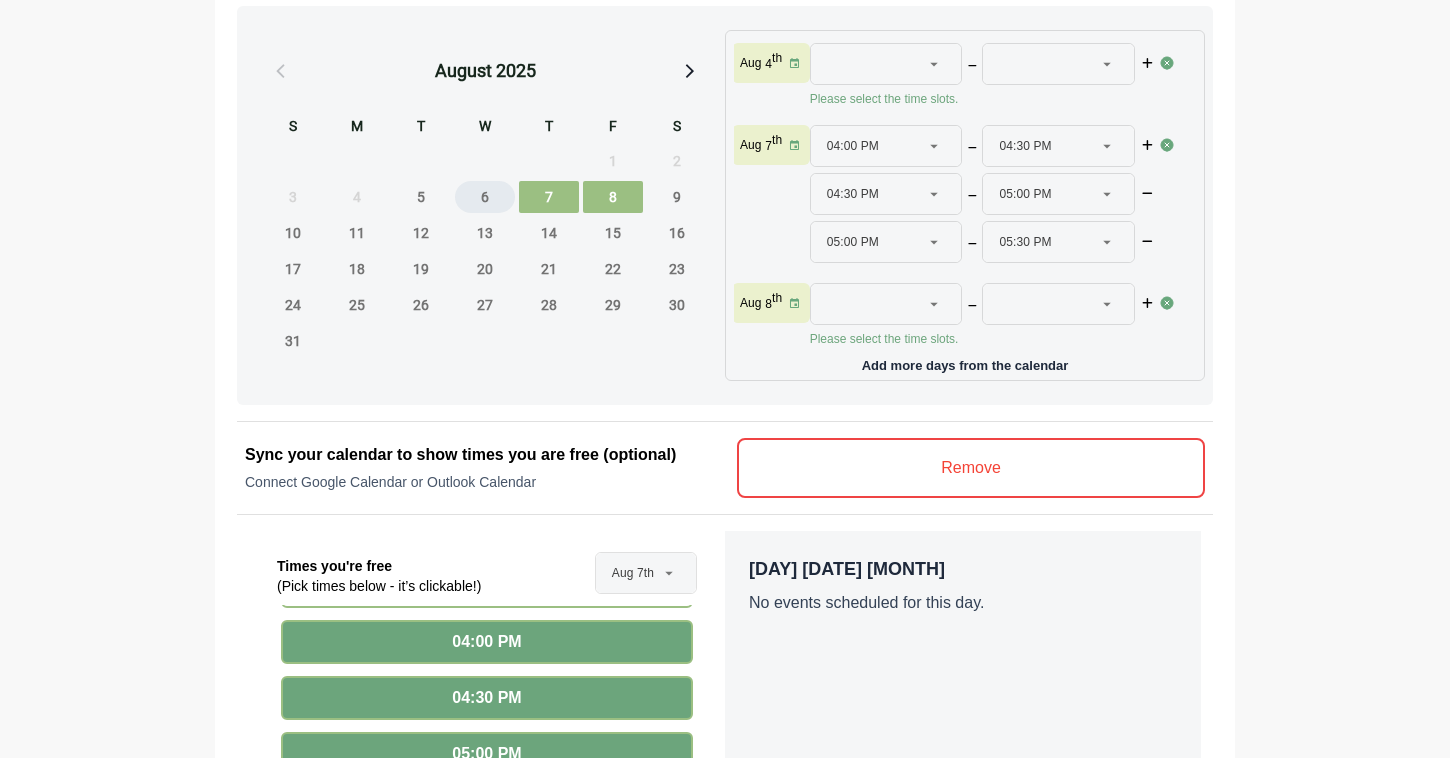 scroll, scrollTop: 18, scrollLeft: 0, axis: vertical 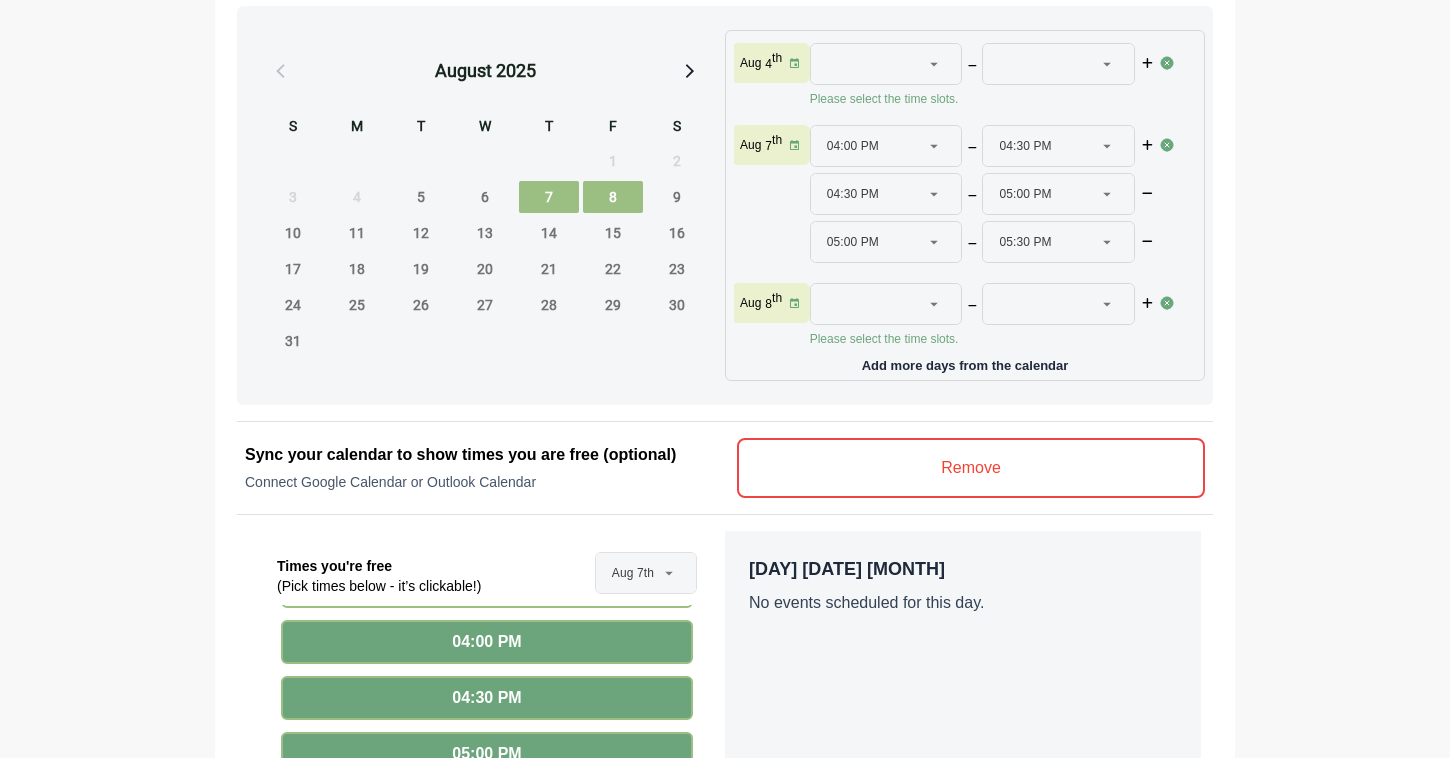 click on "7" at bounding box center [549, 197] 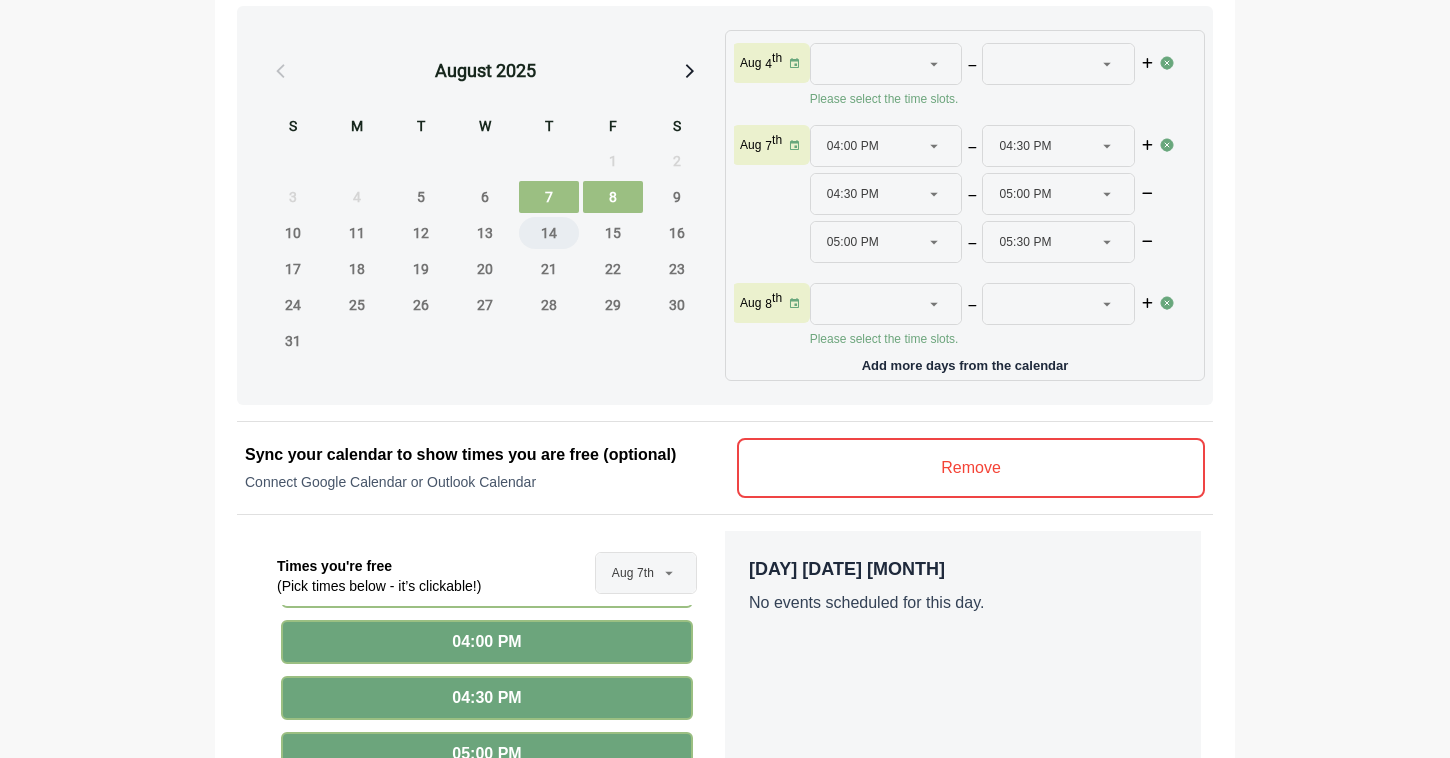 type 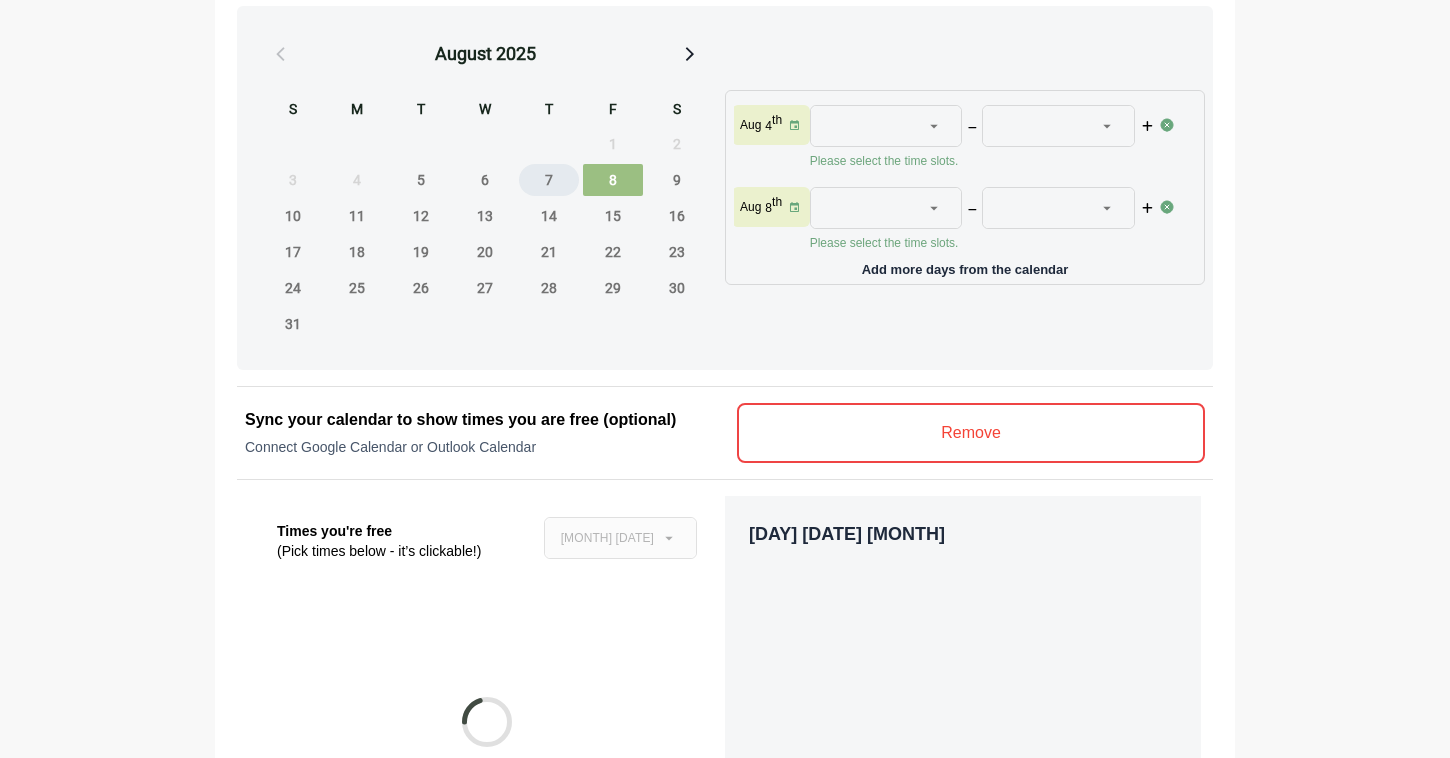 scroll, scrollTop: 0, scrollLeft: 0, axis: both 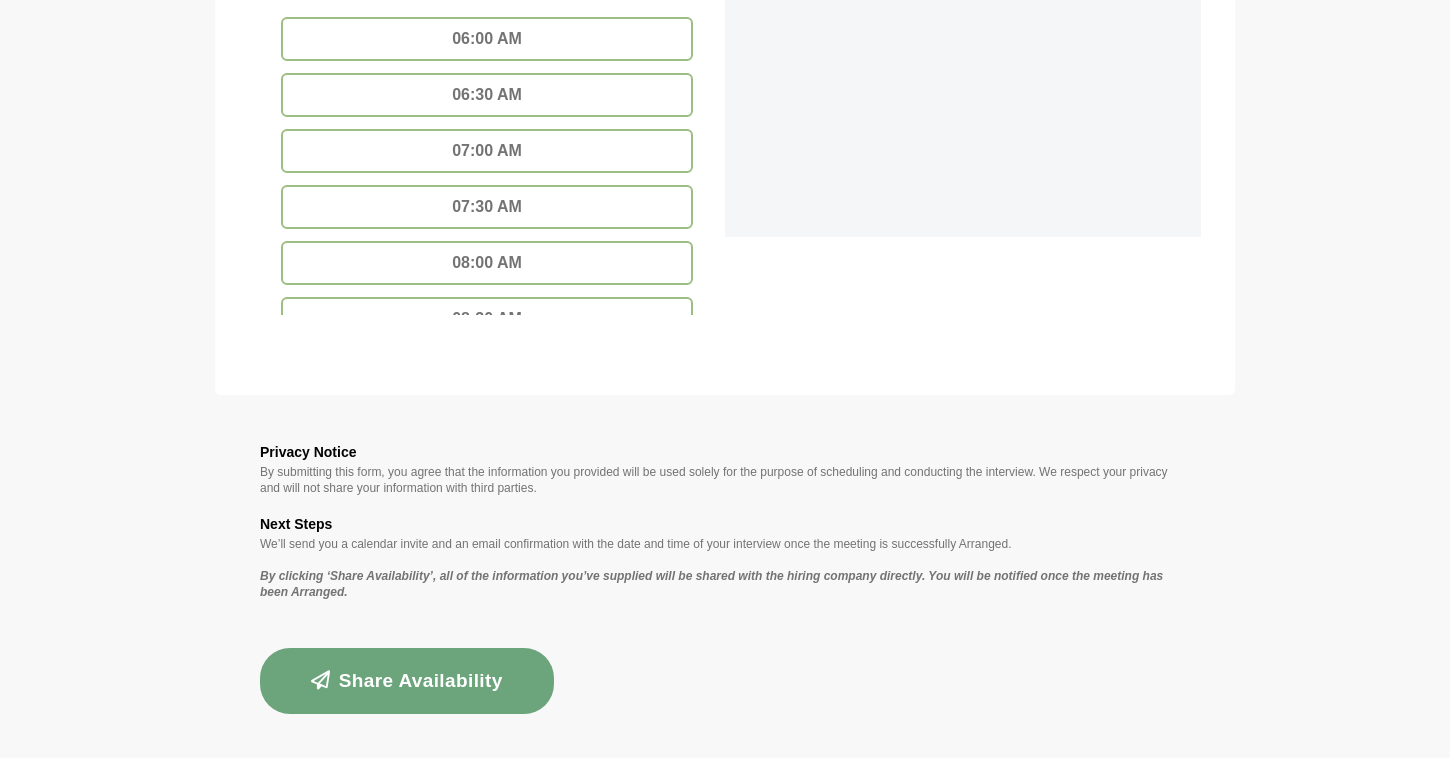 click on "Share Availability" at bounding box center (407, 681) 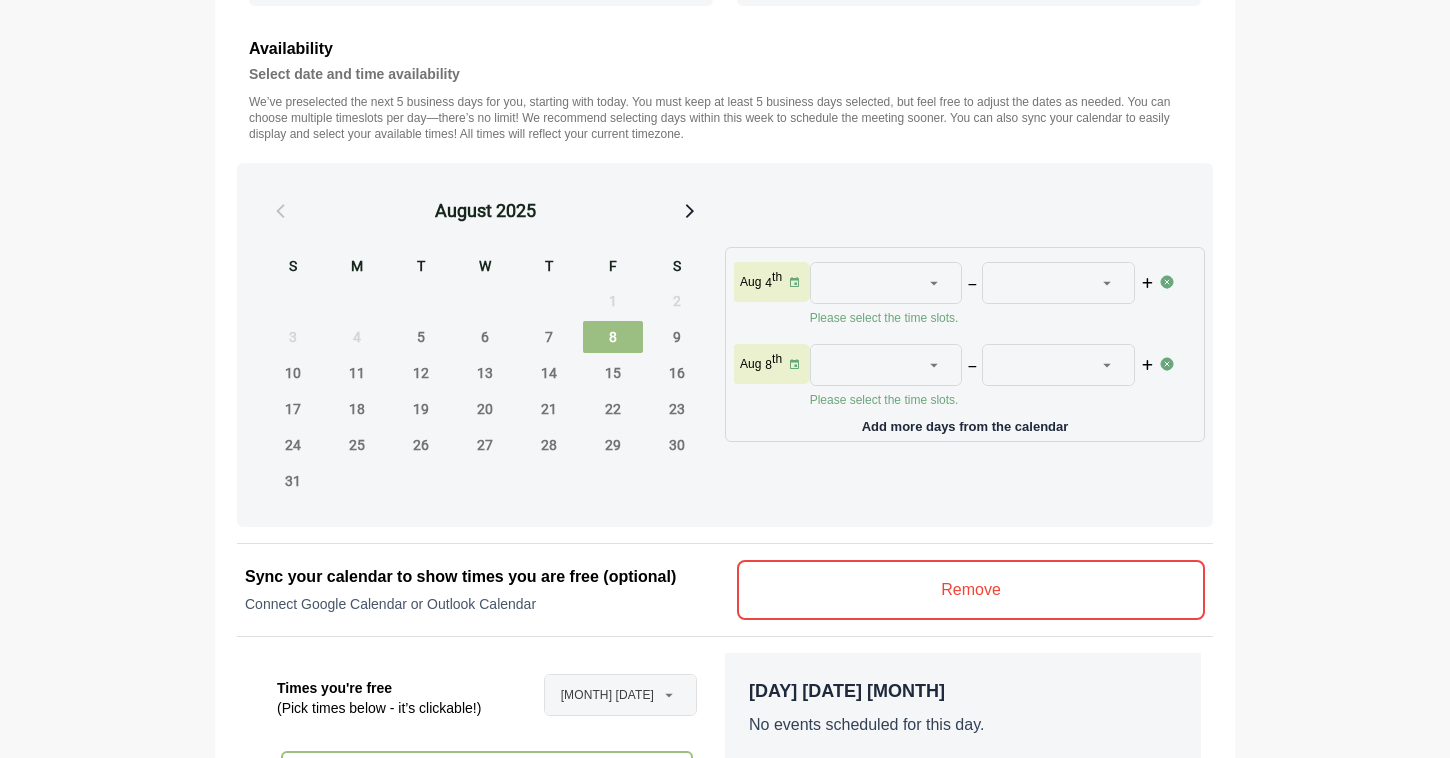 scroll, scrollTop: 787, scrollLeft: 0, axis: vertical 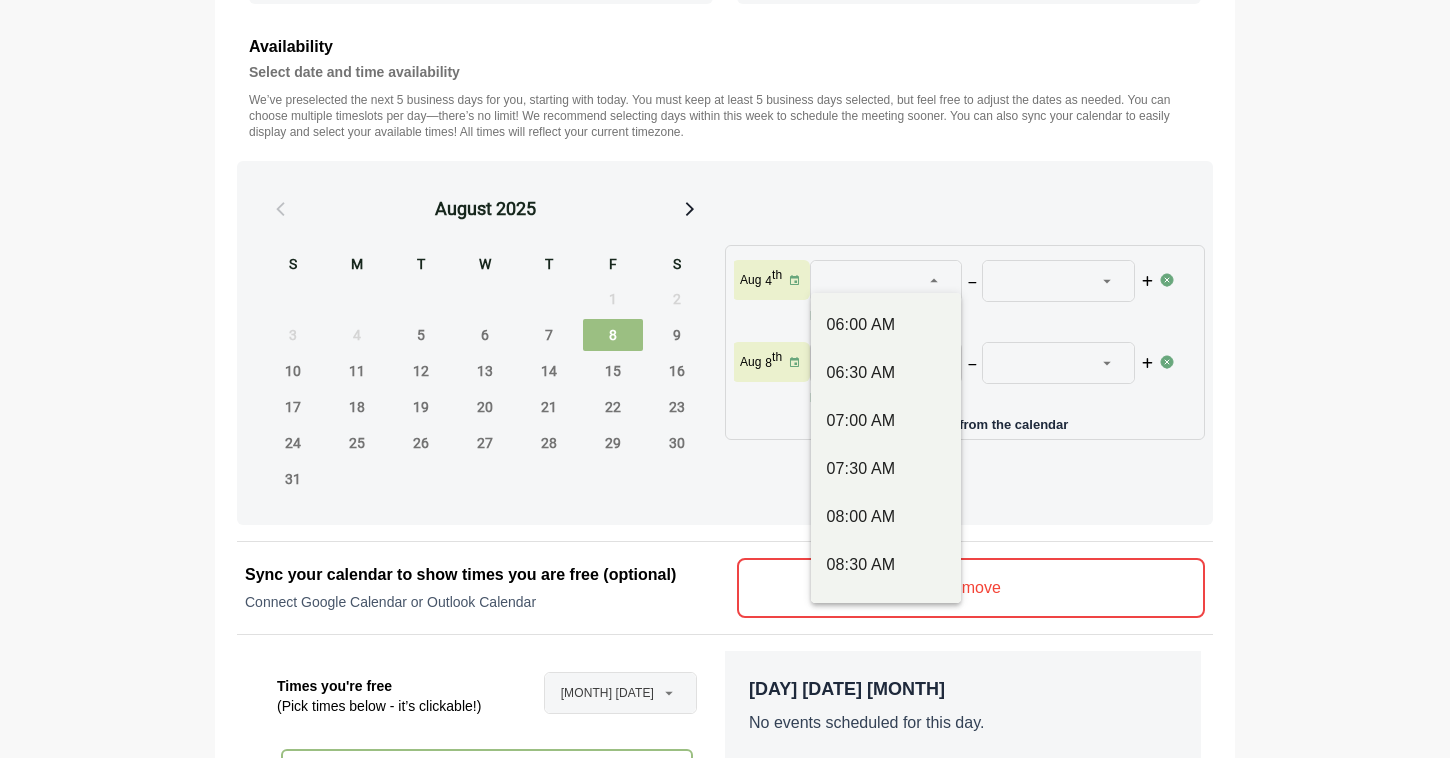 click at bounding box center (935, 281) 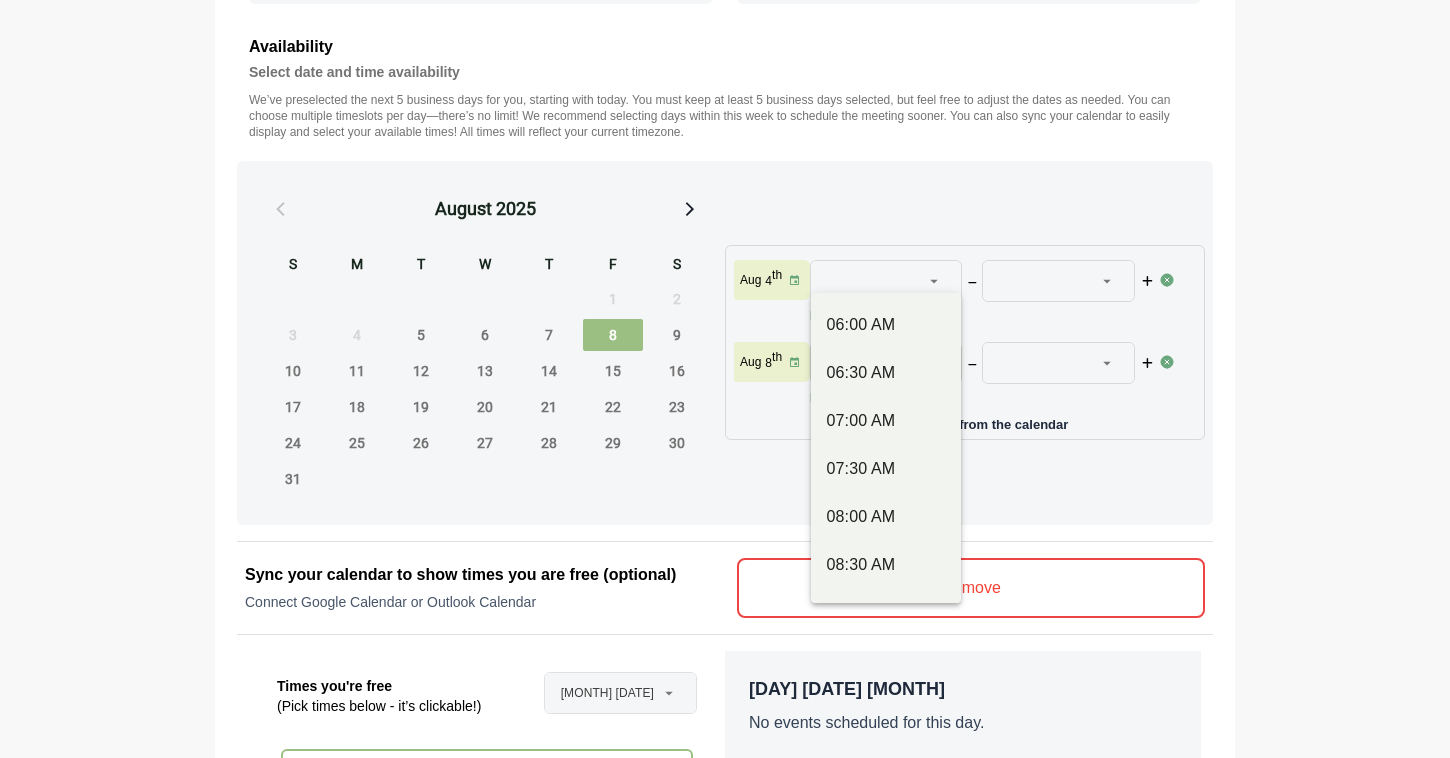 click at bounding box center (1178, 294) 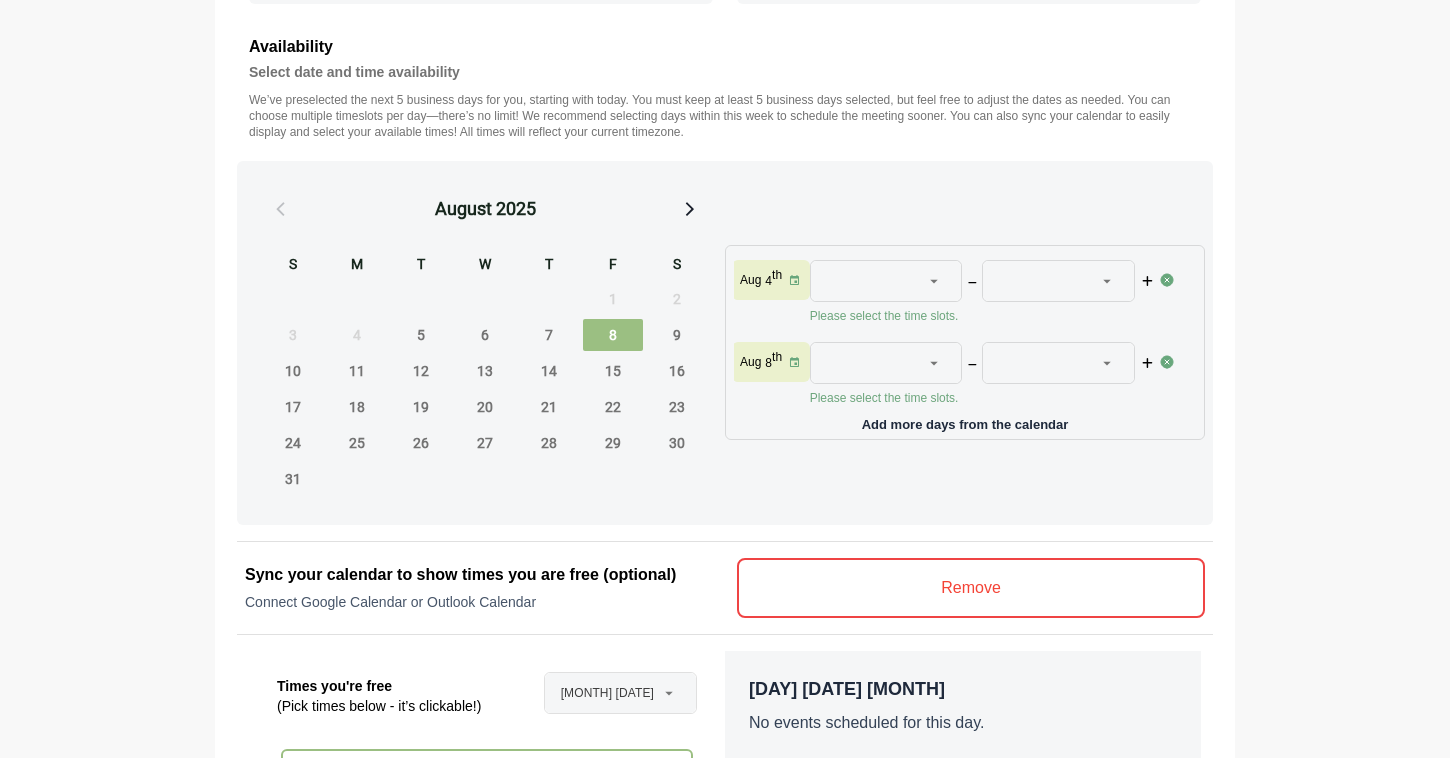 click at bounding box center [1167, 280] 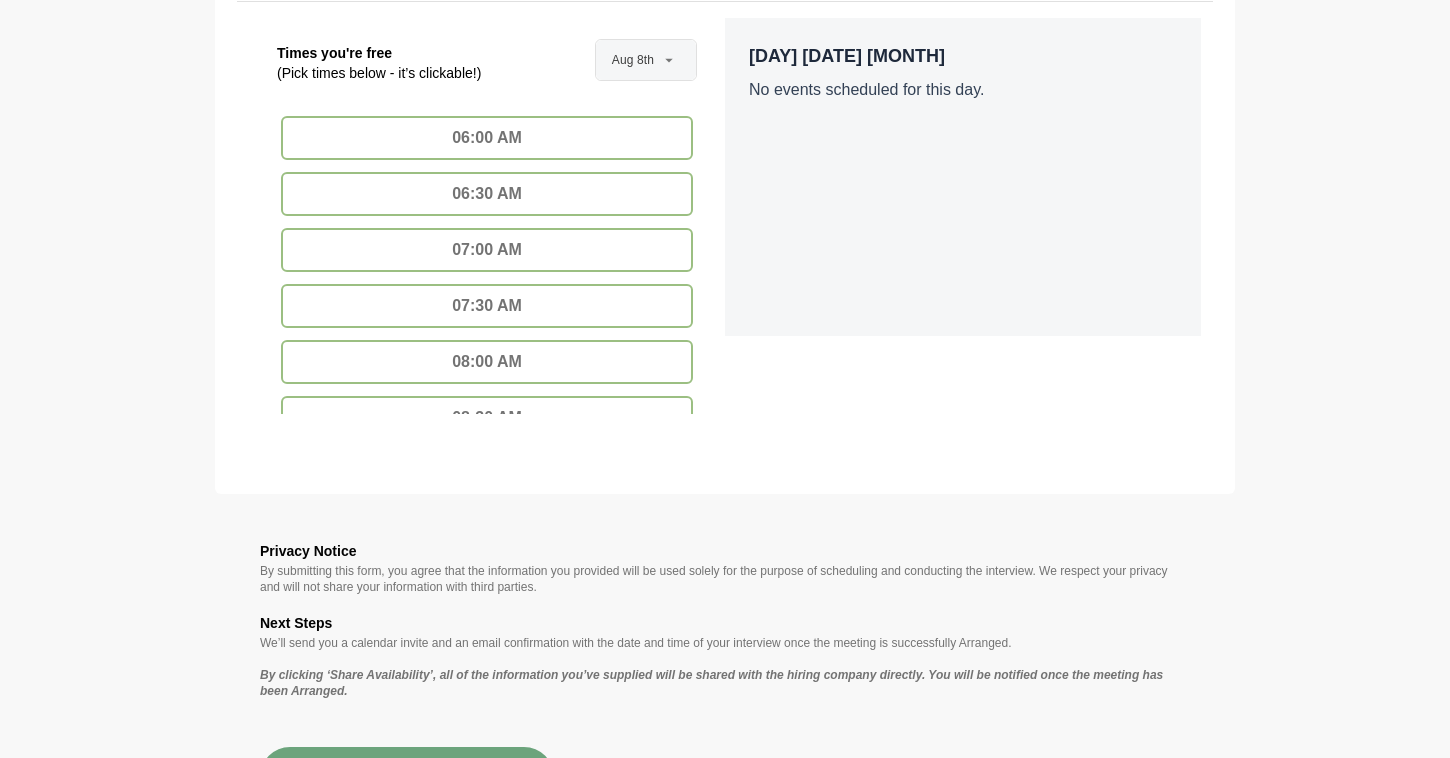 scroll, scrollTop: 1519, scrollLeft: 0, axis: vertical 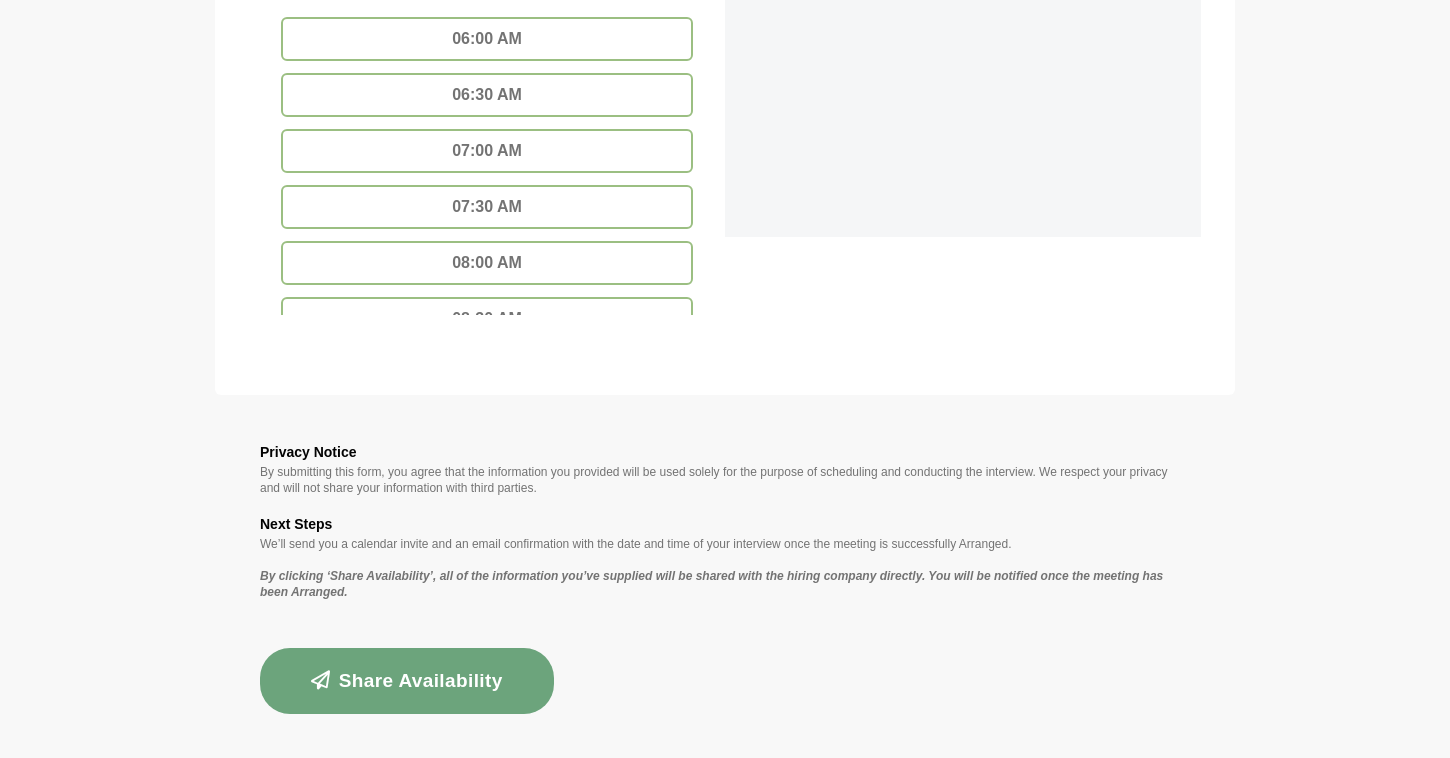 click on "Share Availability" at bounding box center (407, 681) 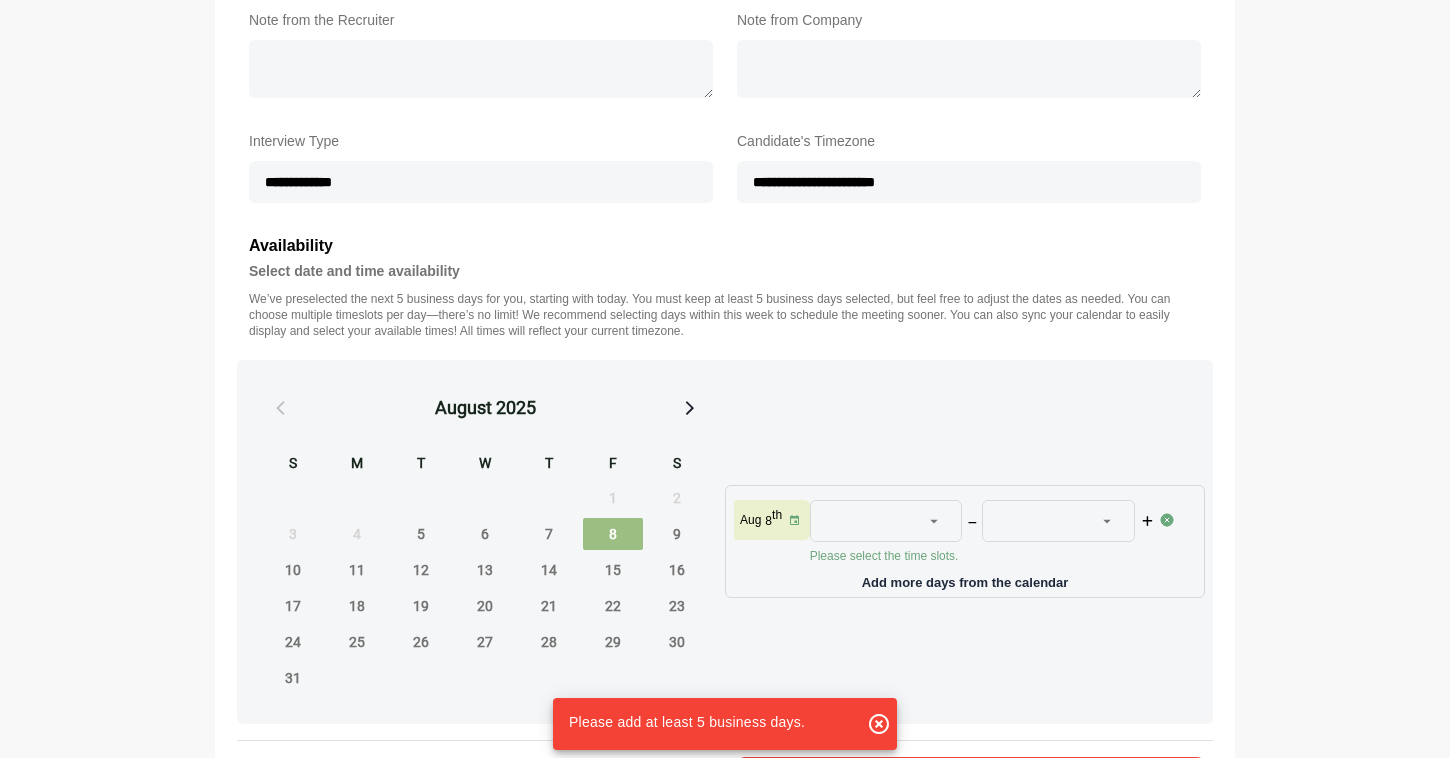 scroll, scrollTop: 503, scrollLeft: 0, axis: vertical 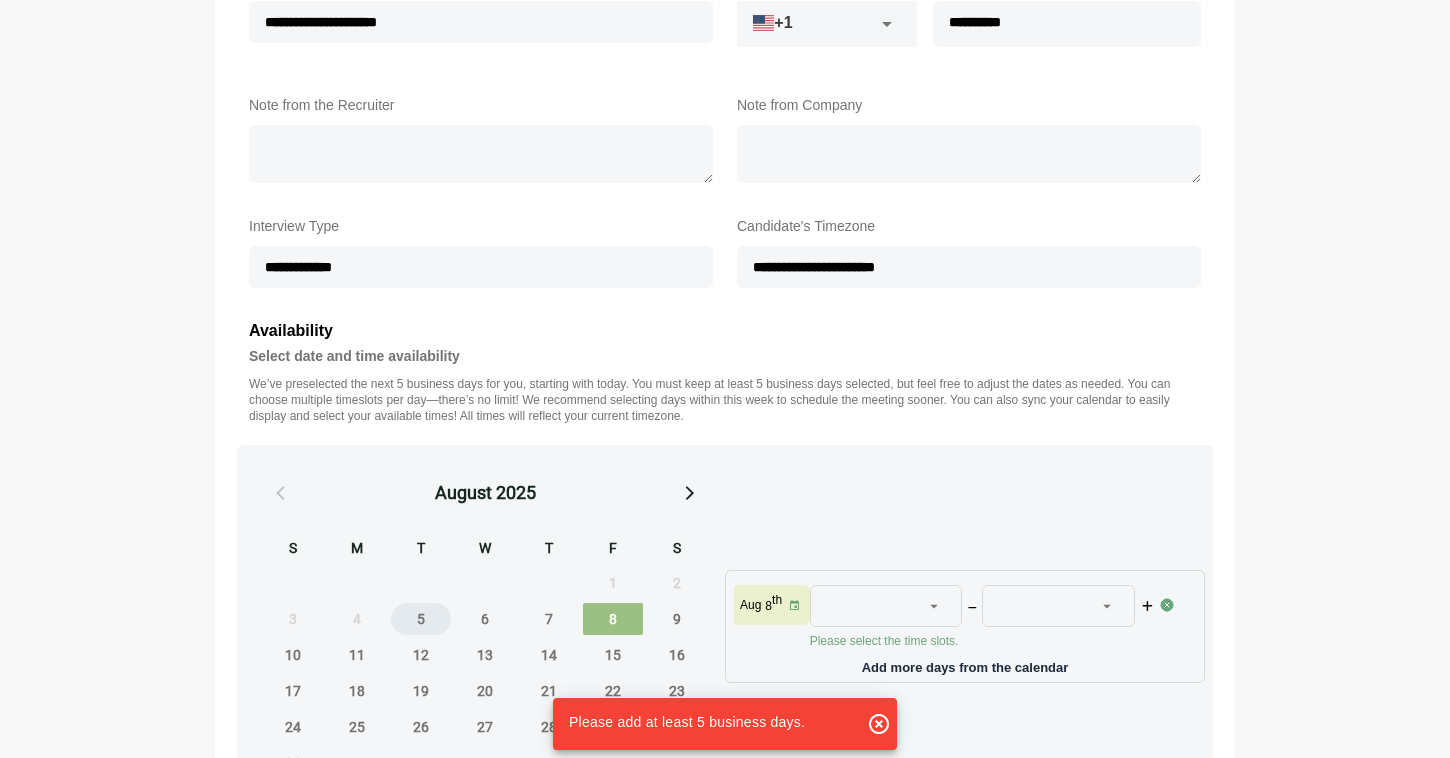 click on "5" at bounding box center (421, 619) 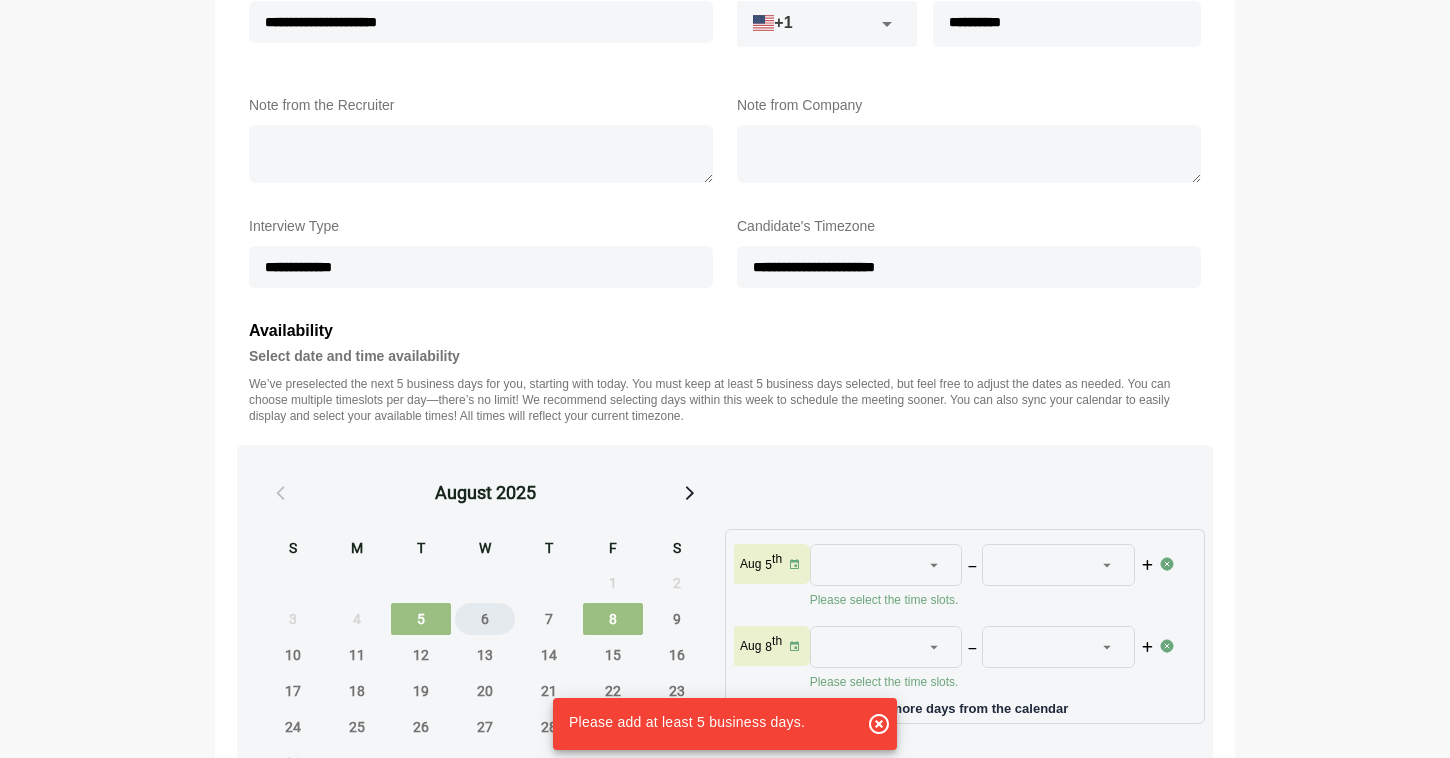 click on "6" at bounding box center [485, 619] 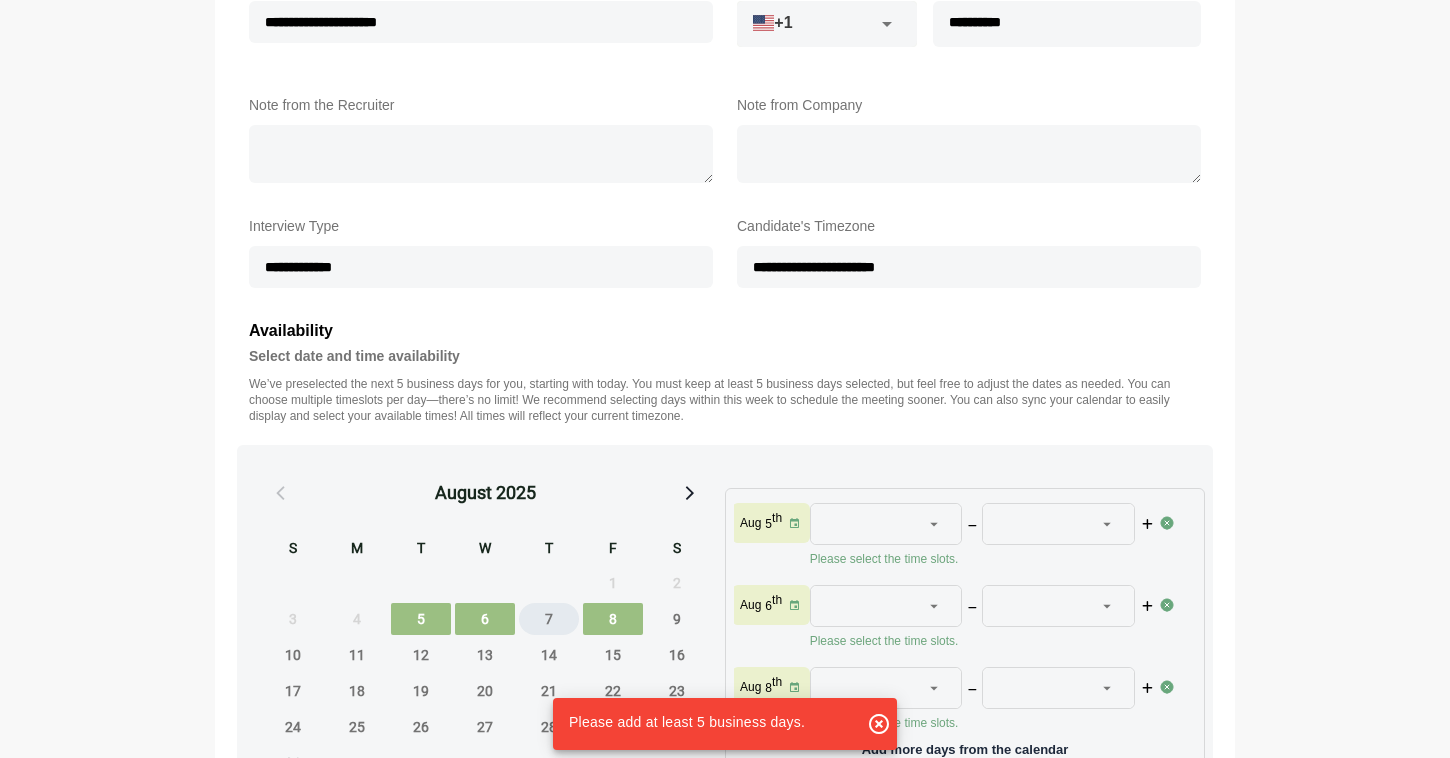 click on "7" at bounding box center (549, 619) 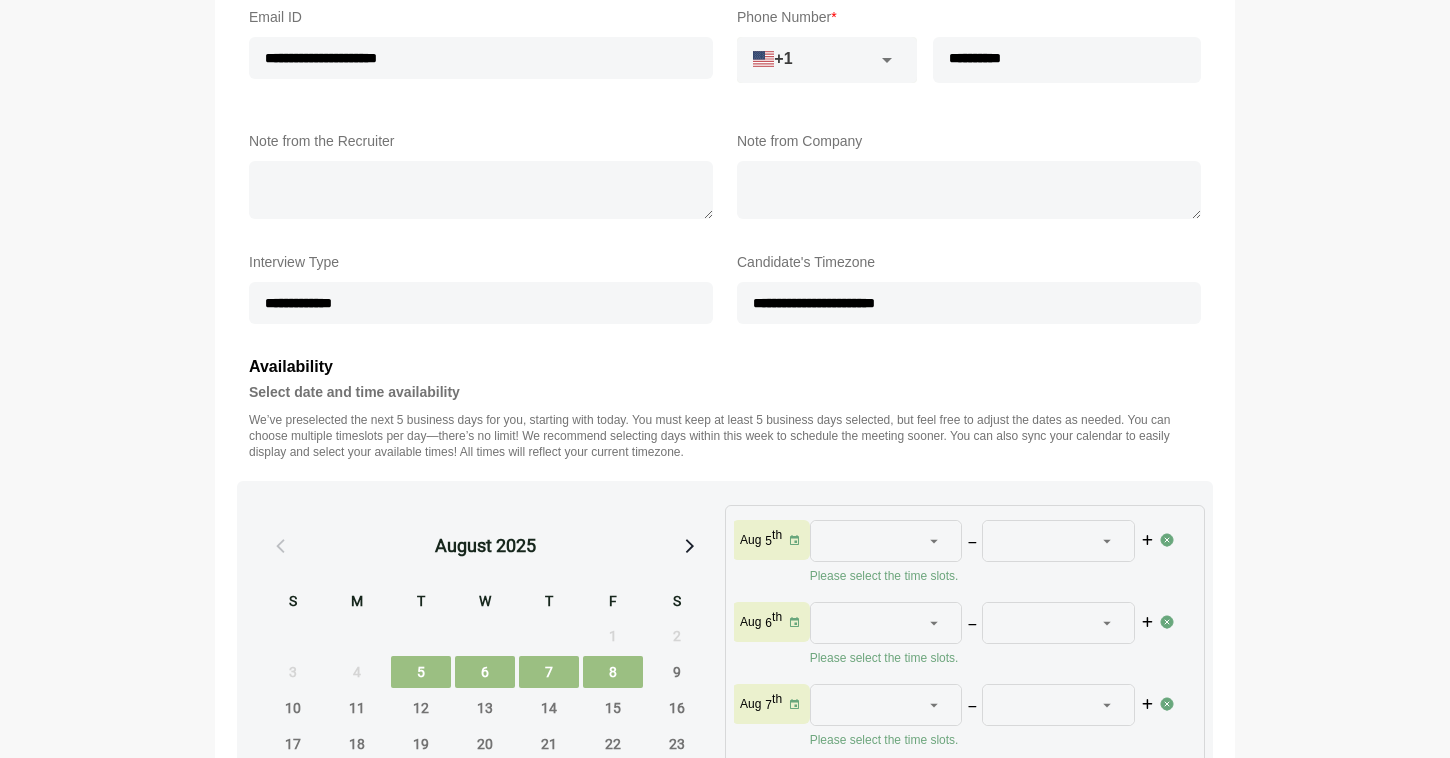 scroll, scrollTop: 469, scrollLeft: 0, axis: vertical 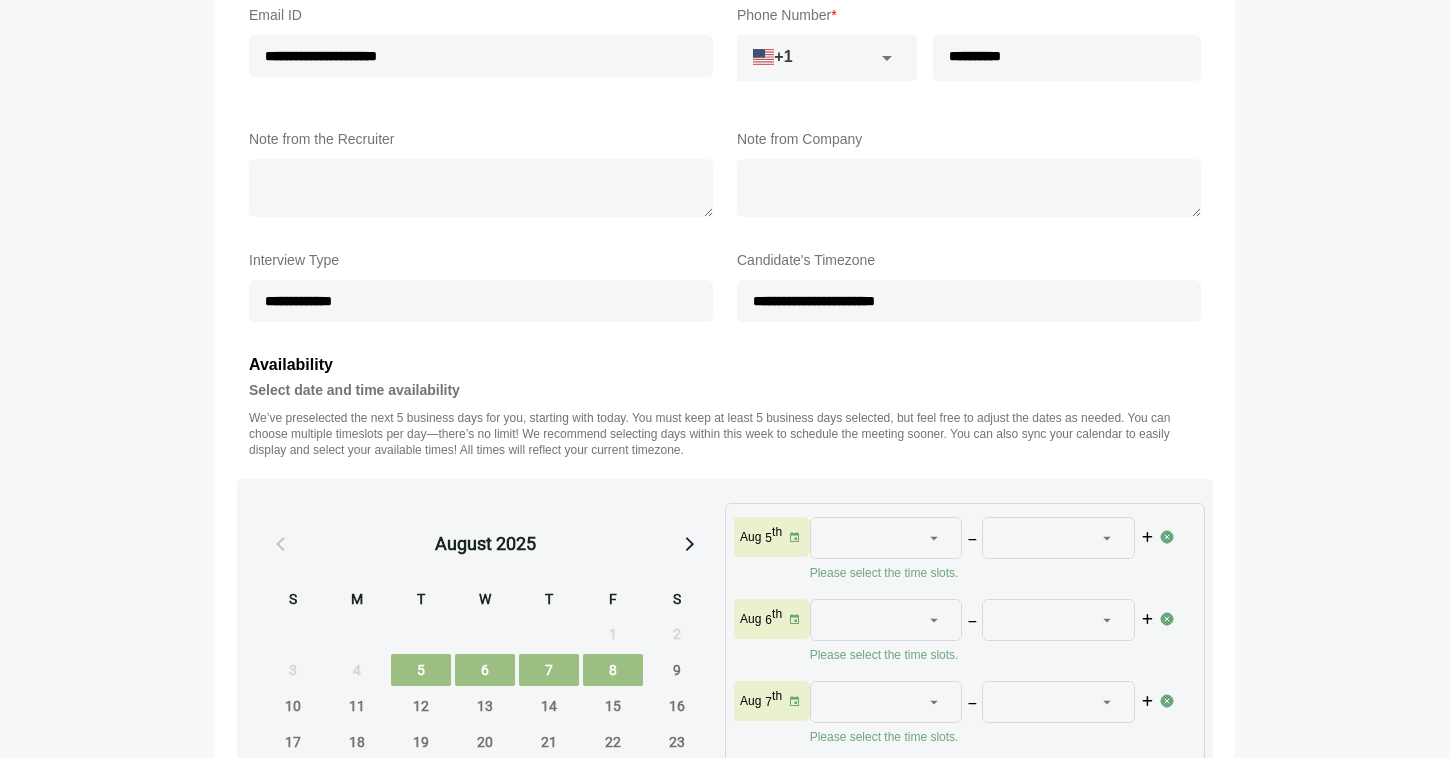 click 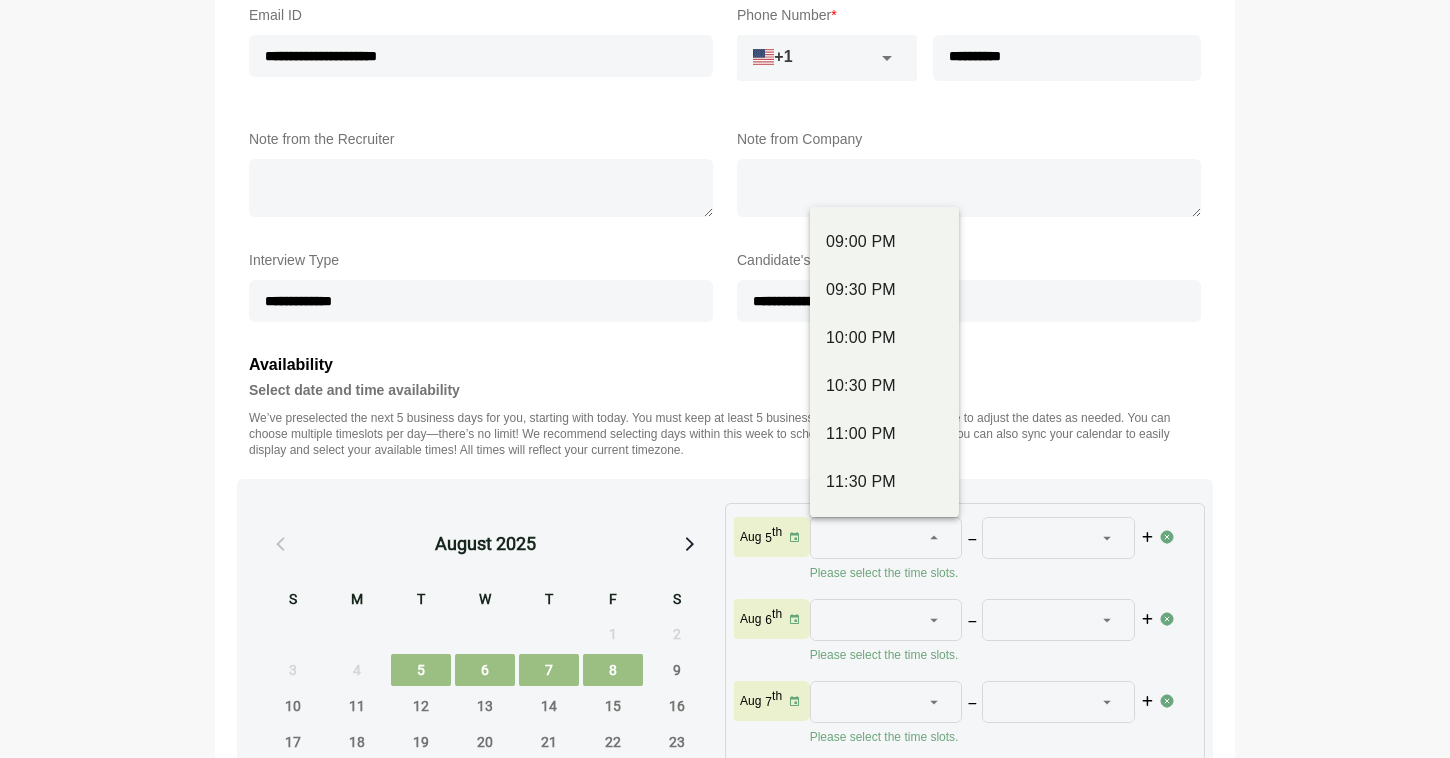 scroll, scrollTop: 1453, scrollLeft: 0, axis: vertical 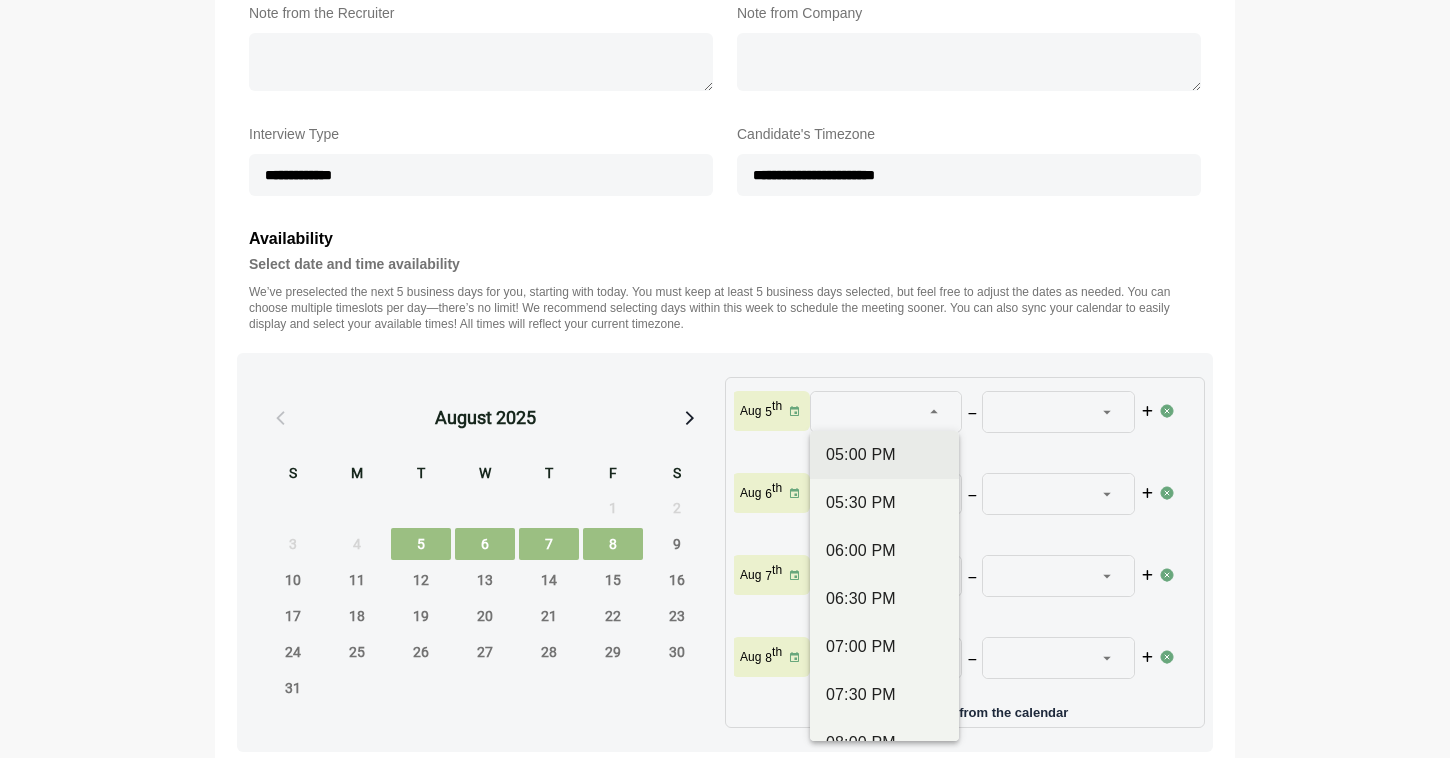 click on "05:00 PM" at bounding box center (884, 455) 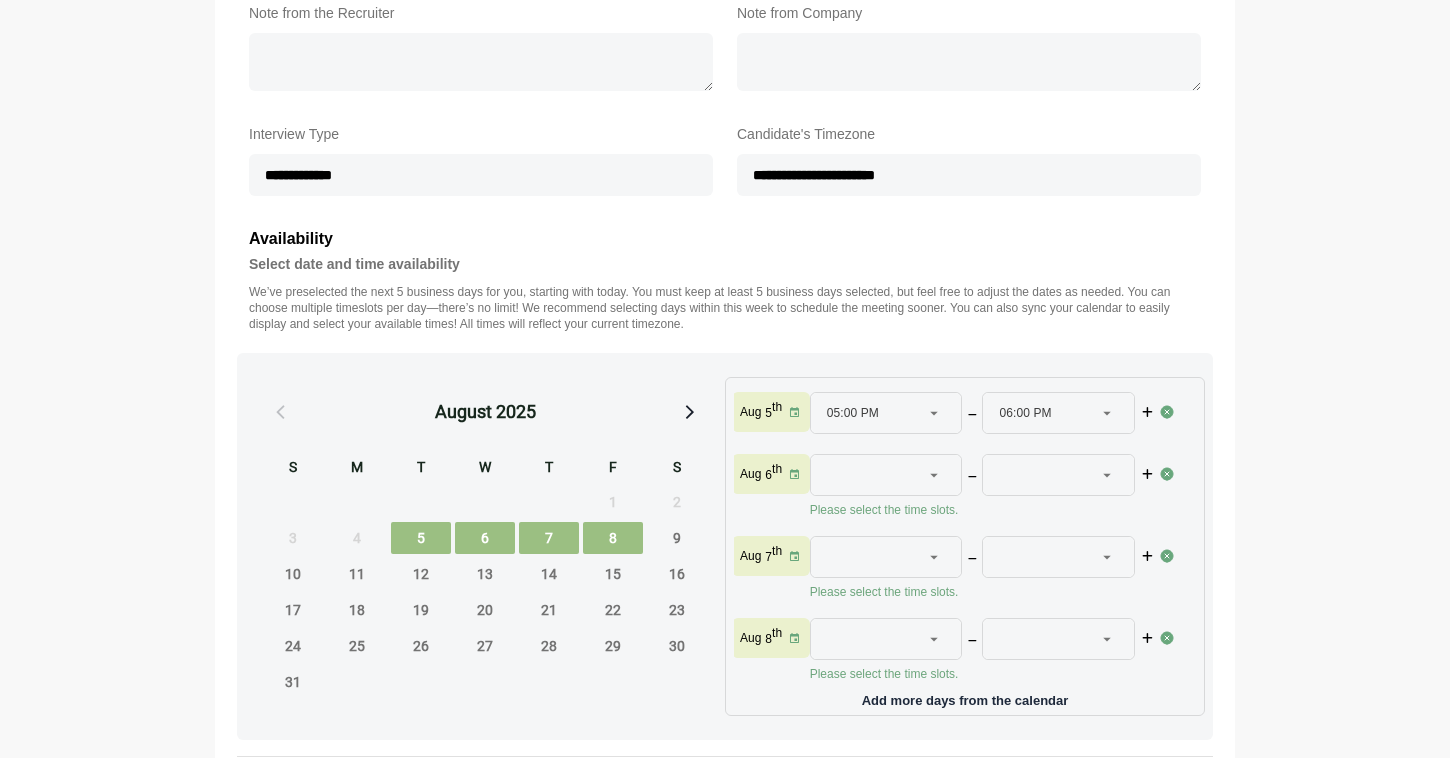 click at bounding box center [935, 475] 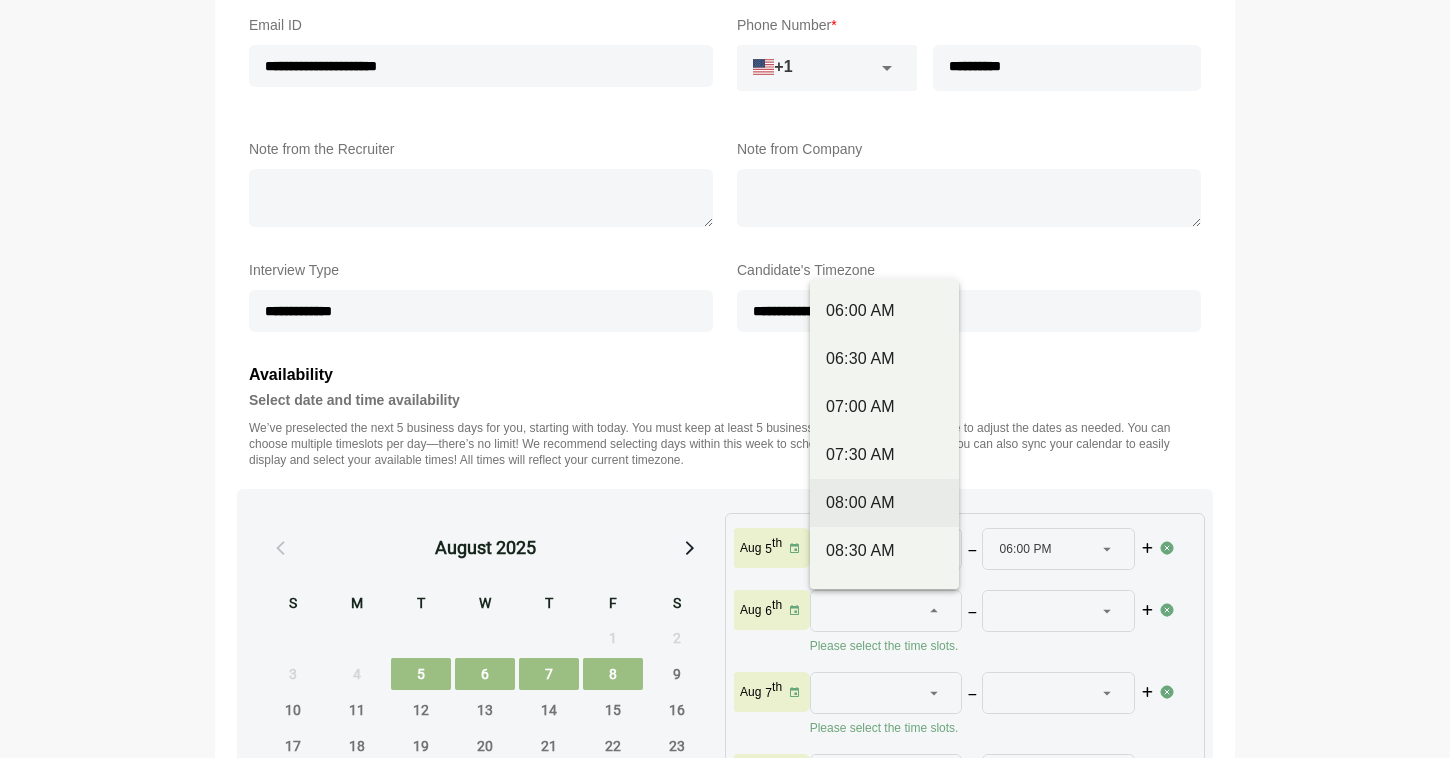 scroll, scrollTop: 390, scrollLeft: 0, axis: vertical 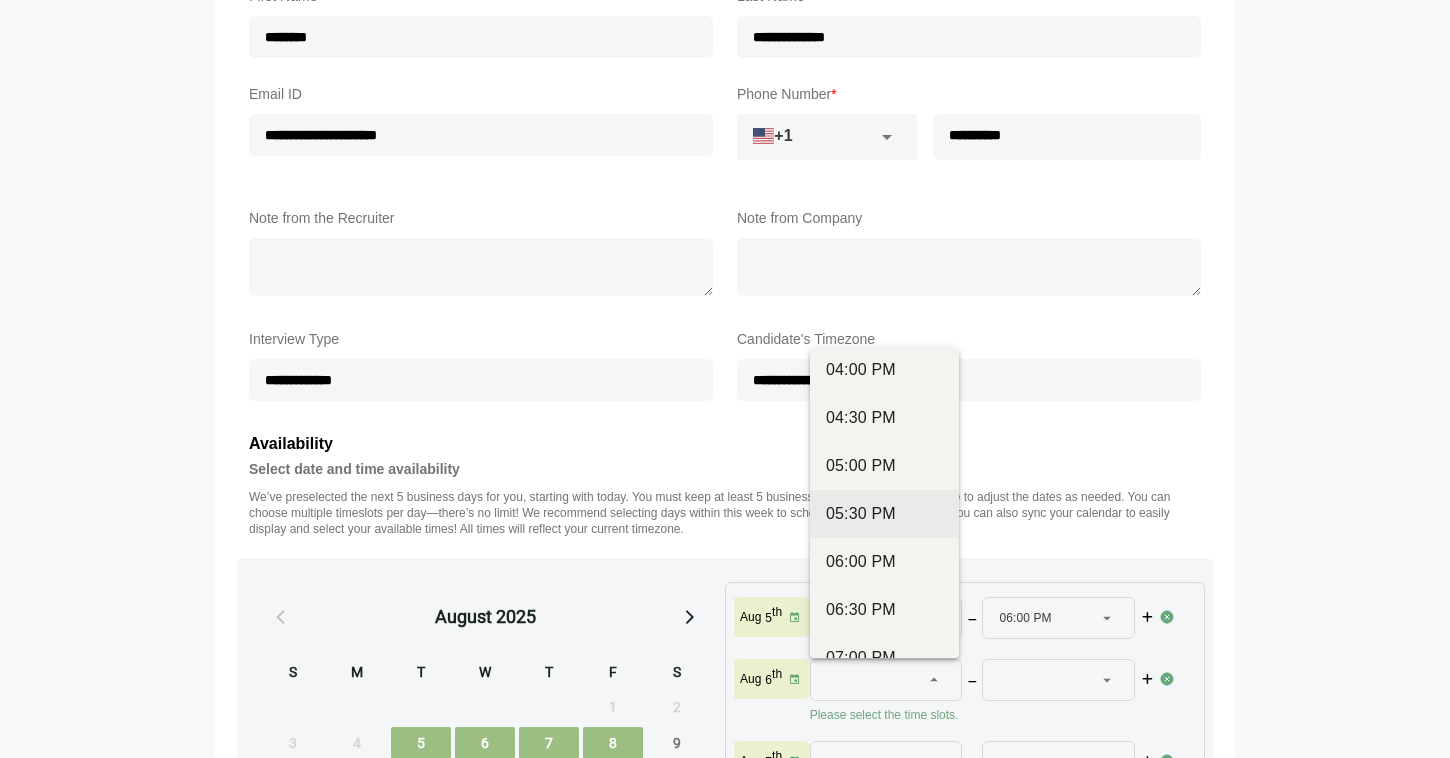 click on "05:30 PM" at bounding box center [884, 514] 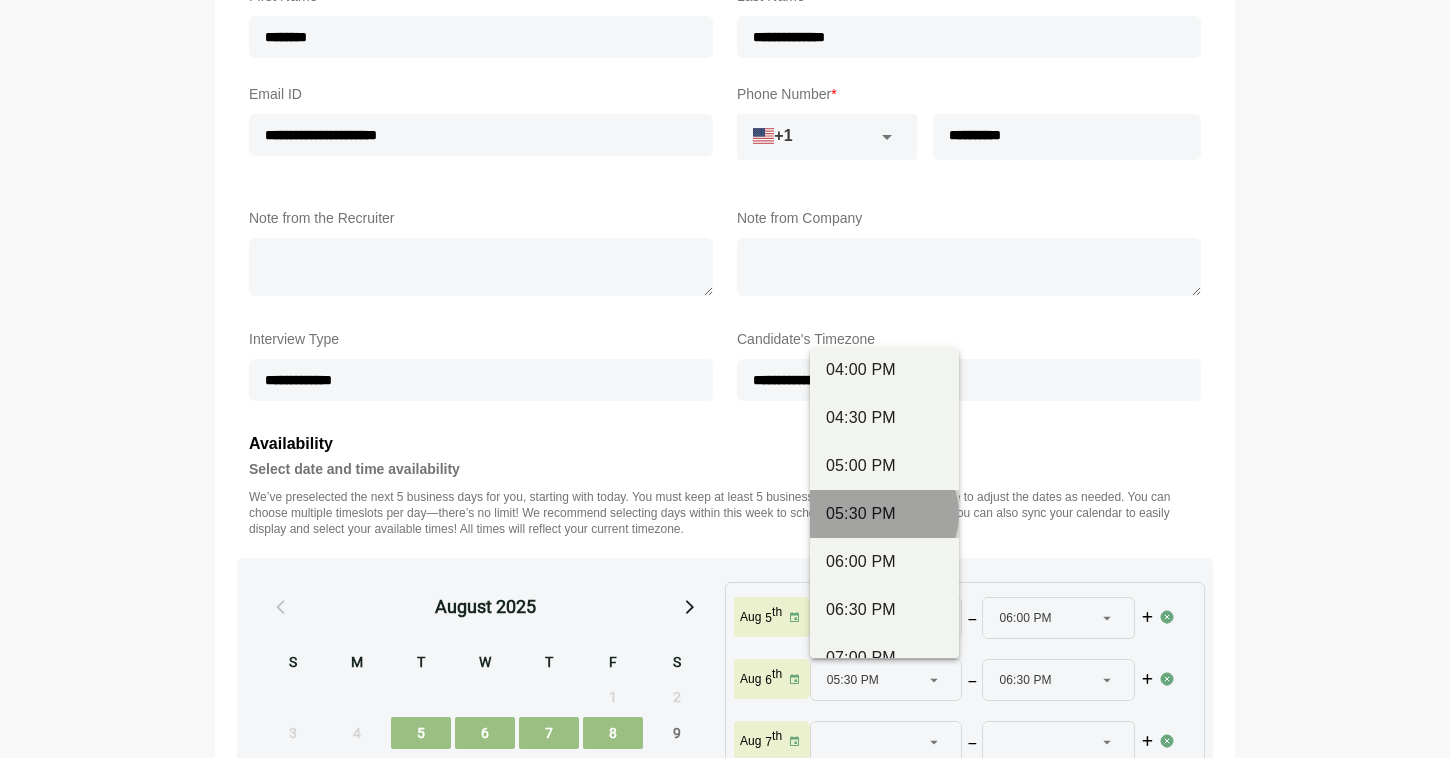 scroll, scrollTop: 0, scrollLeft: 0, axis: both 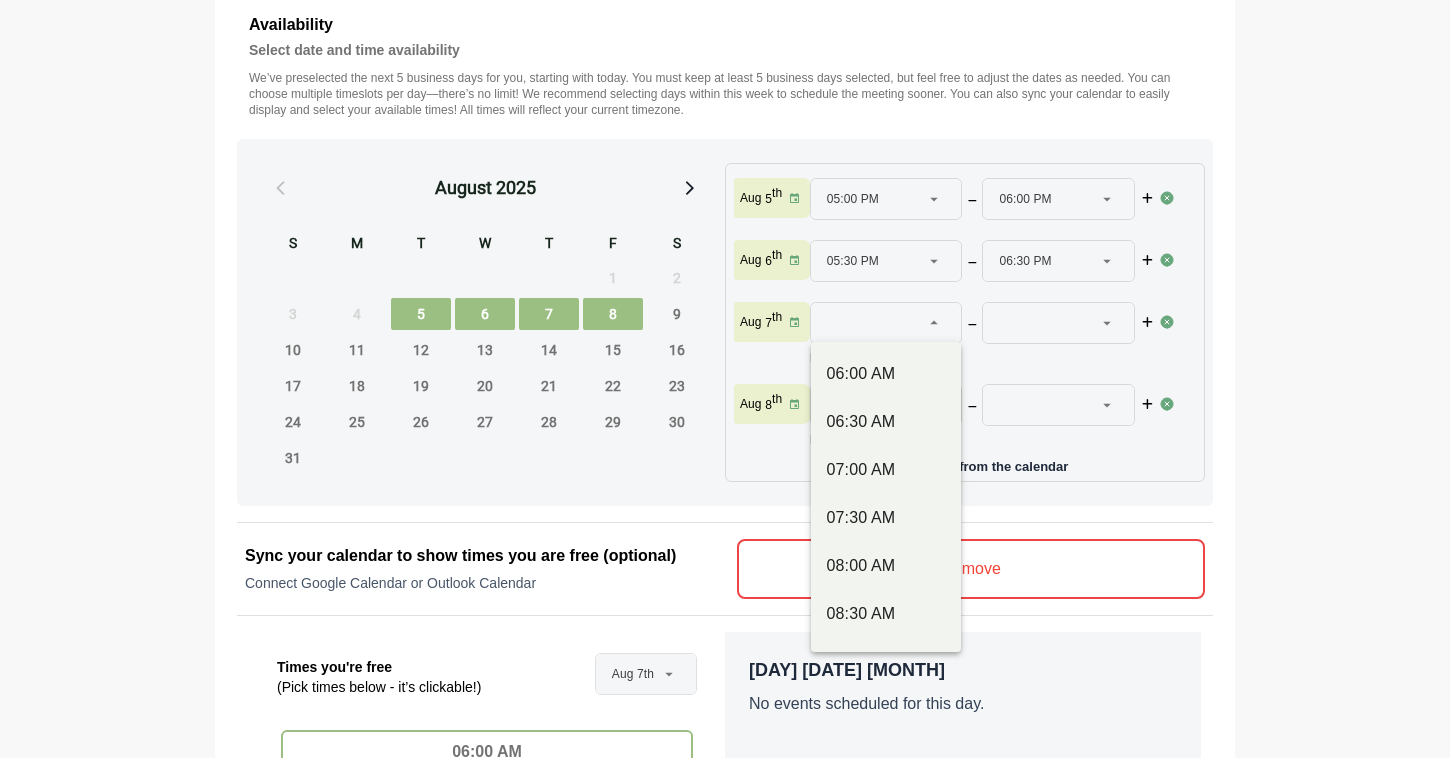click 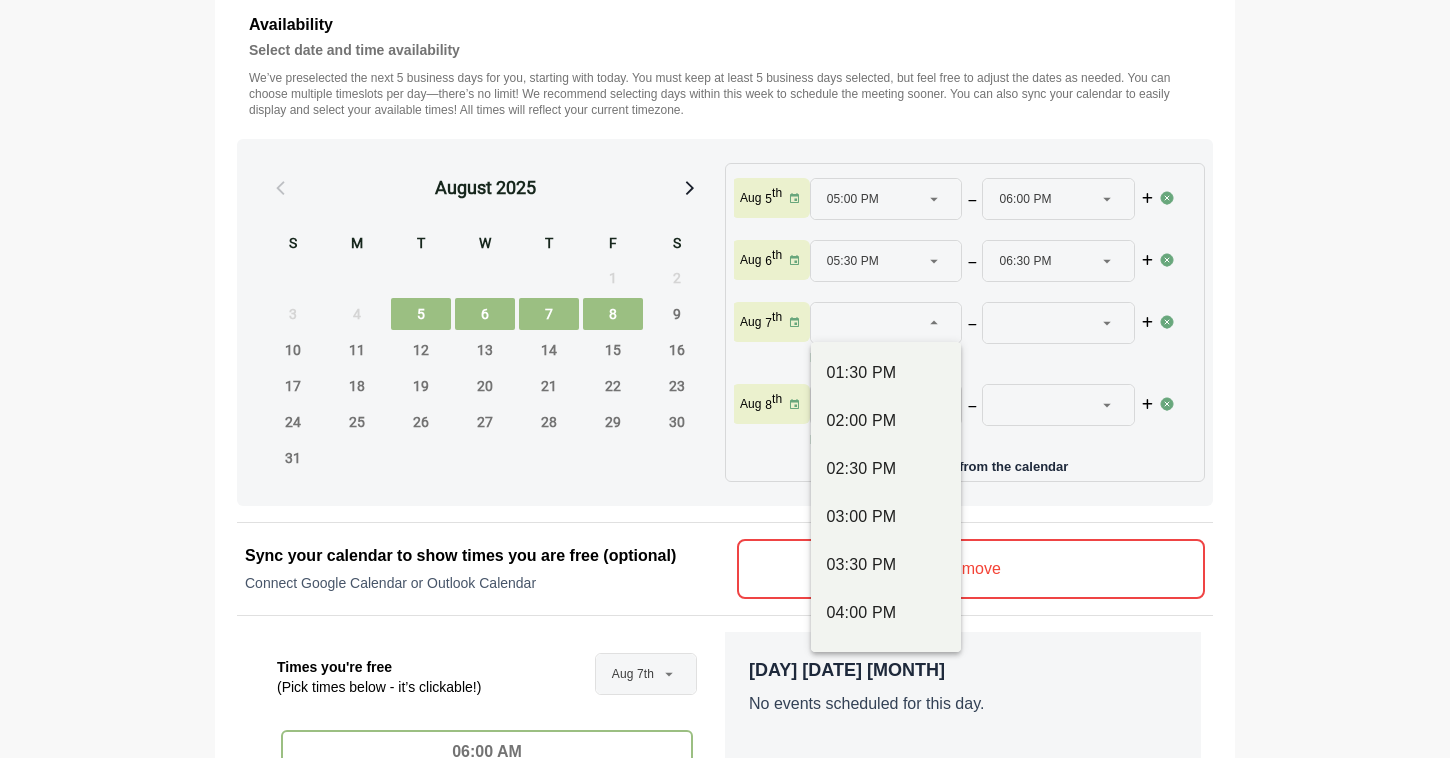 scroll, scrollTop: 767, scrollLeft: 0, axis: vertical 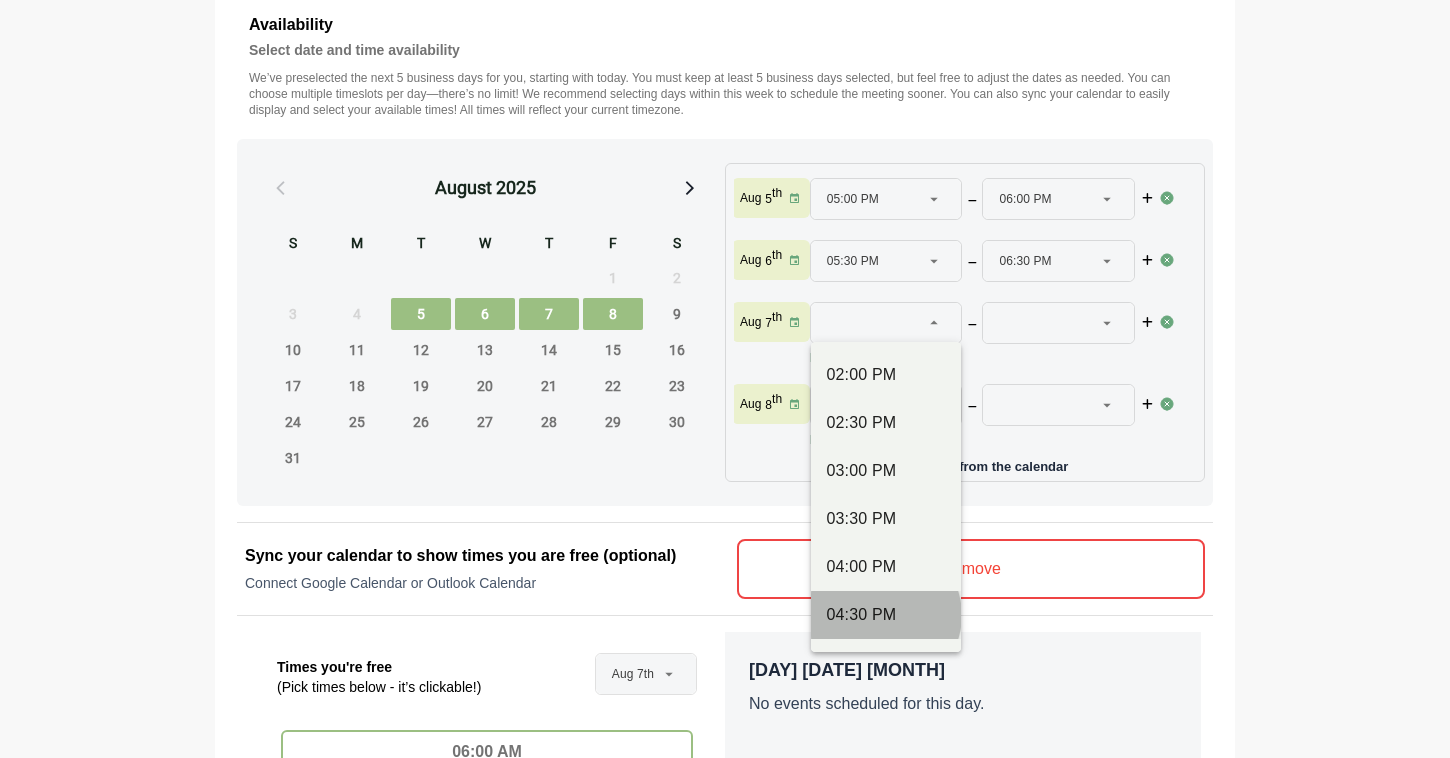 click on "04:30 PM" at bounding box center [886, 615] 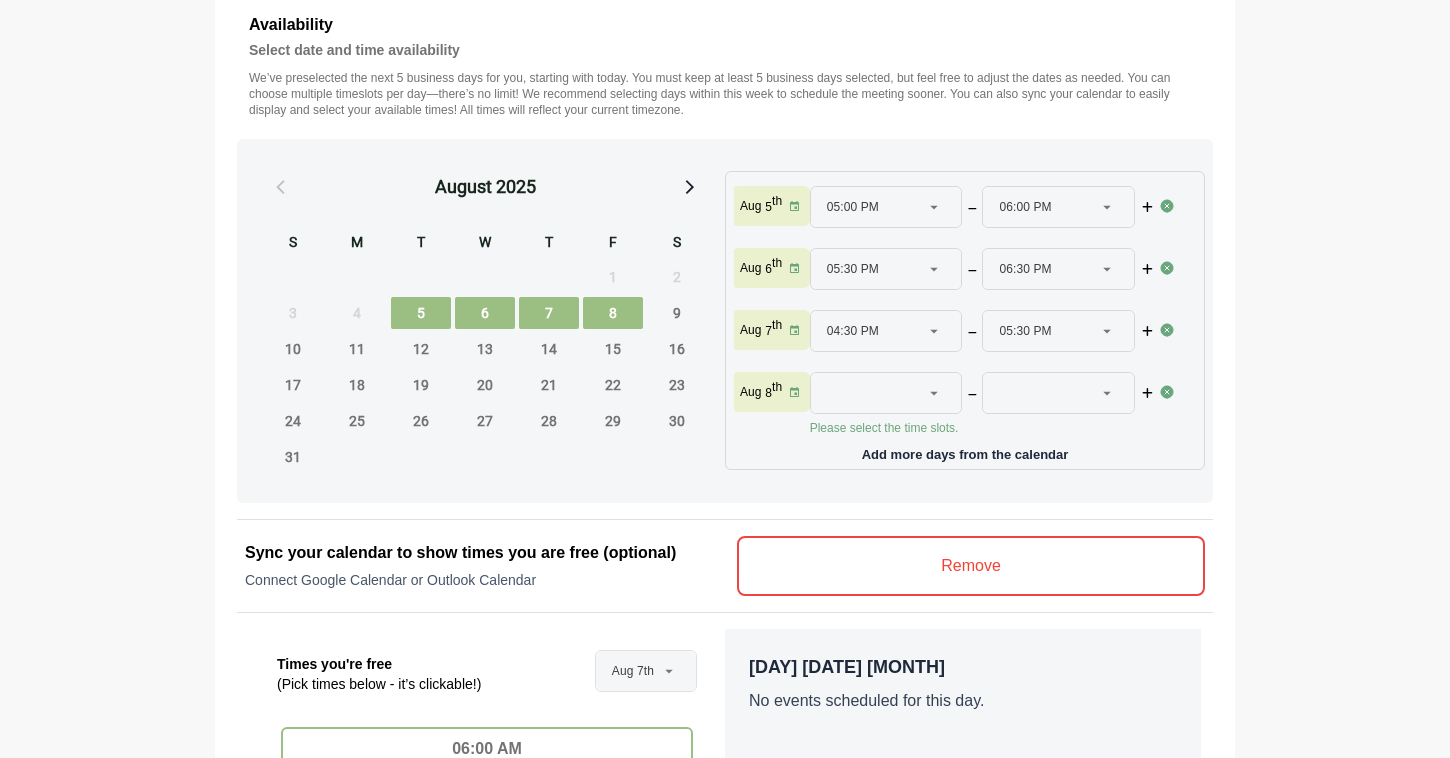 click 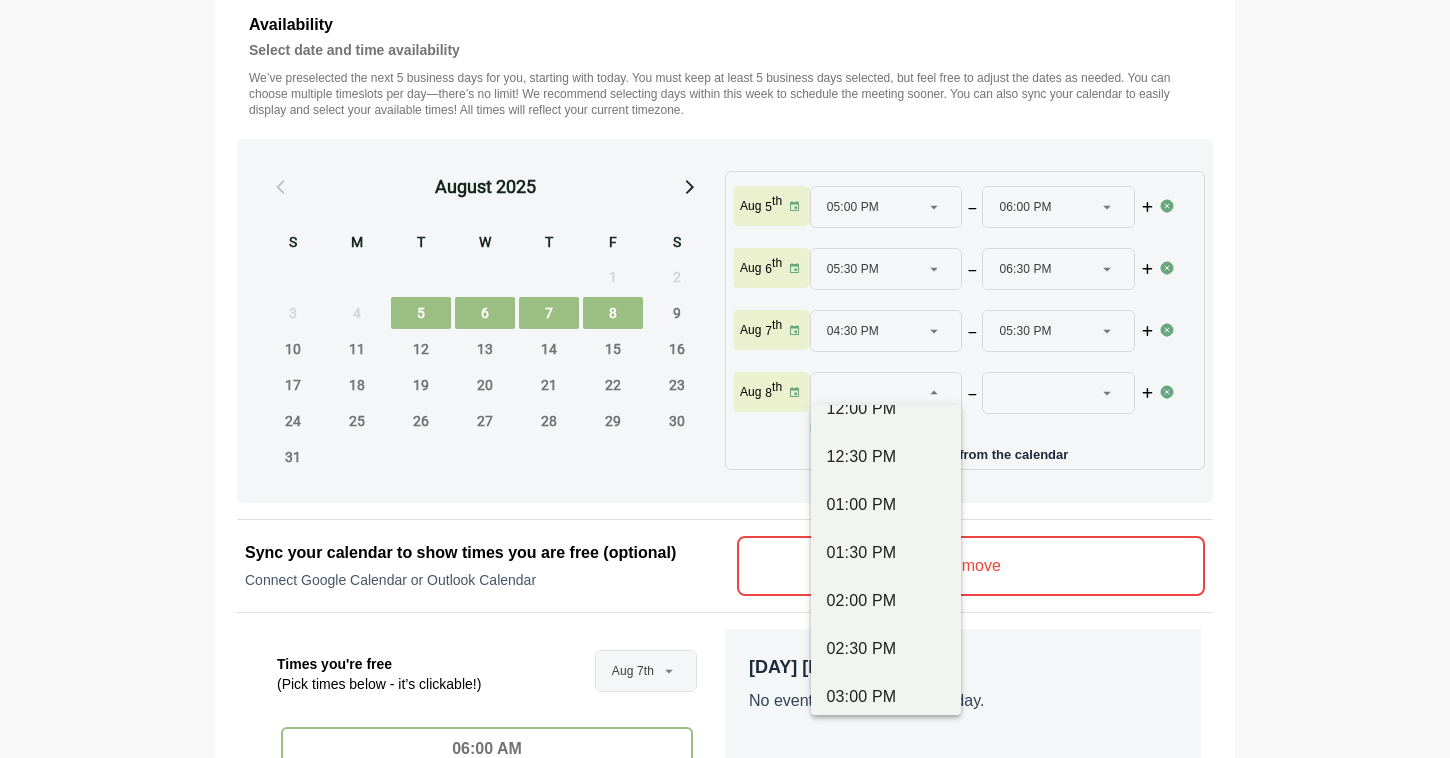 scroll, scrollTop: 504, scrollLeft: 0, axis: vertical 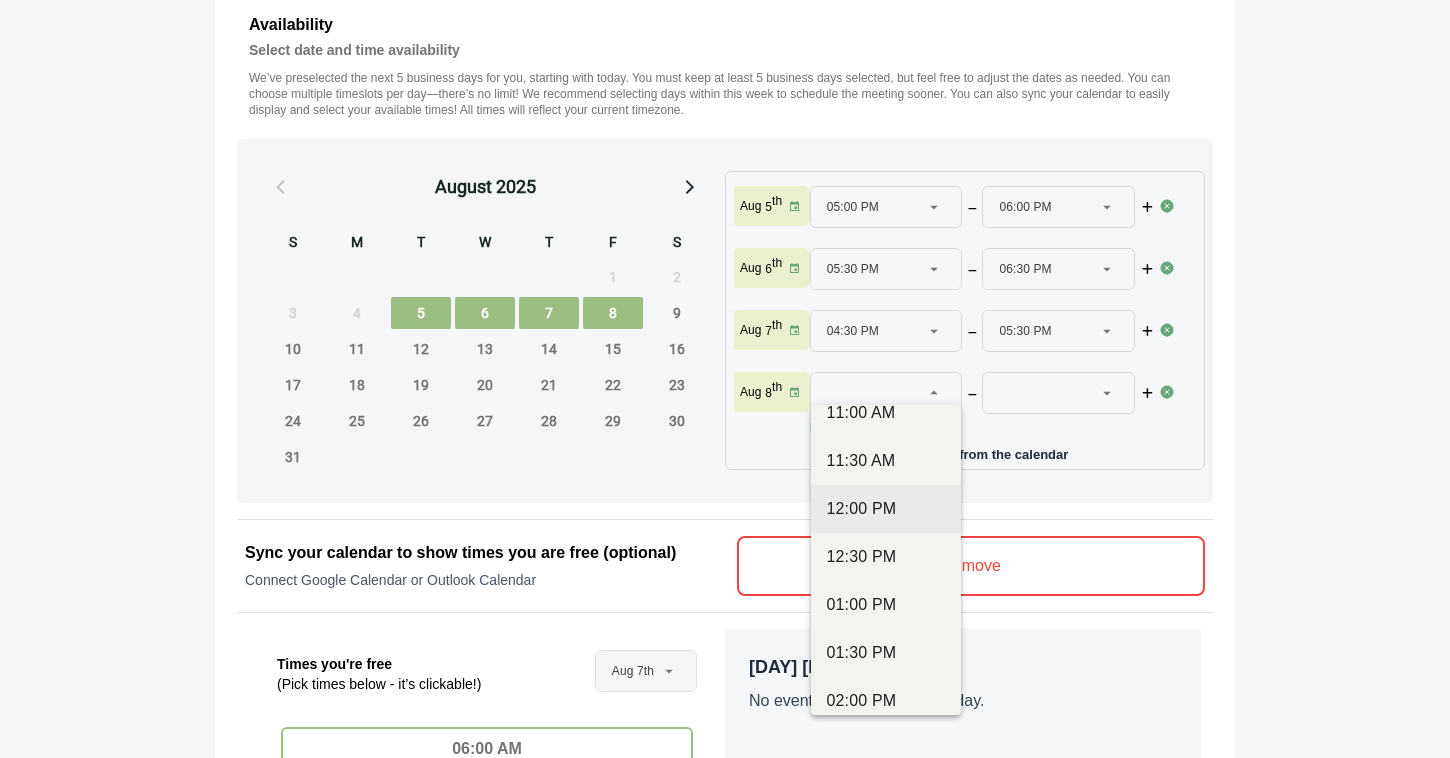 click on "12:00 PM" at bounding box center (886, 509) 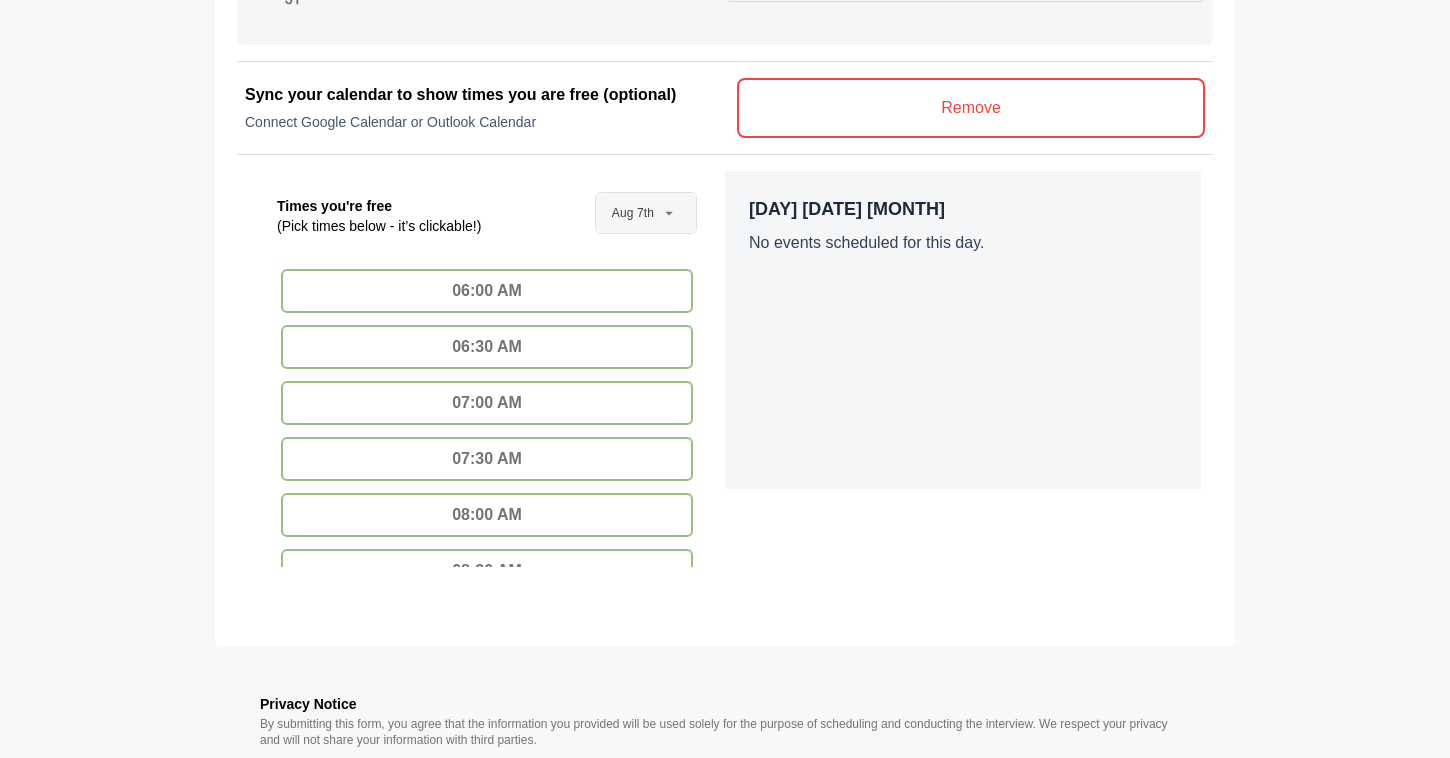 scroll, scrollTop: 1519, scrollLeft: 0, axis: vertical 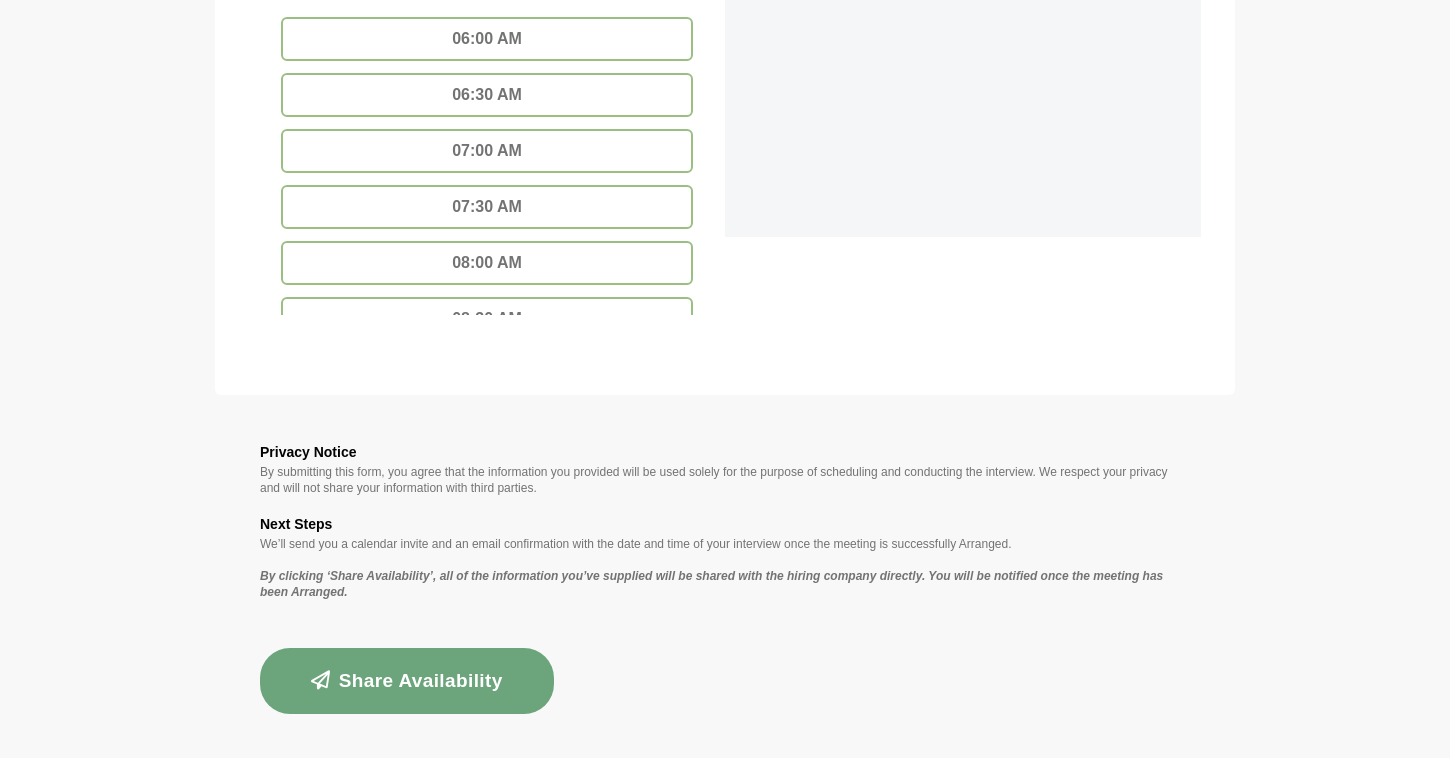 click on "Share Availability" at bounding box center (407, 681) 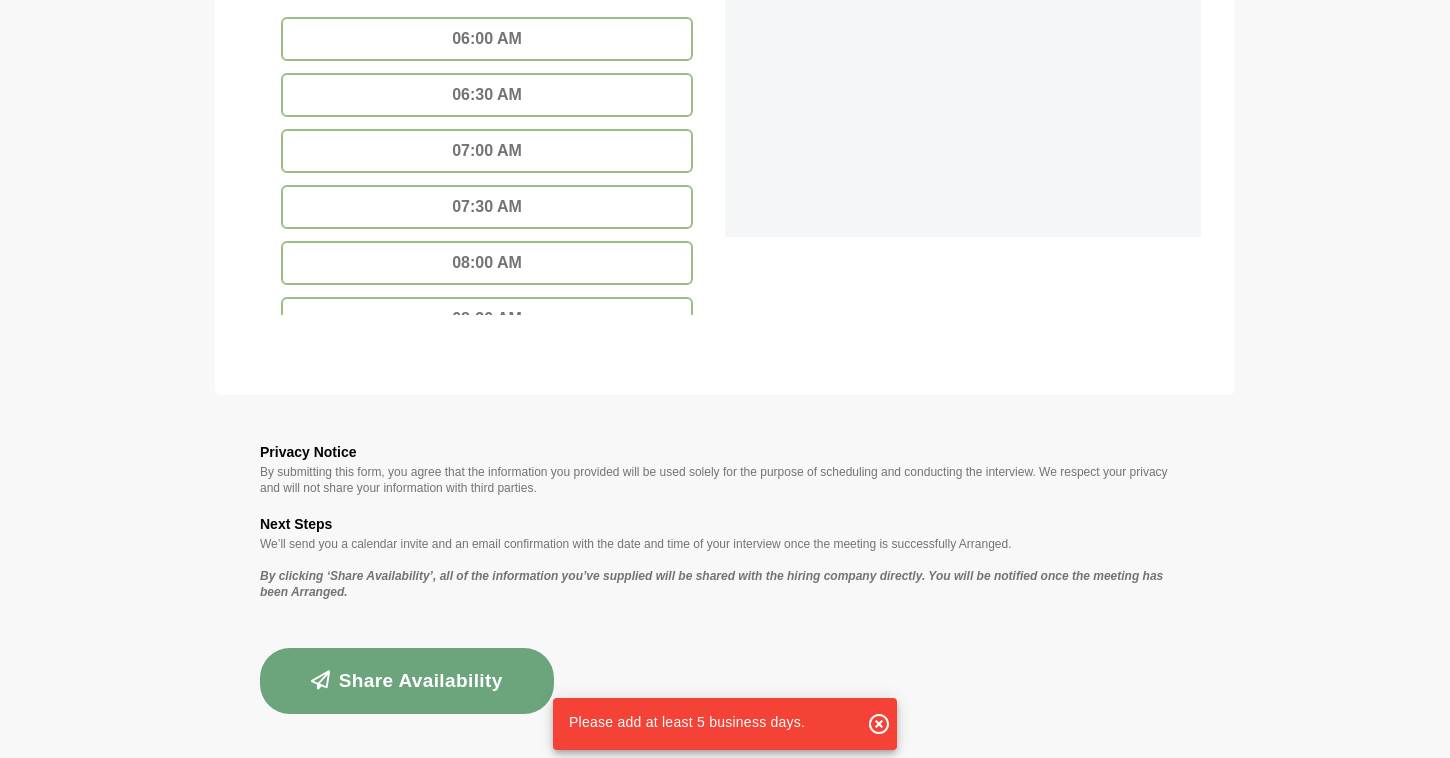 click on "Share Availability" at bounding box center (407, 681) 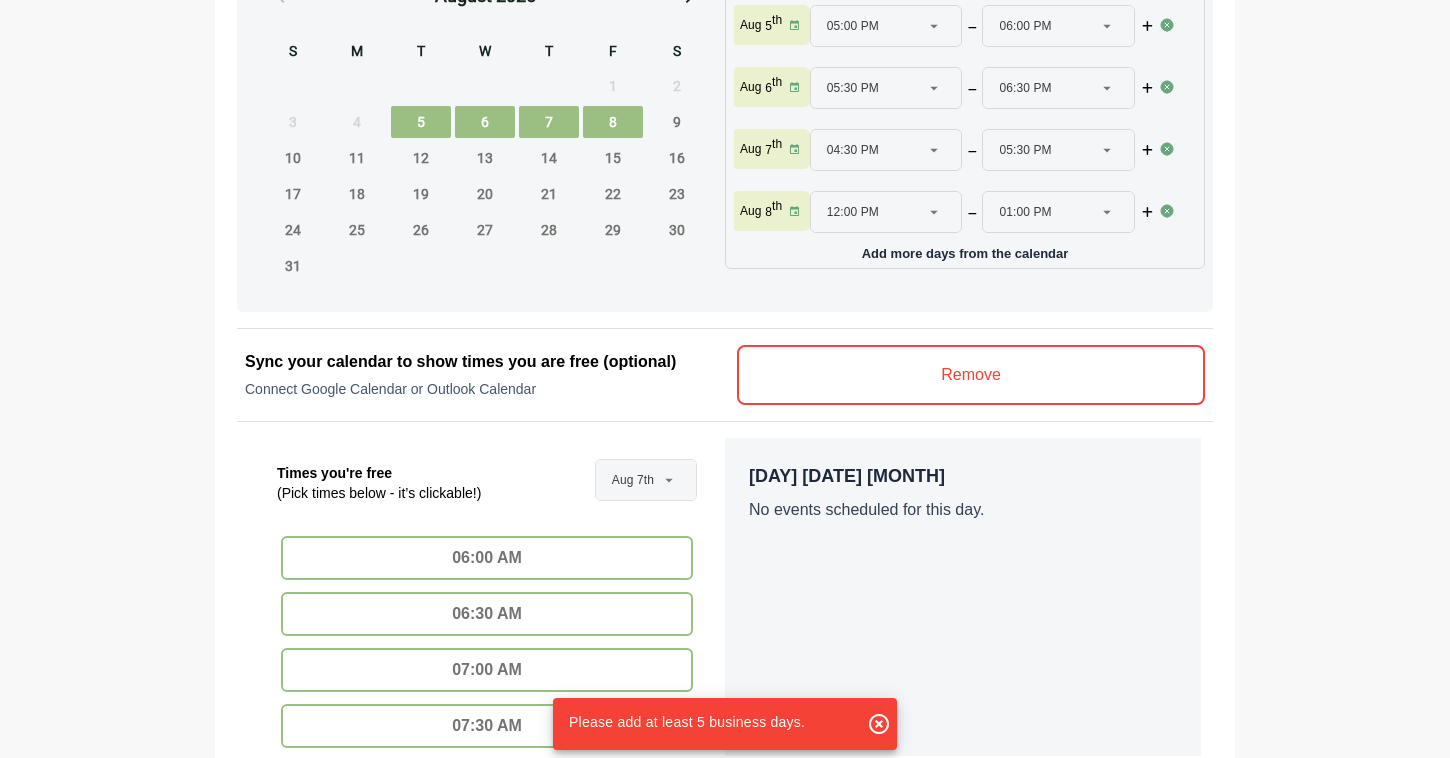 scroll, scrollTop: 994, scrollLeft: 0, axis: vertical 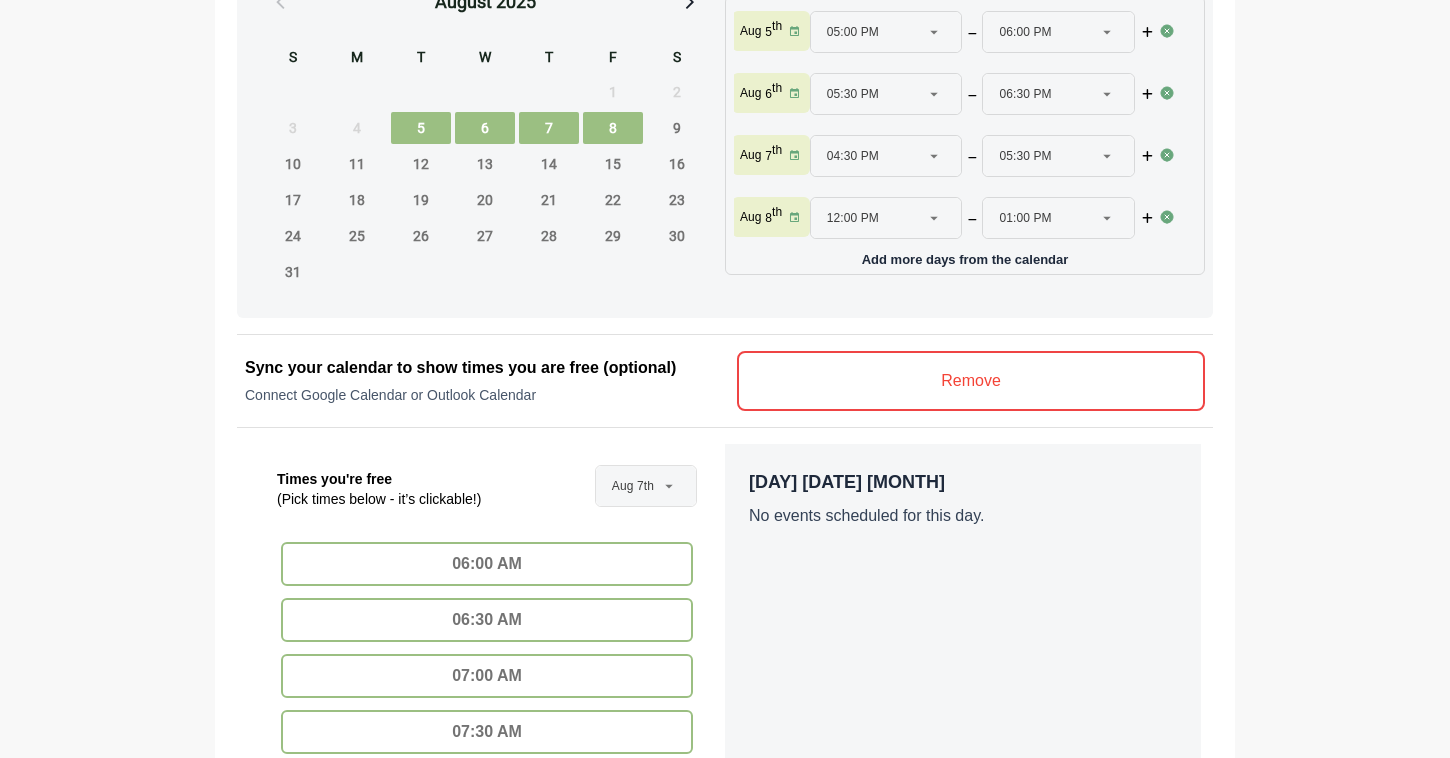 click on "Add more days from the calendar" at bounding box center [965, 255] 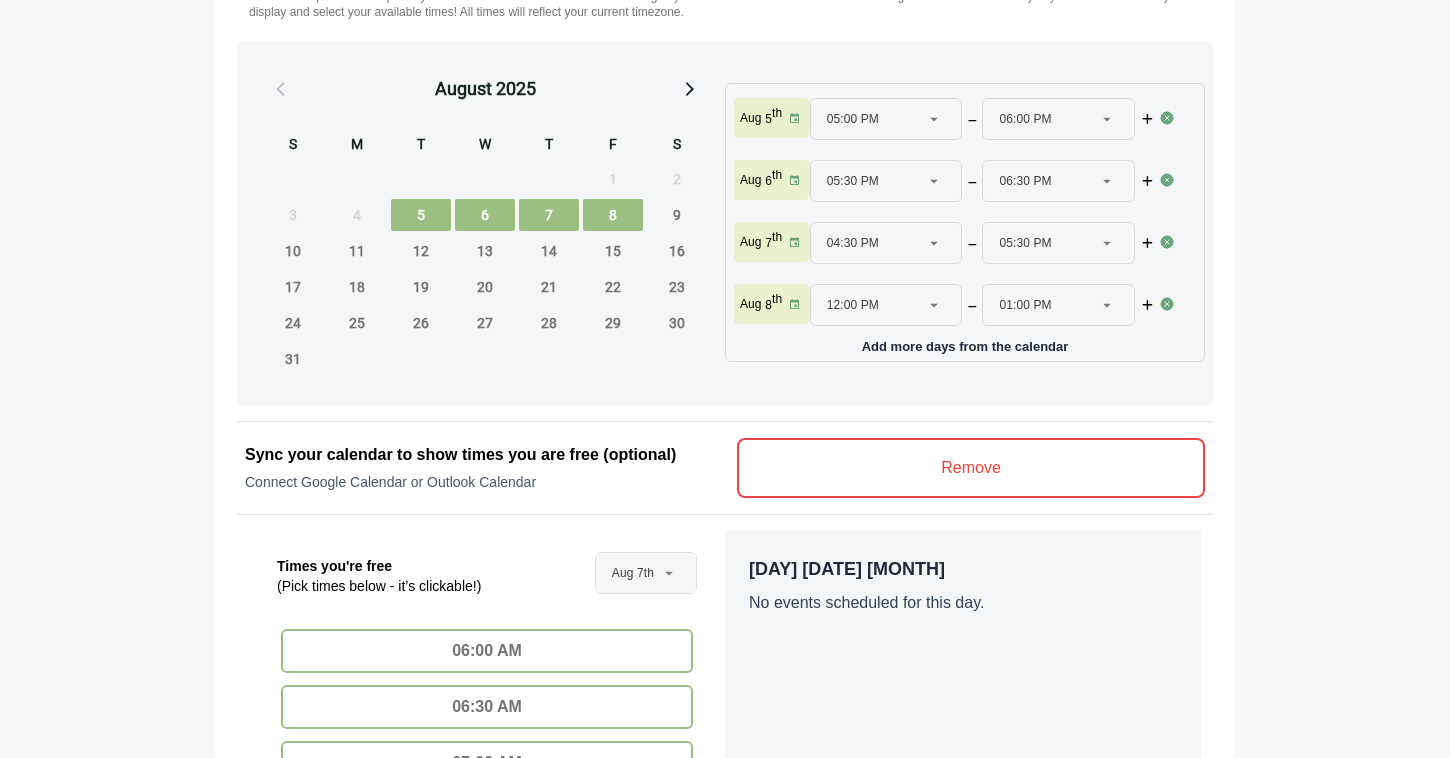 scroll, scrollTop: 837, scrollLeft: 0, axis: vertical 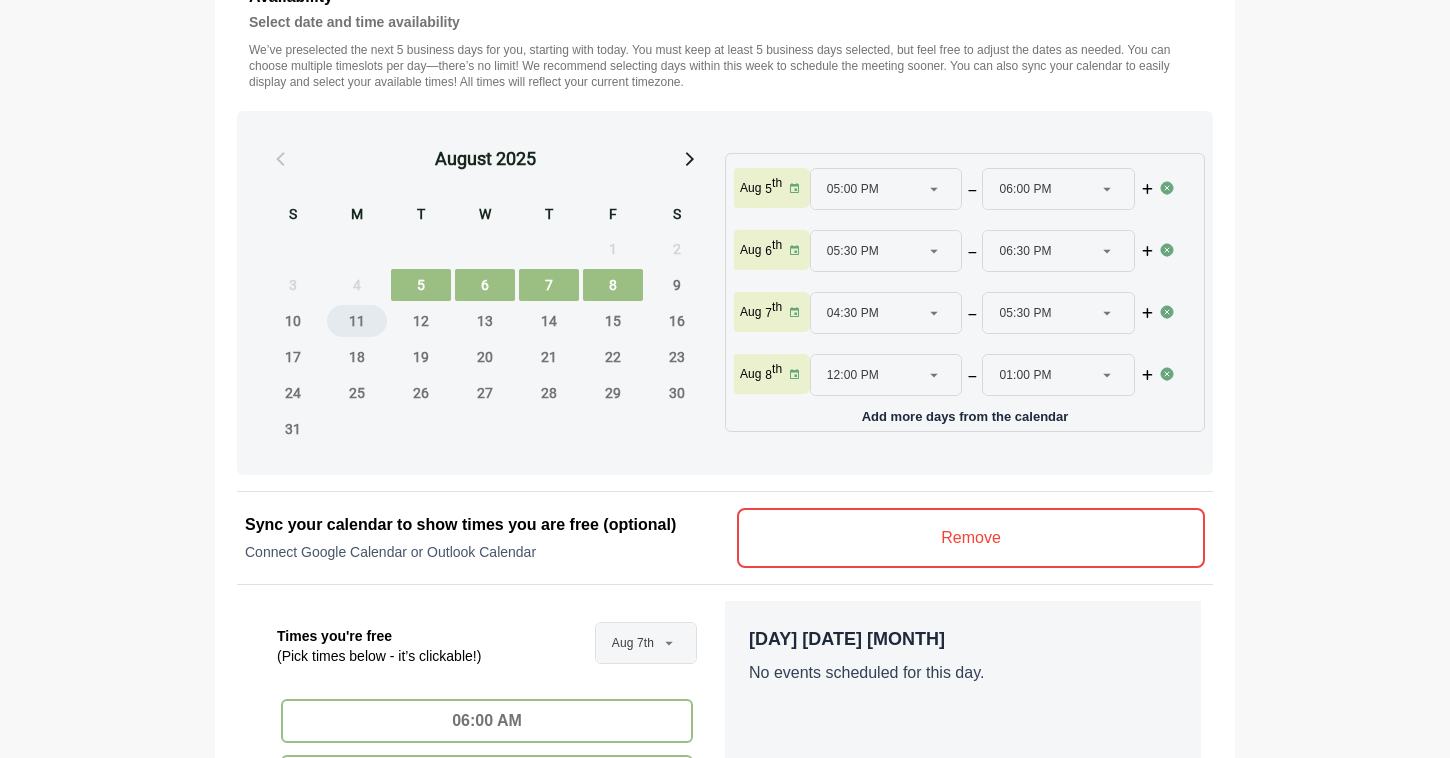 click on "11" at bounding box center [357, 321] 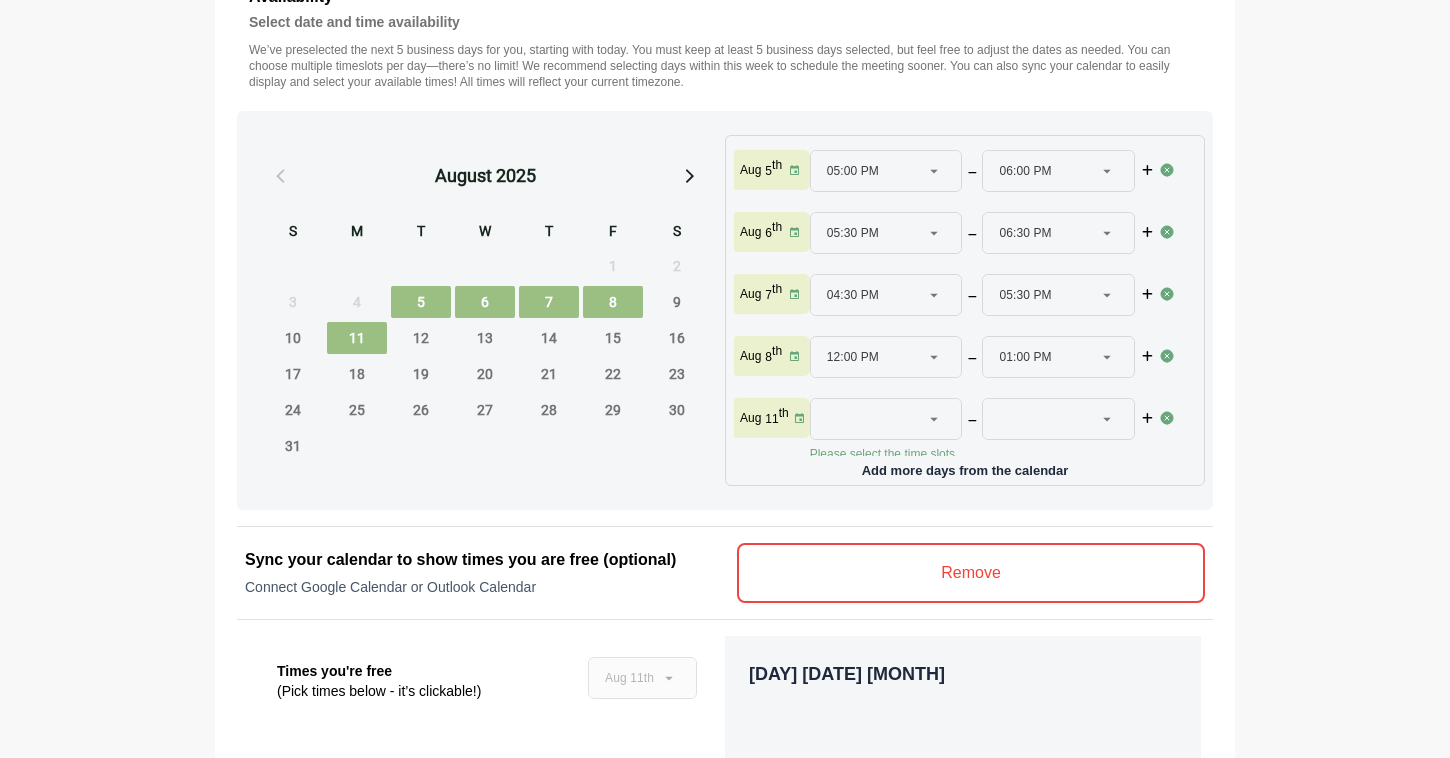 scroll, scrollTop: 26, scrollLeft: 0, axis: vertical 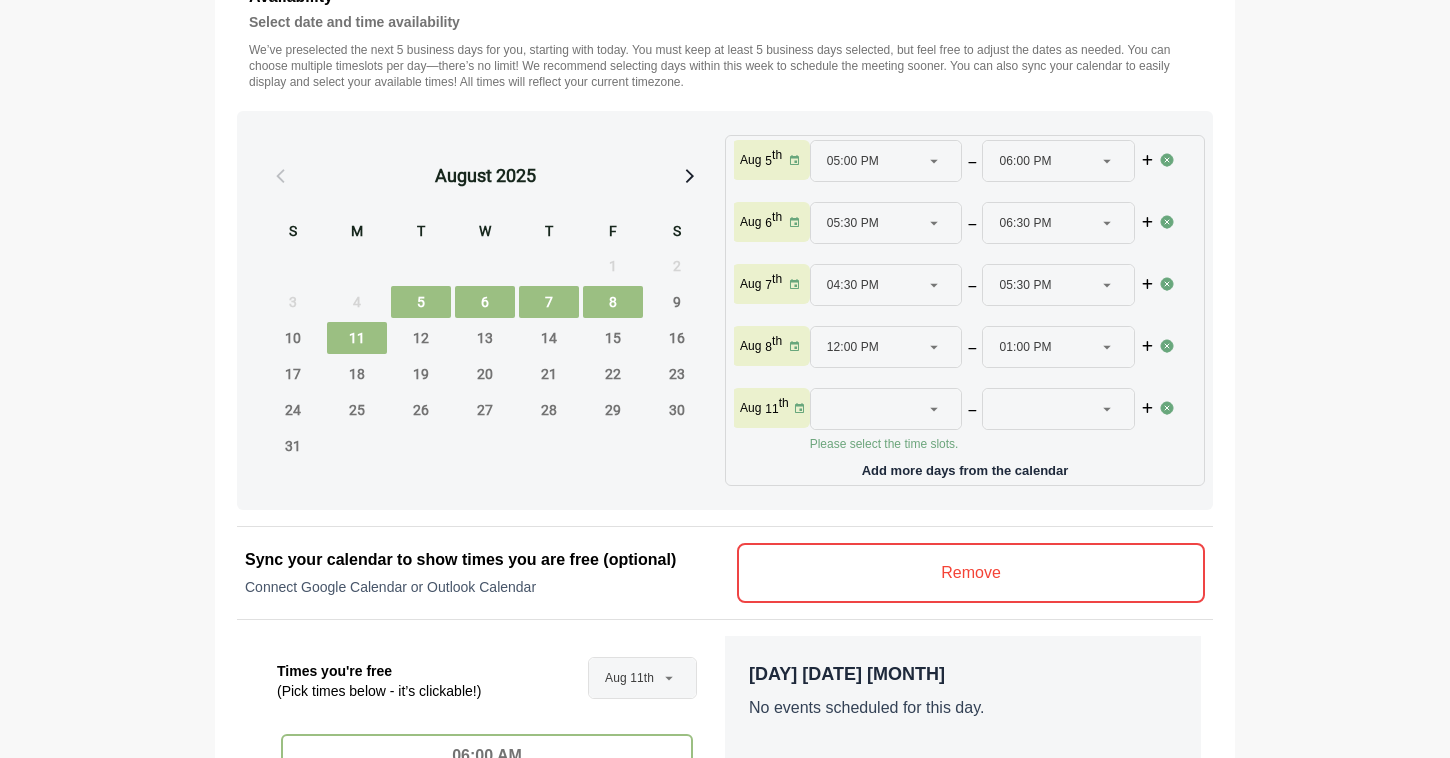 click 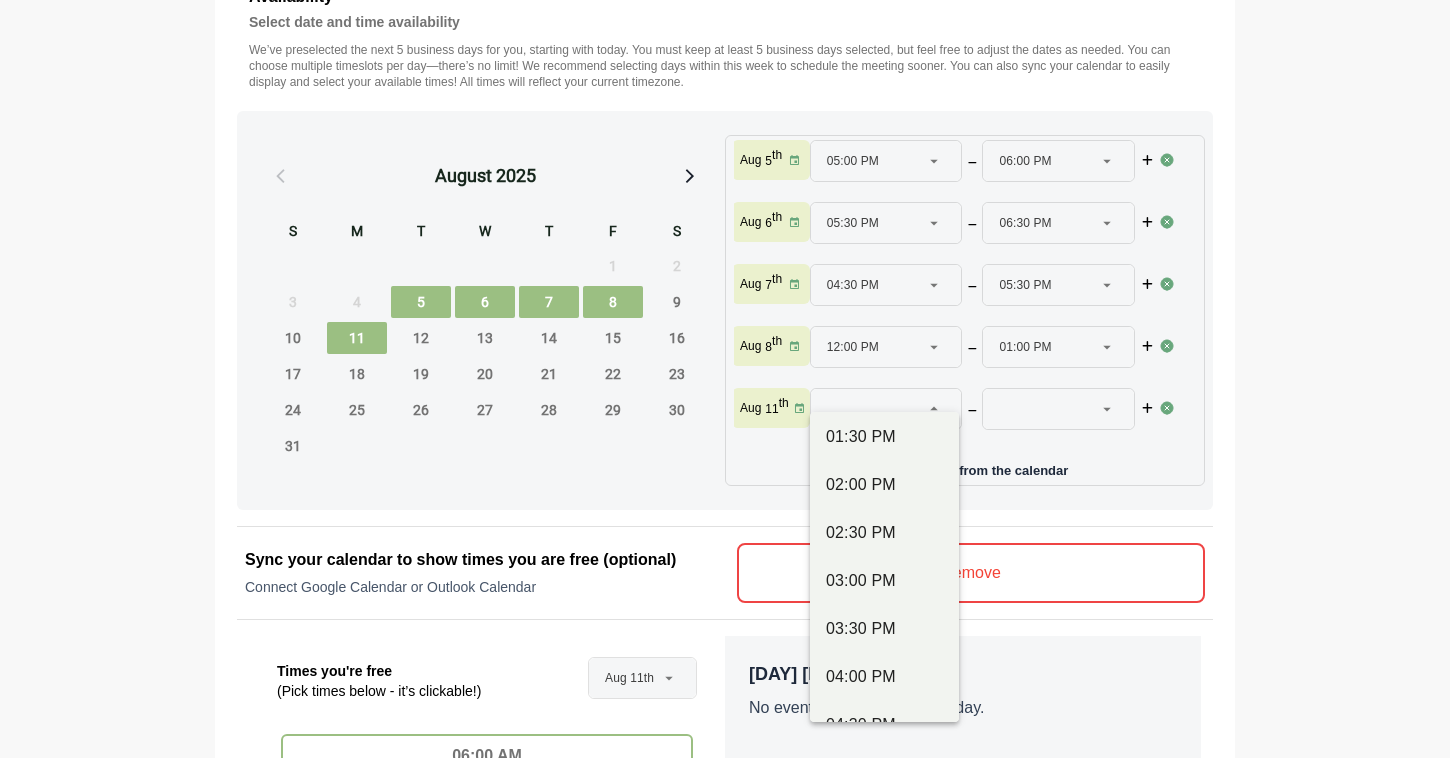 scroll, scrollTop: 799, scrollLeft: 0, axis: vertical 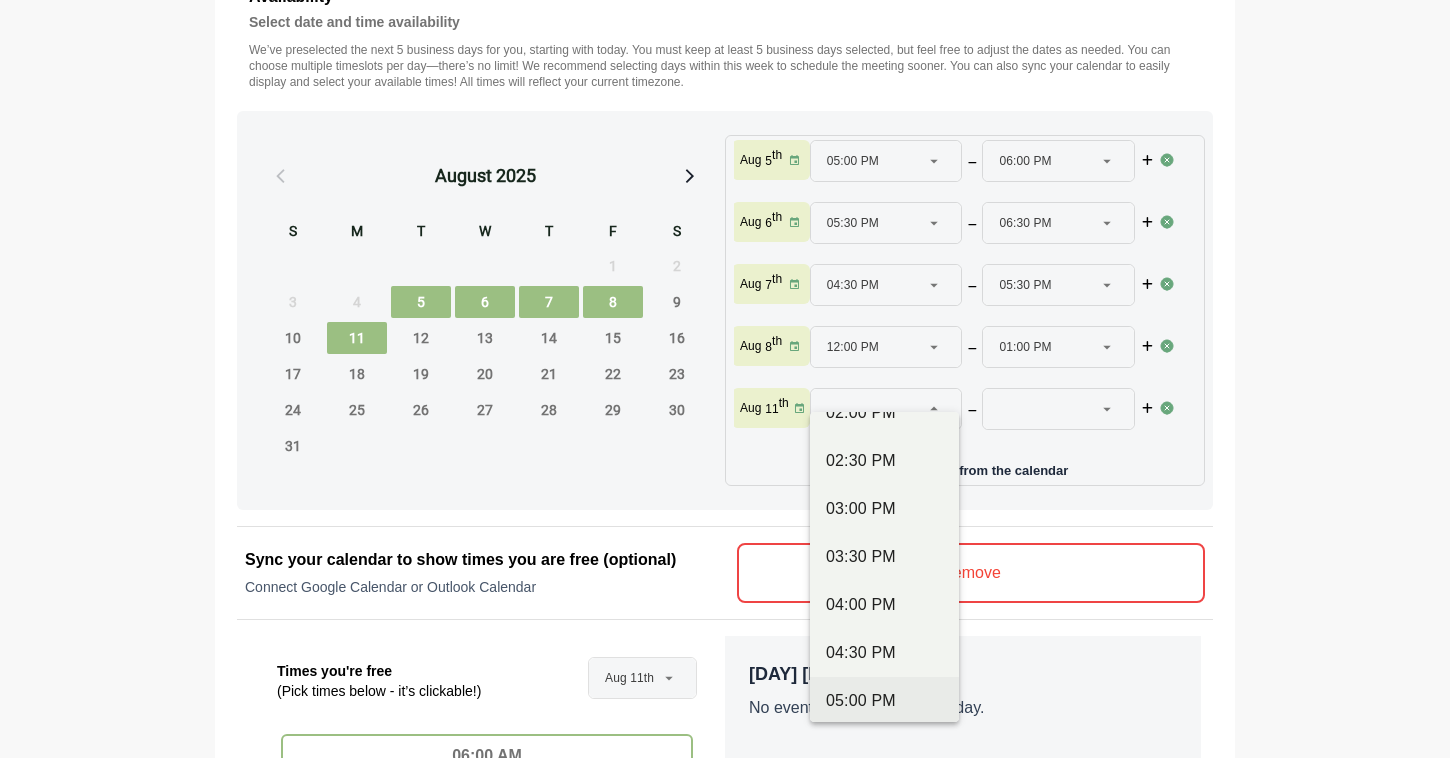 click on "05:00 PM" at bounding box center (884, 701) 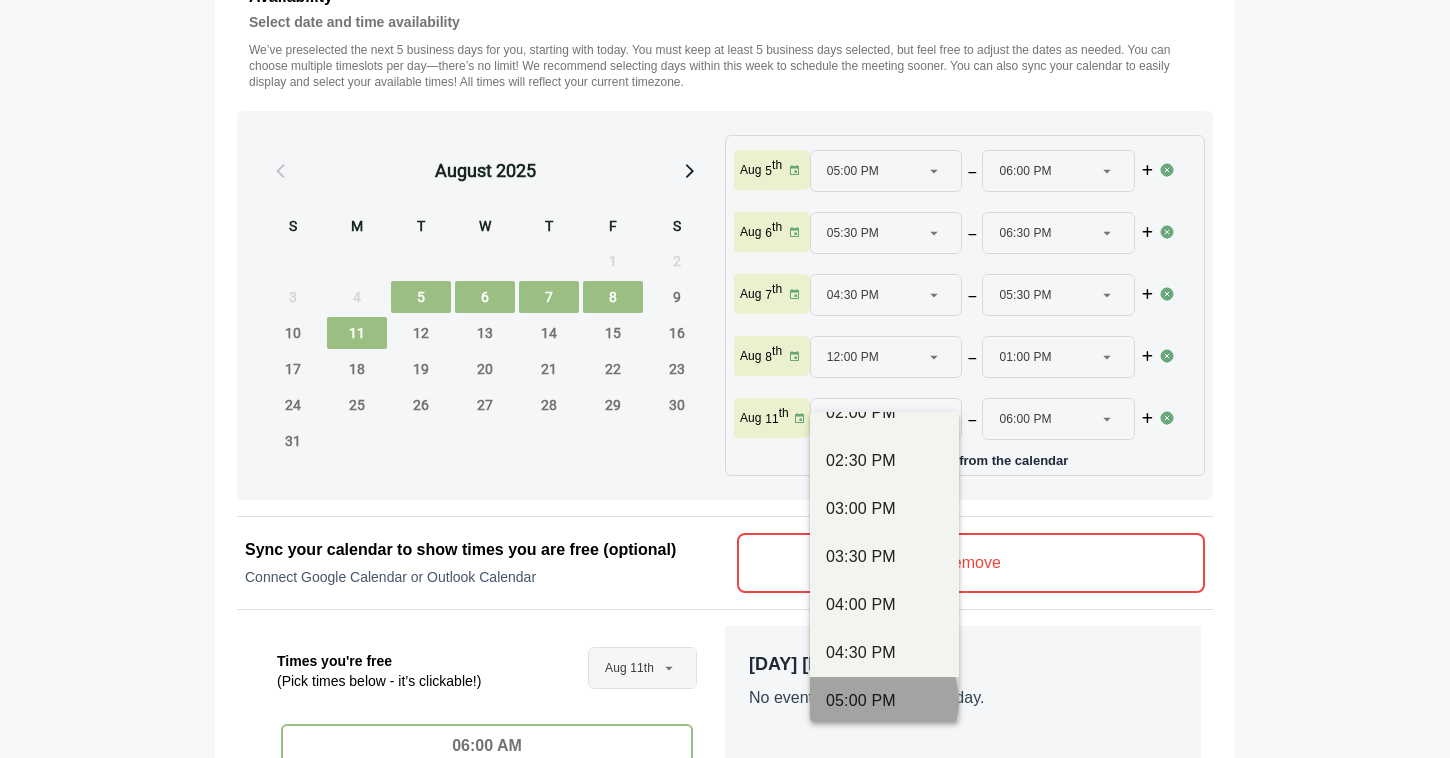 scroll, scrollTop: 6, scrollLeft: 0, axis: vertical 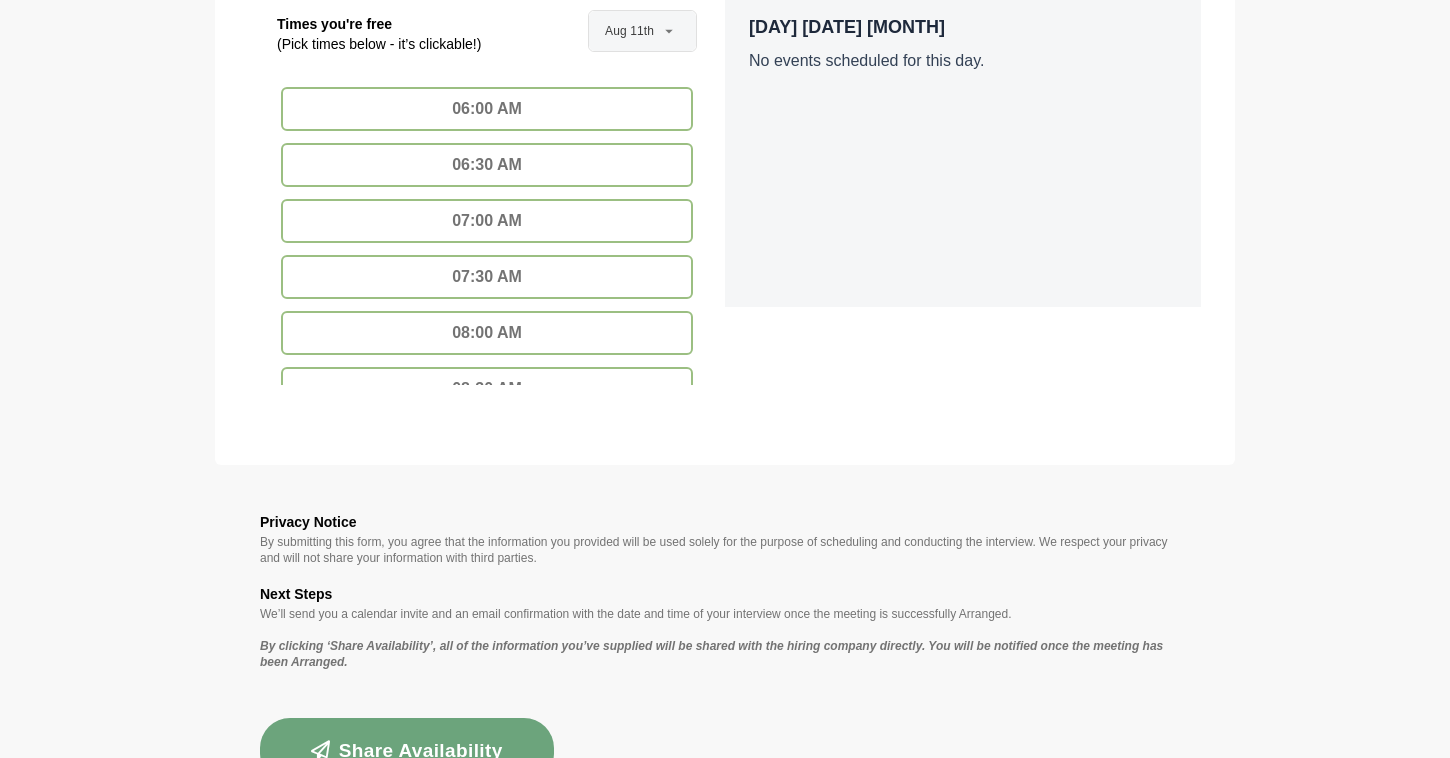 click on "Share Availability" at bounding box center [407, 751] 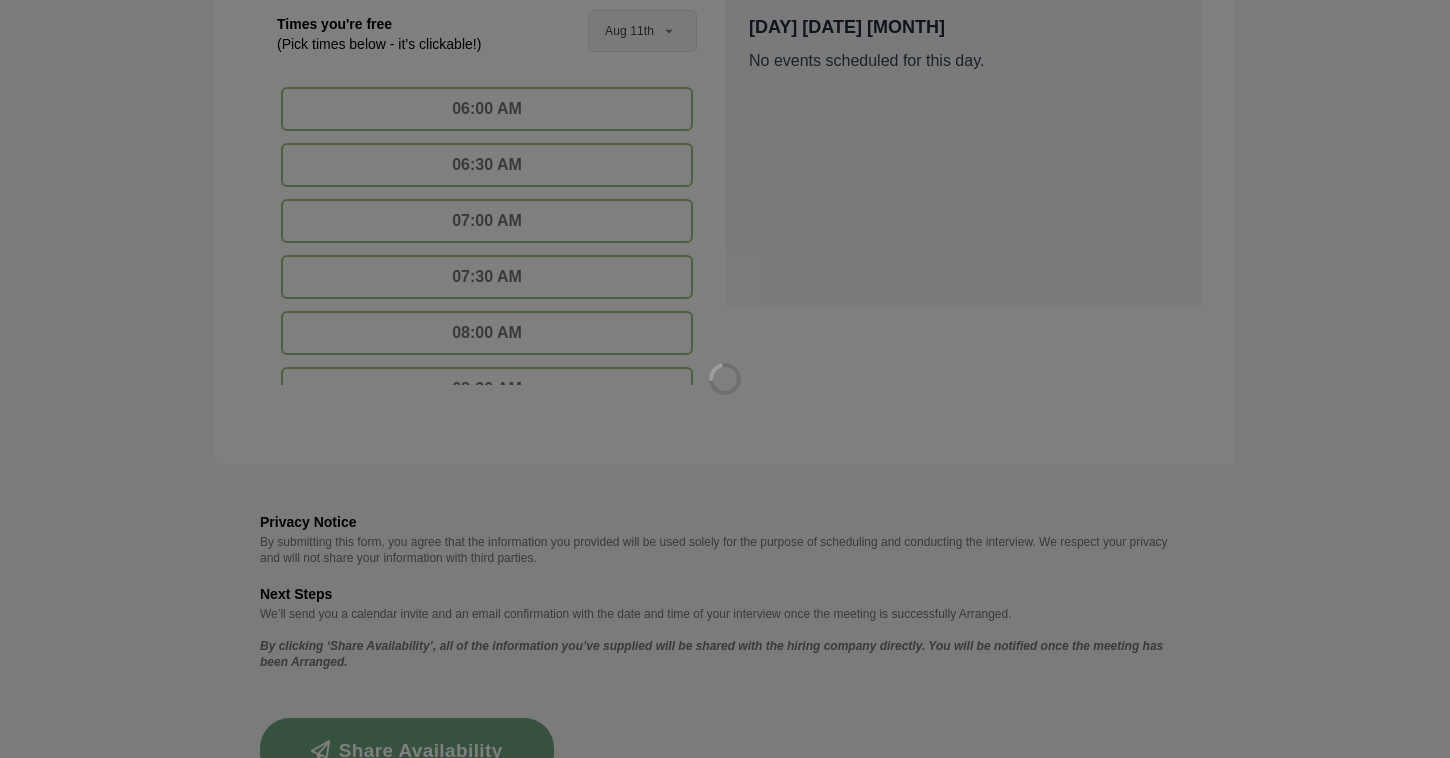 scroll, scrollTop: 0, scrollLeft: 0, axis: both 